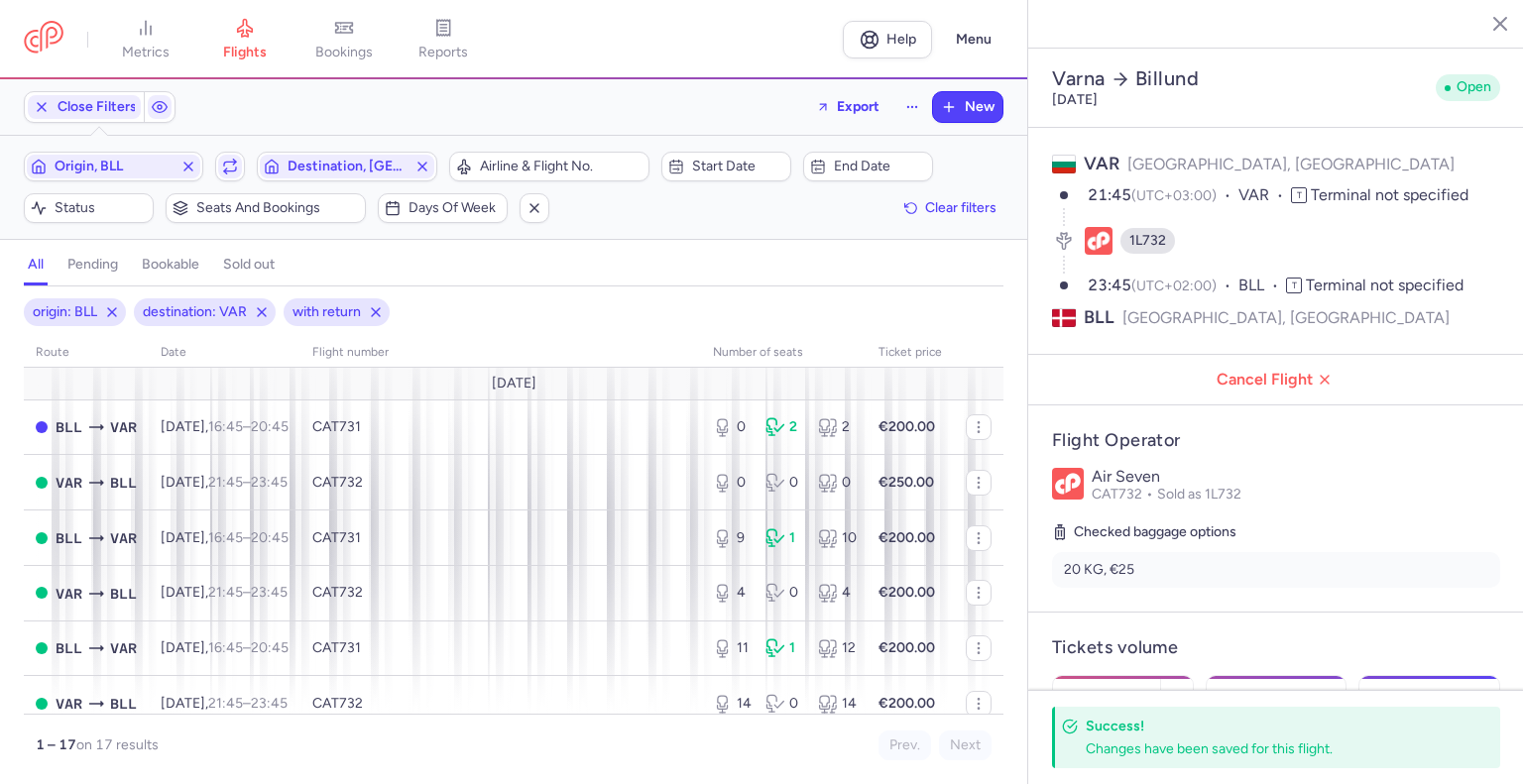 select on "days" 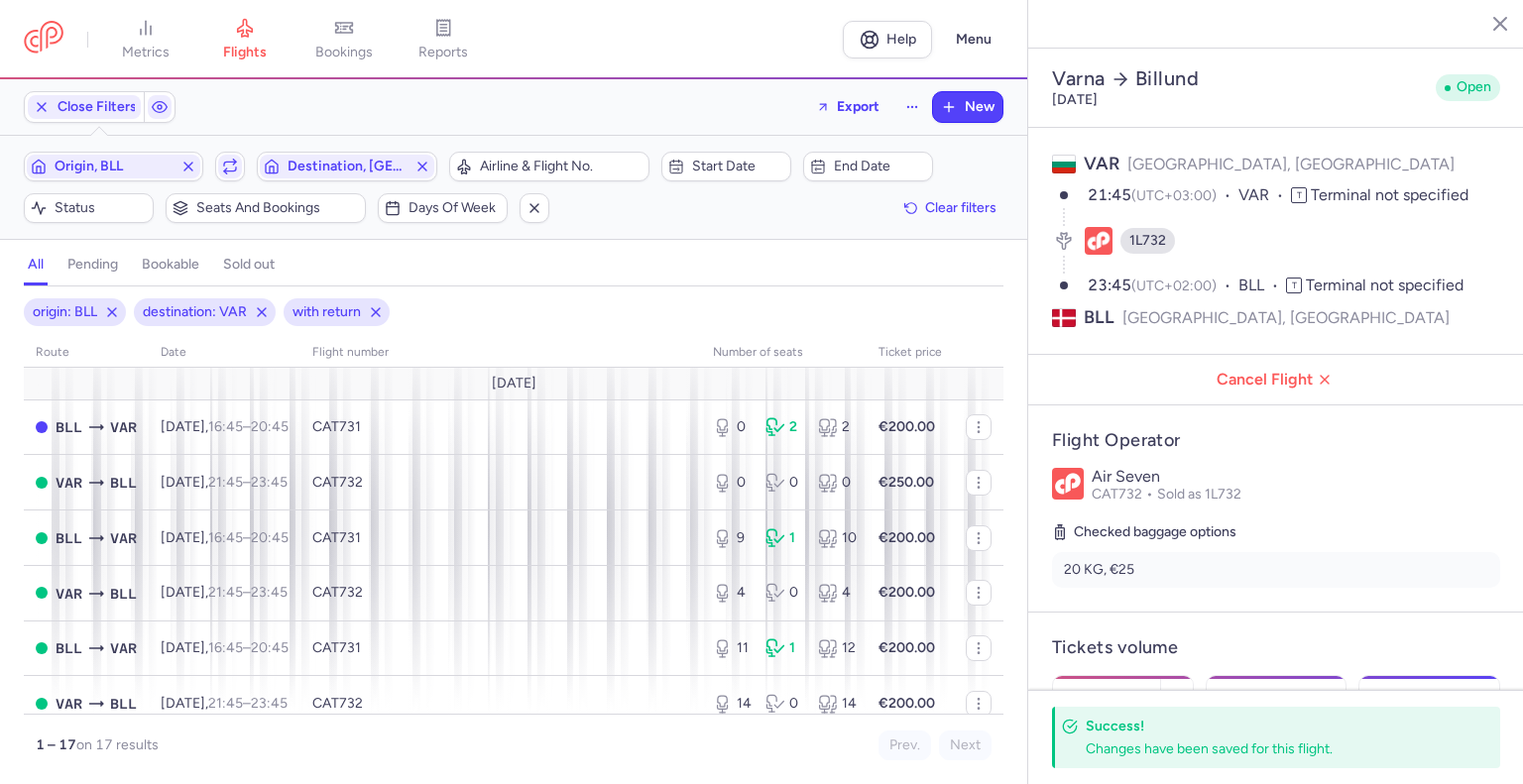 scroll, scrollTop: 0, scrollLeft: 0, axis: both 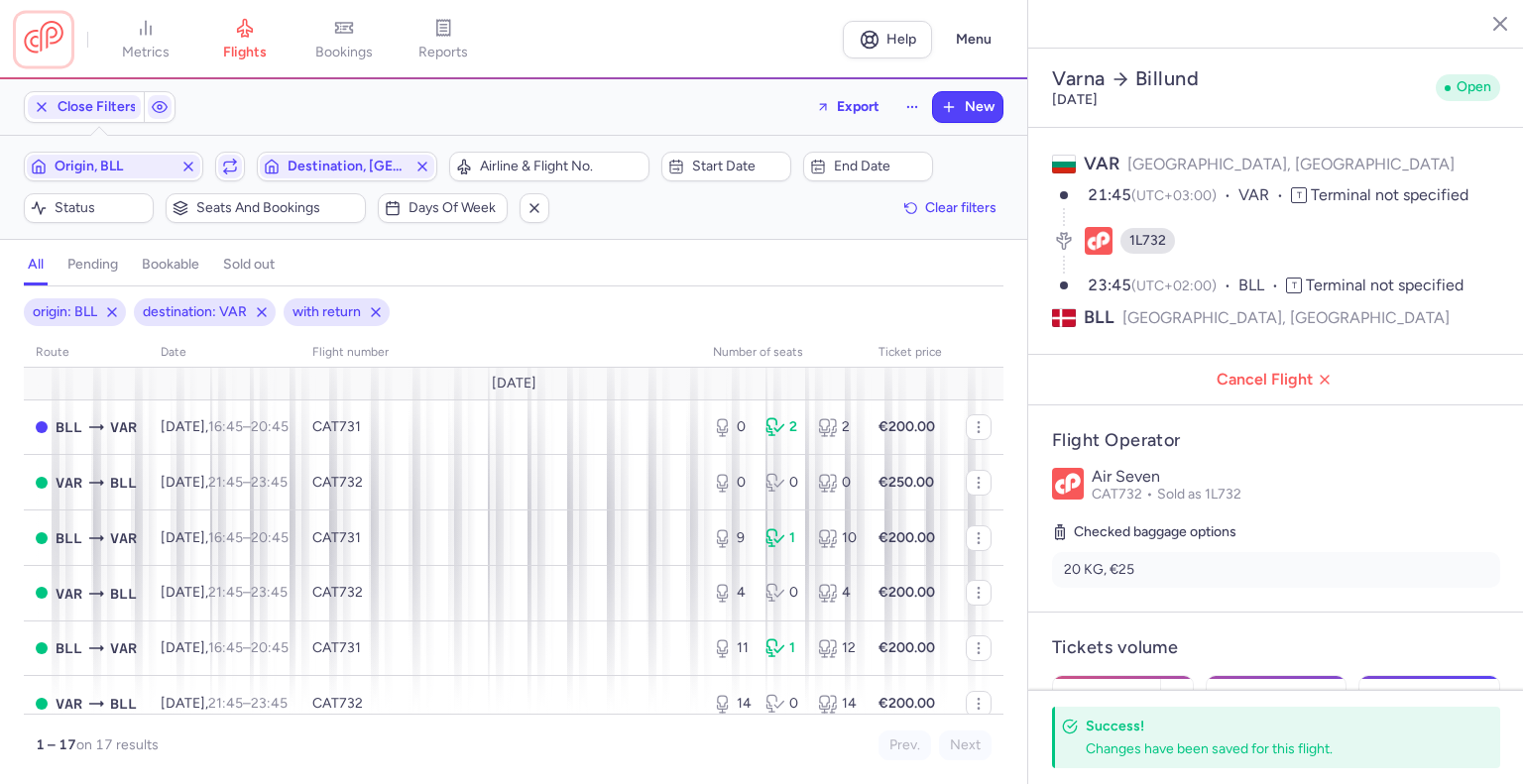 click at bounding box center [44, 39] 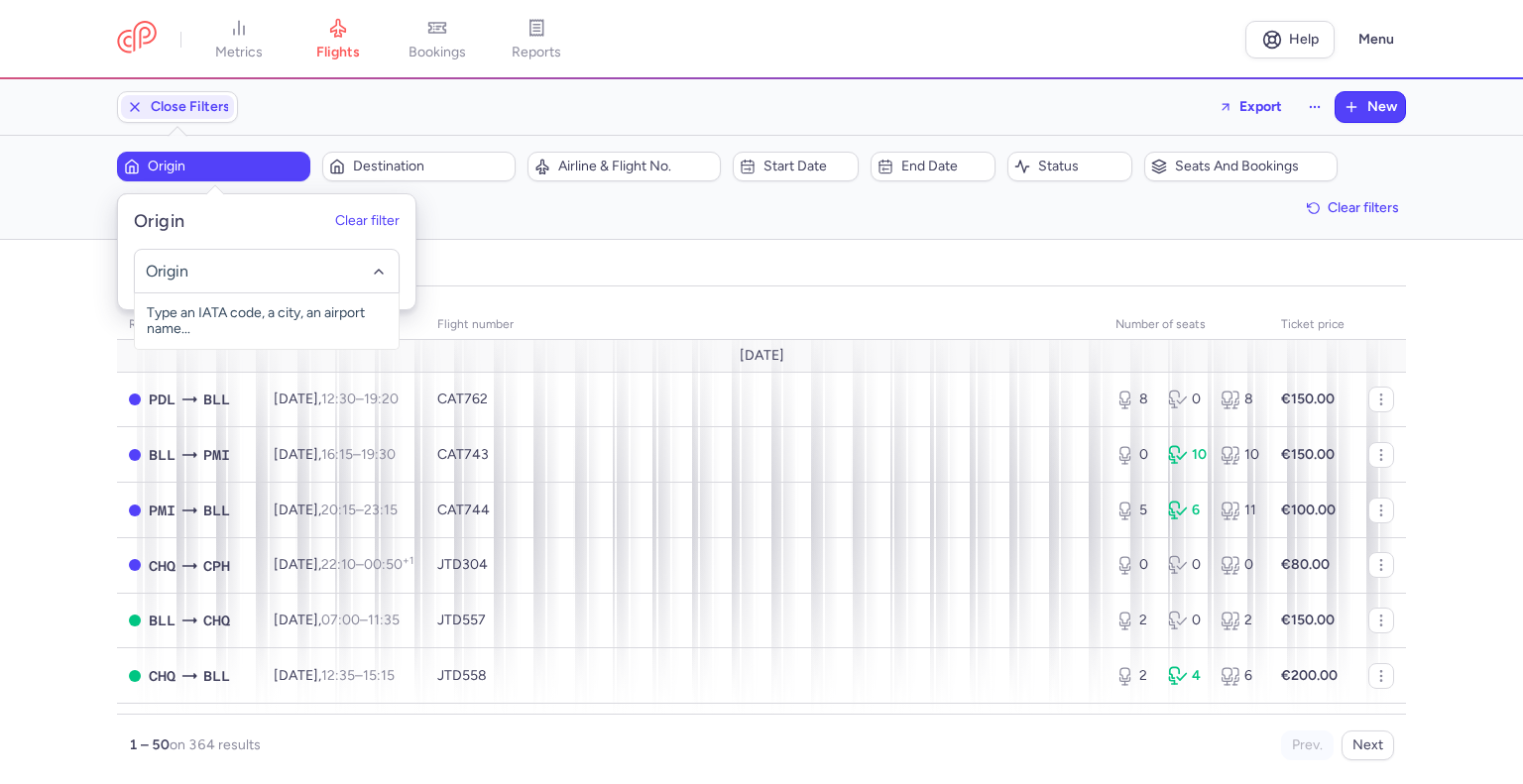 scroll, scrollTop: 0, scrollLeft: 0, axis: both 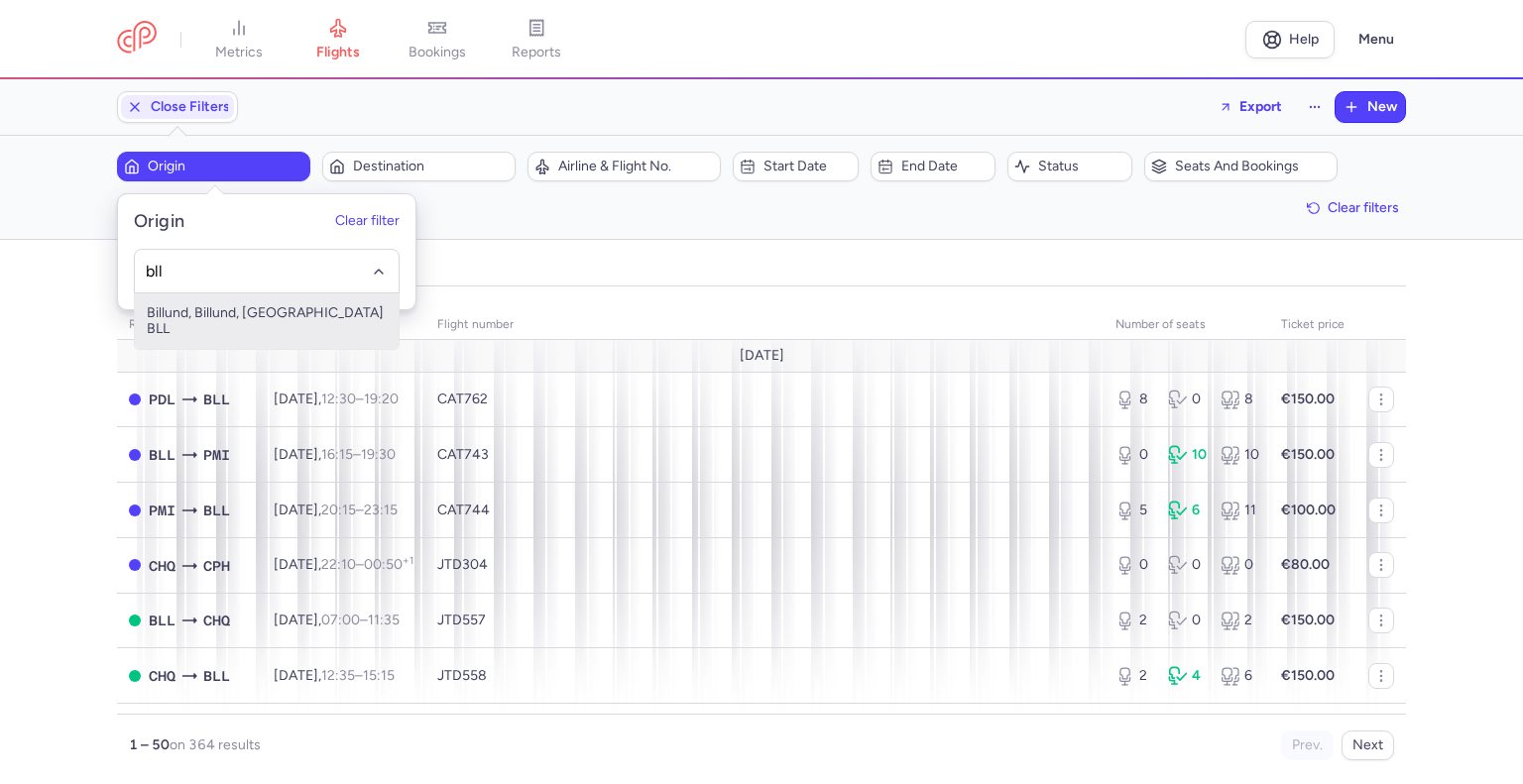 type on "bll" 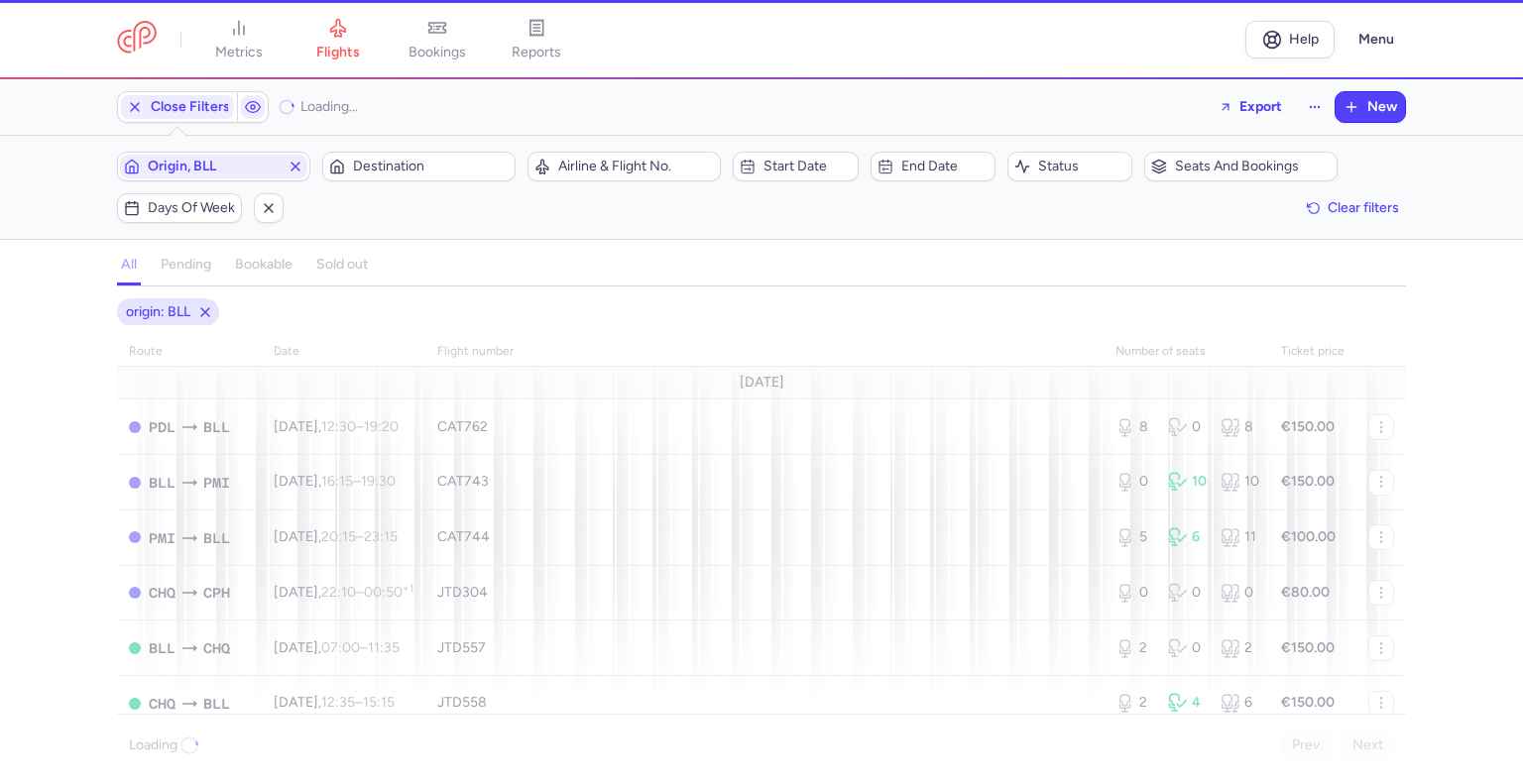 type 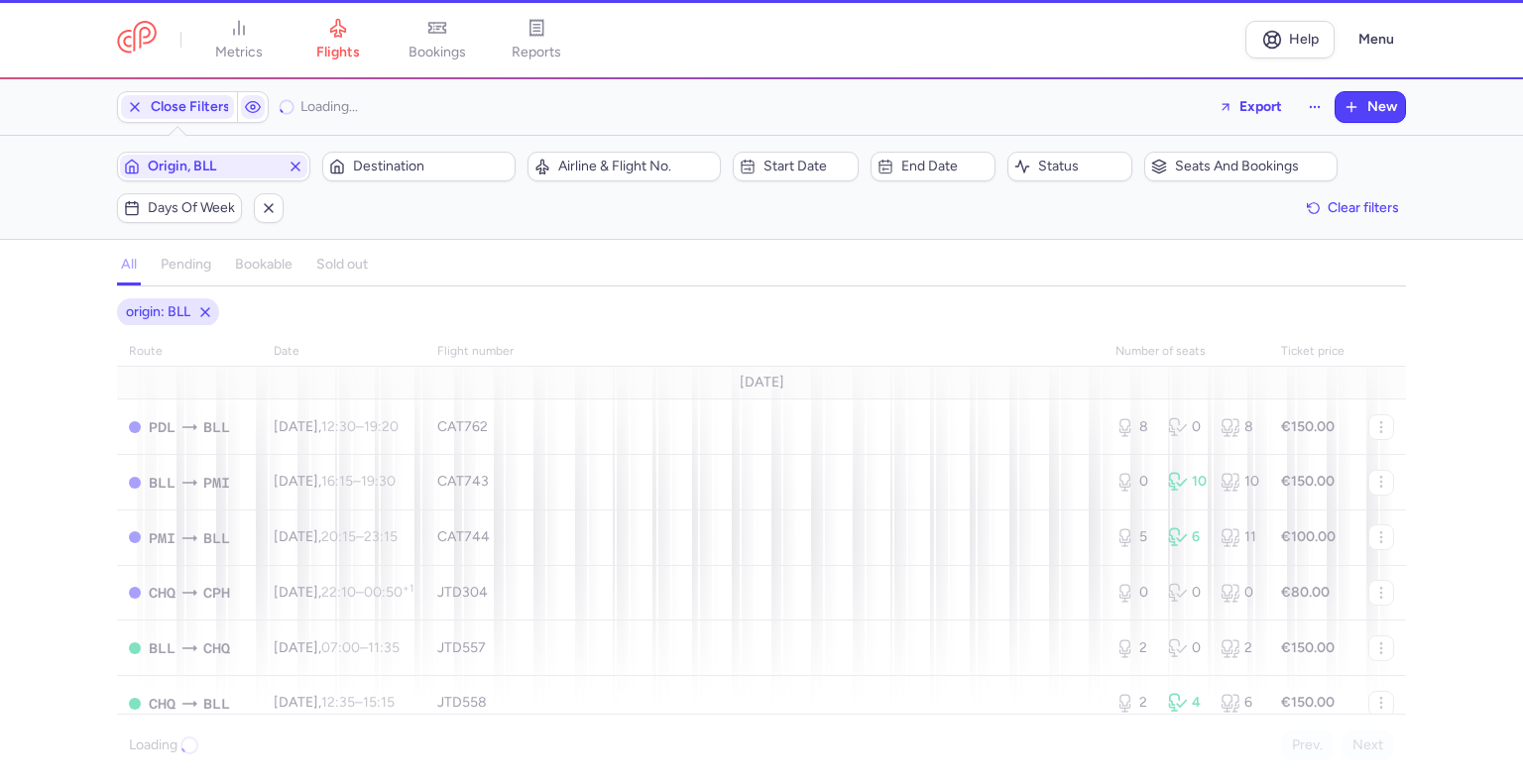 type 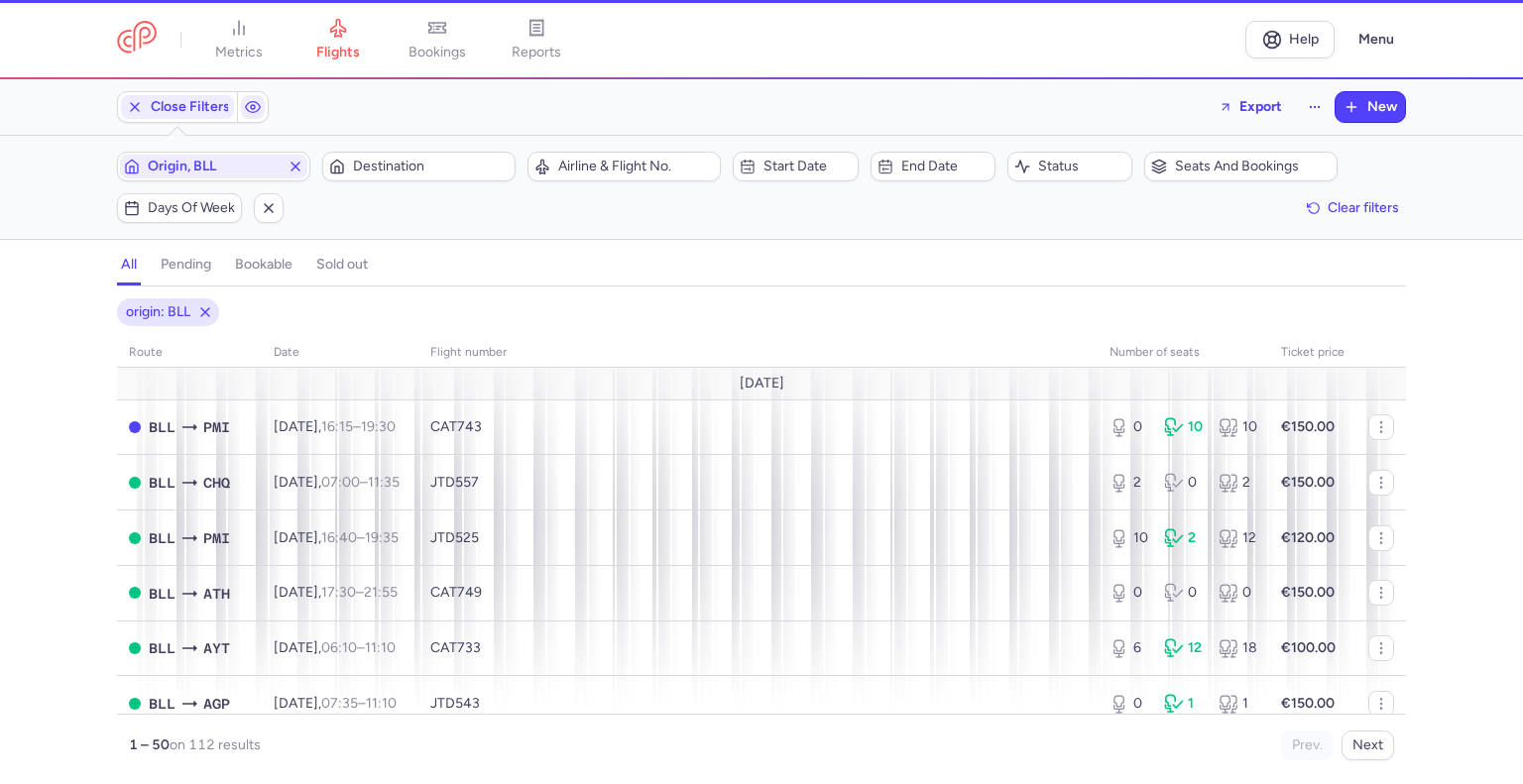 type 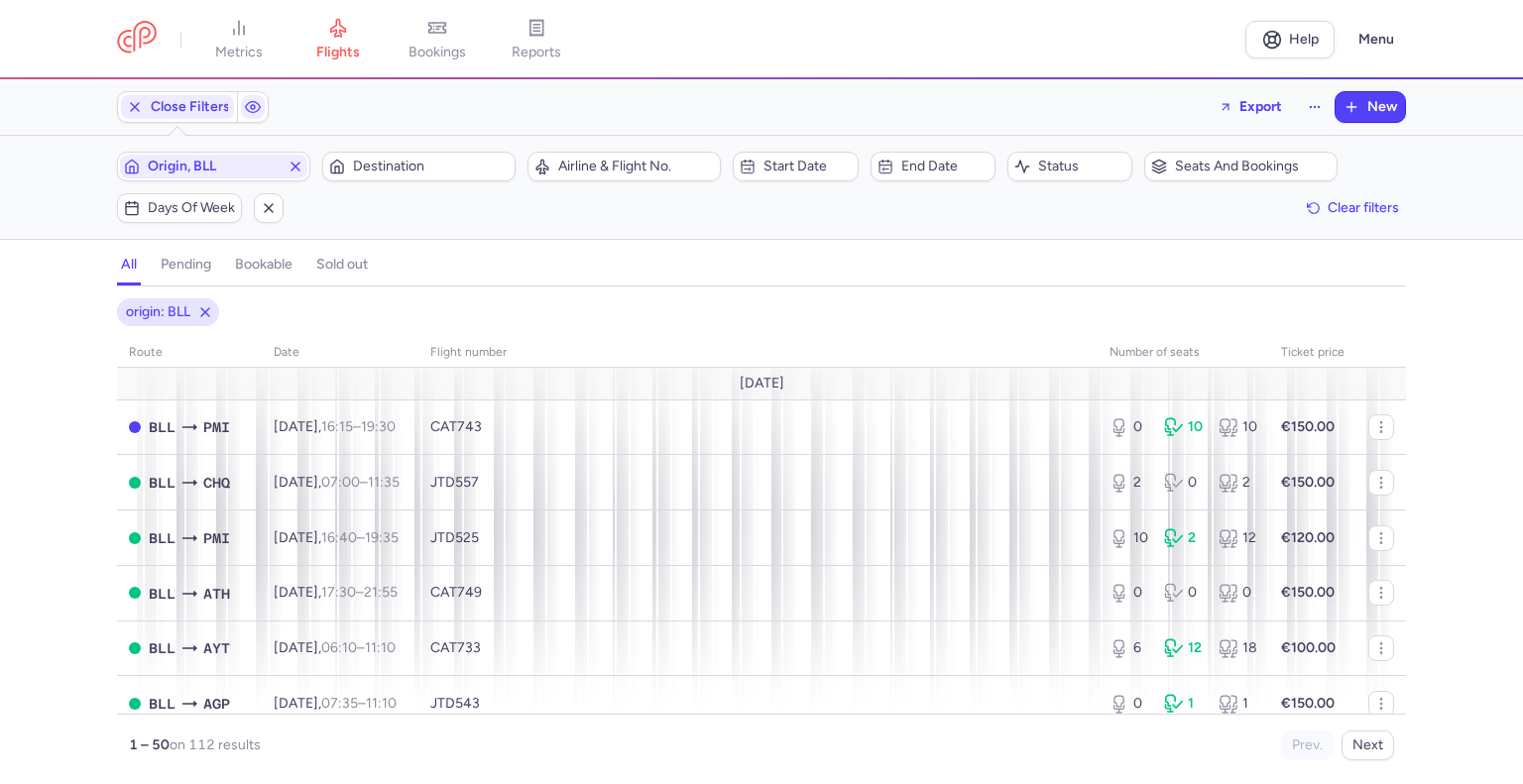 click on "Destination" at bounding box center (418, 167) 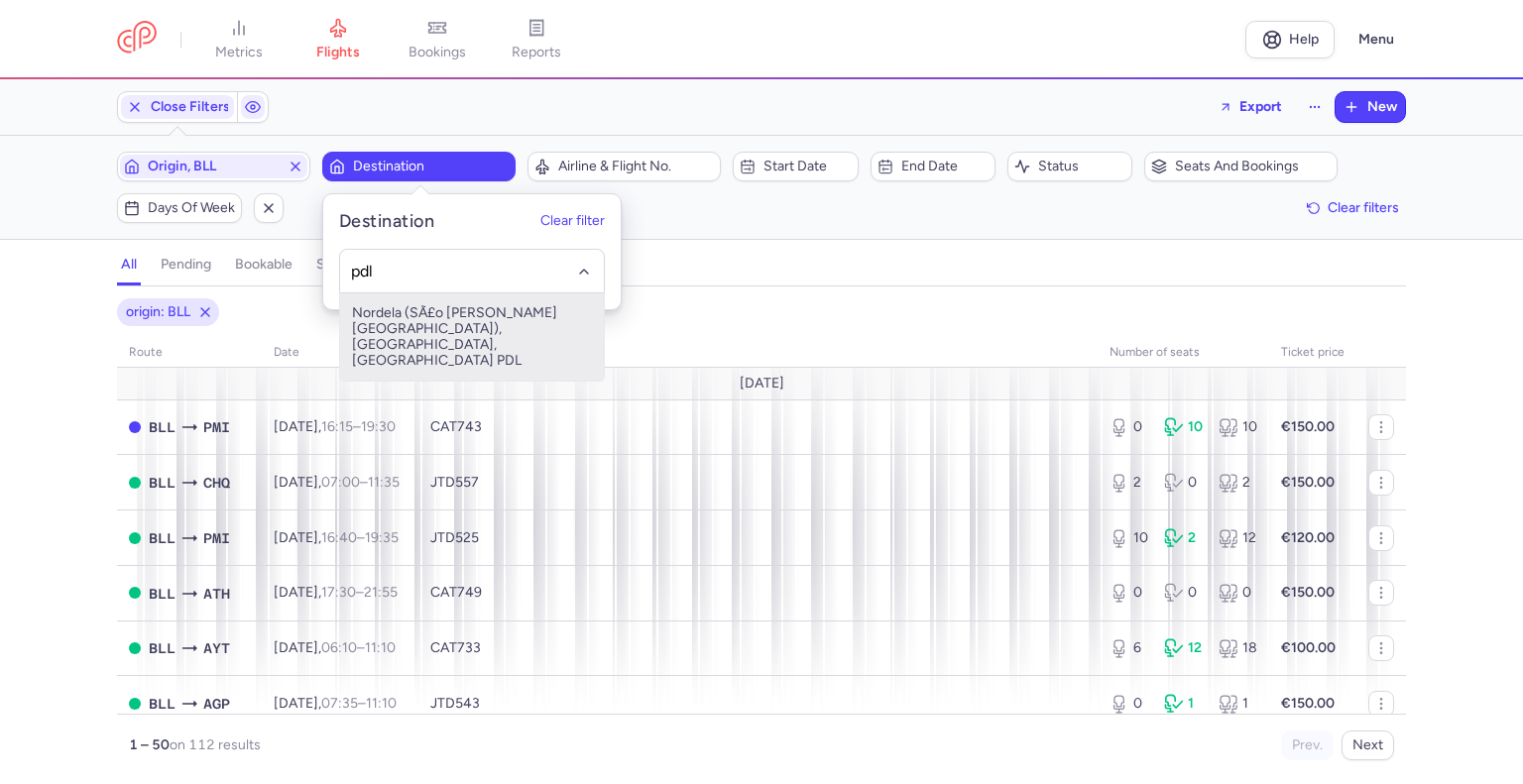 type on "pdl" 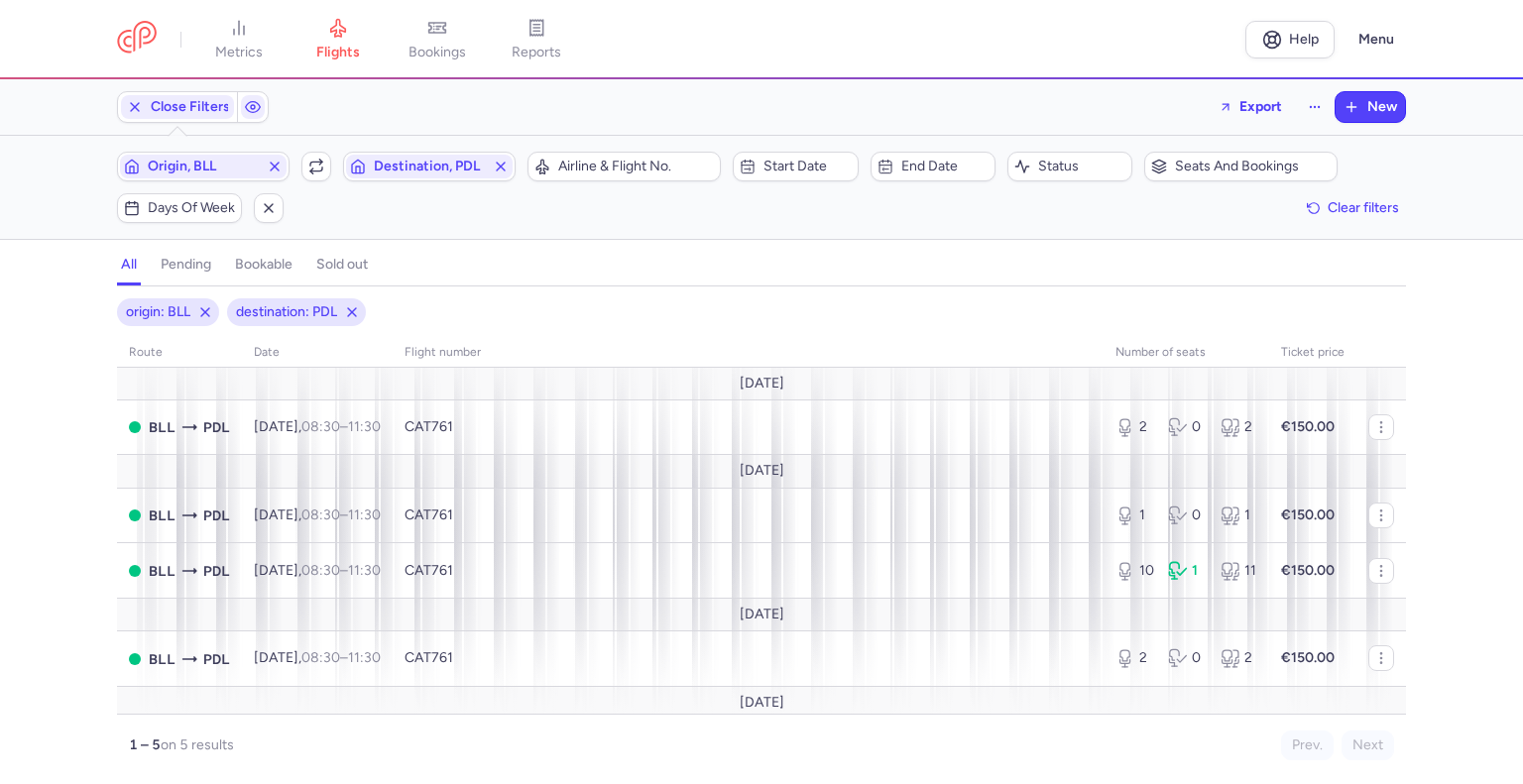 click on "Filters (2) – 5 results  Origin, BLL  Include return  Destination, PDL  Airline & Flight No.  Start date  End date  Status  Seats and bookings  Days of week  Clear filters" at bounding box center (762, 187) 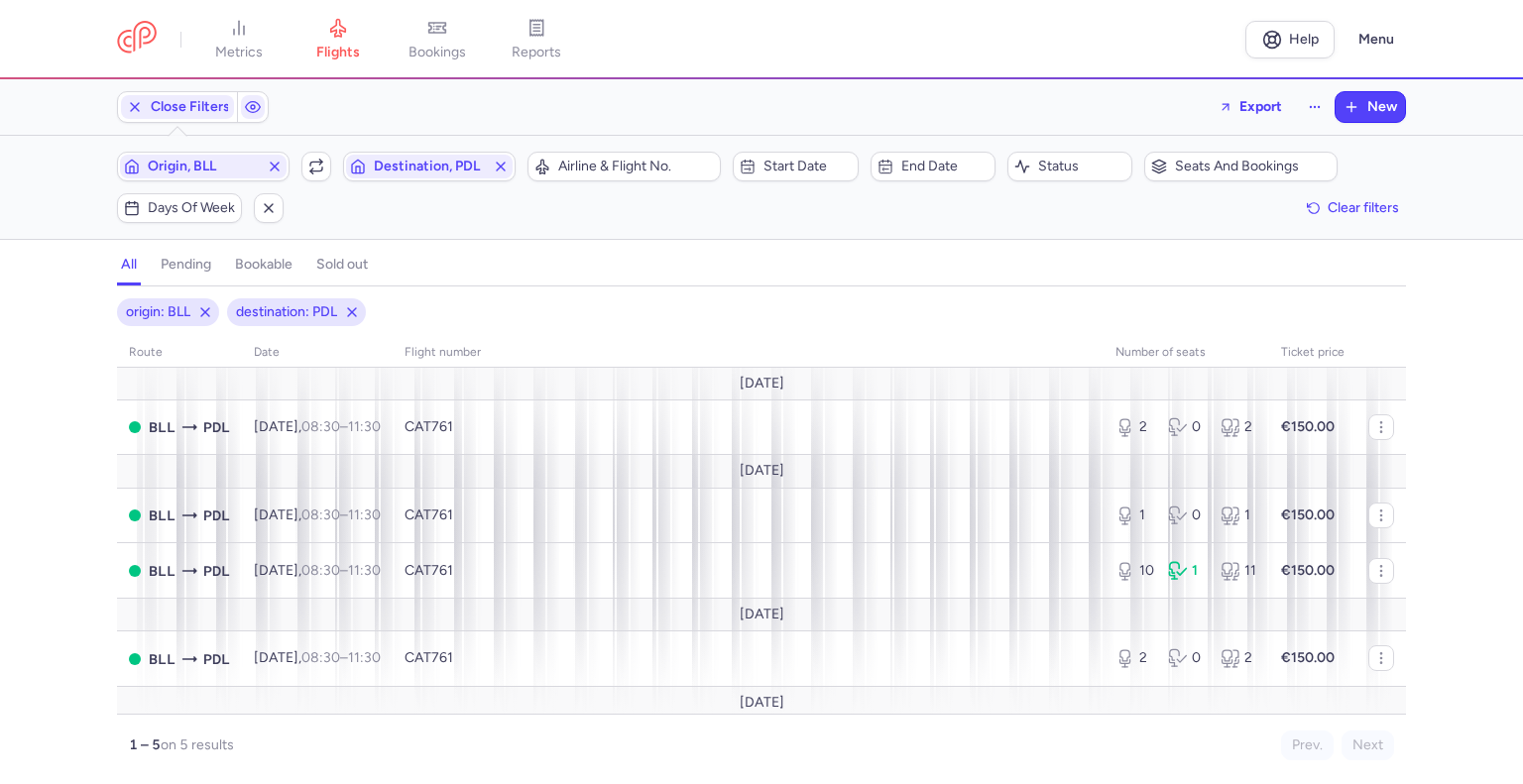 scroll, scrollTop: 63, scrollLeft: 0, axis: vertical 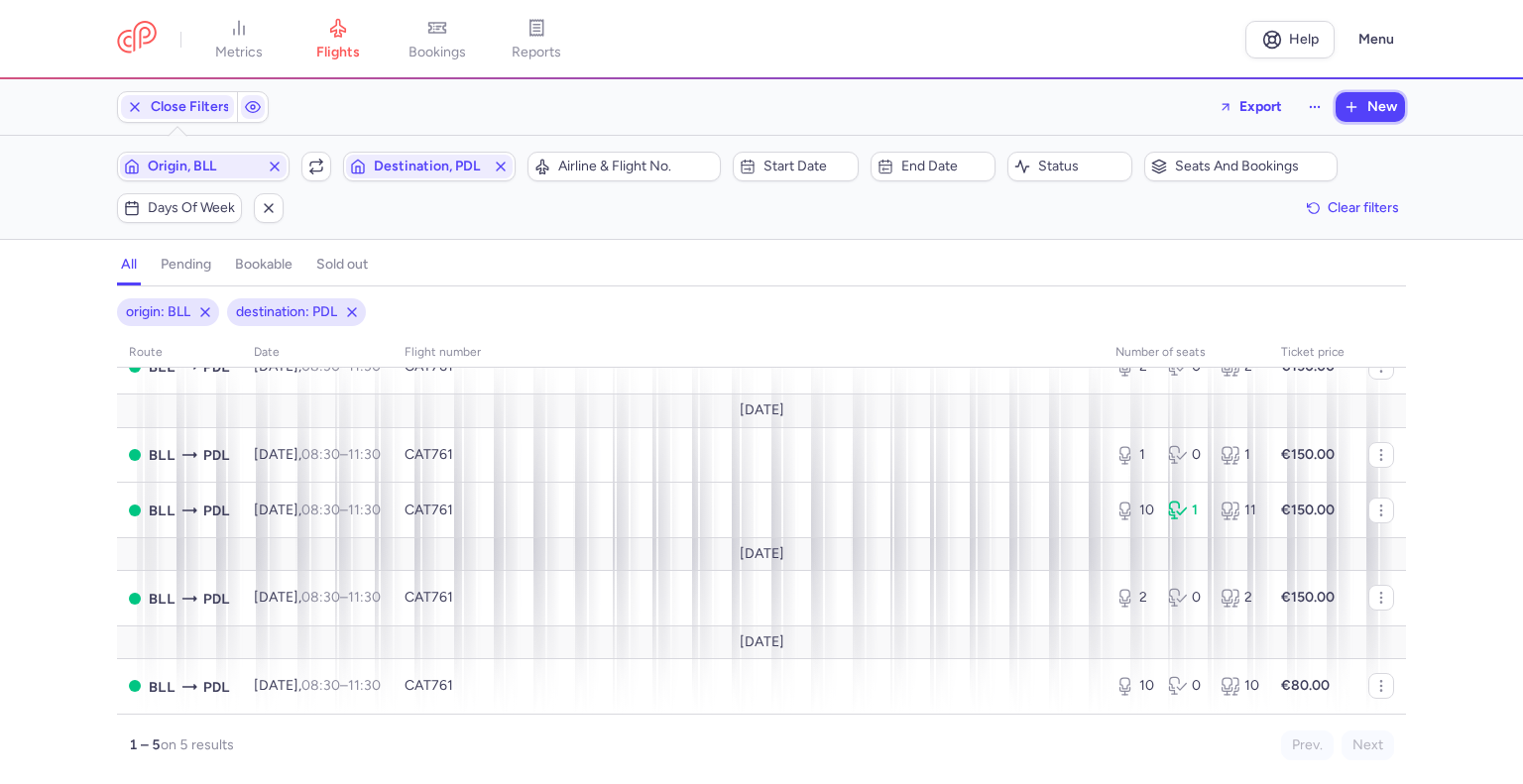 drag, startPoint x: 1364, startPoint y: 102, endPoint x: 1166, endPoint y: 211, distance: 226.01991 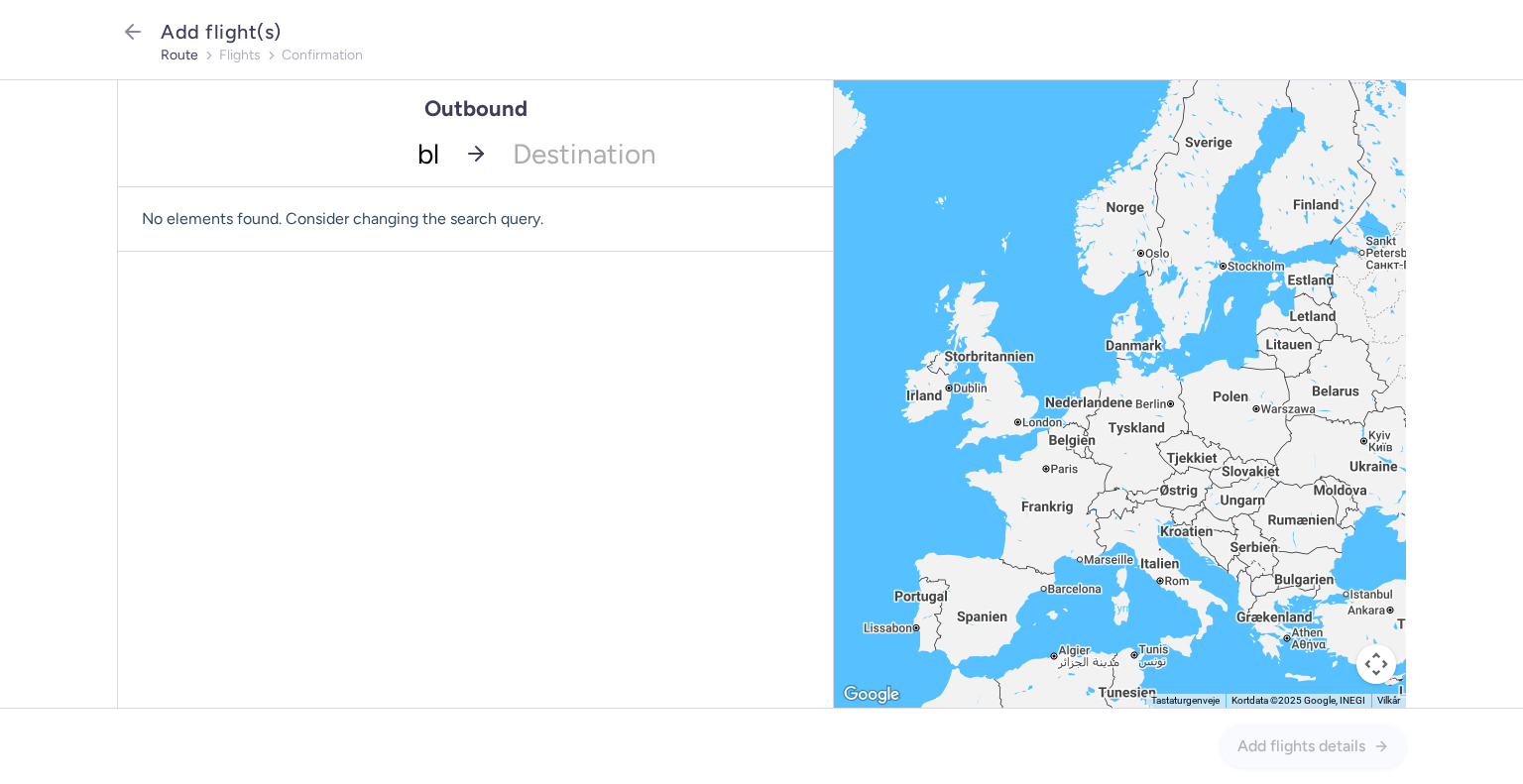 type on "bll" 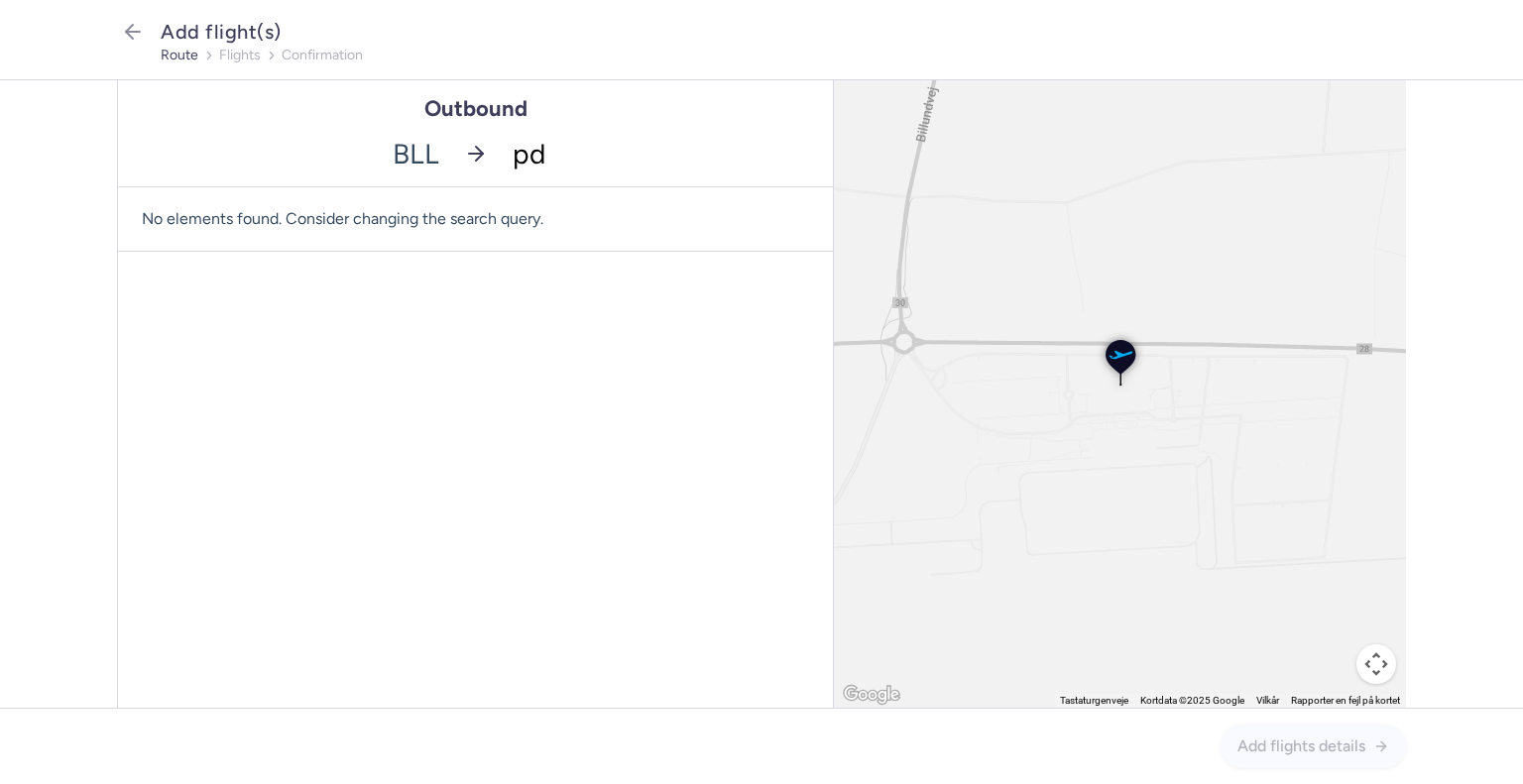 type on "pdl" 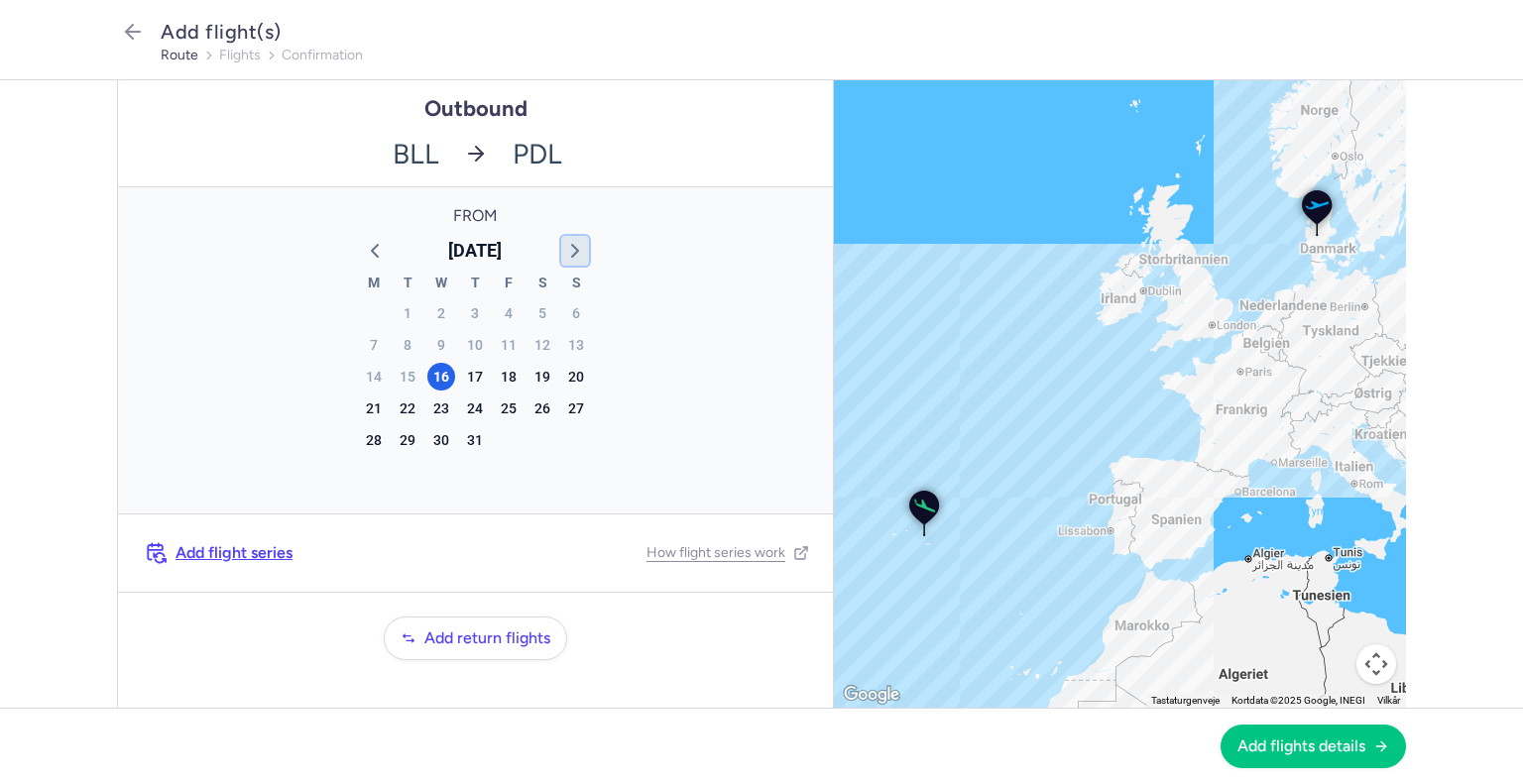 click 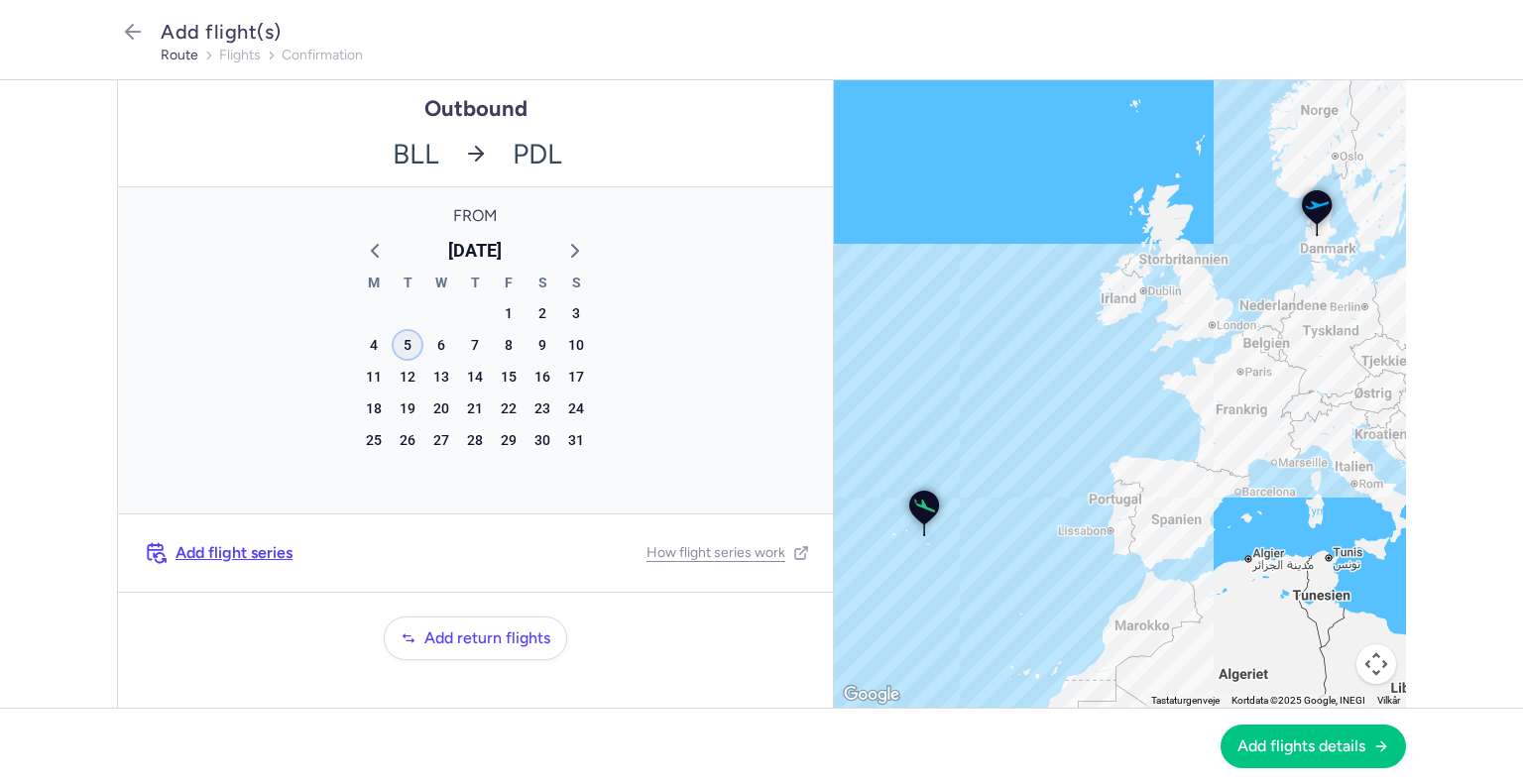 click on "5" 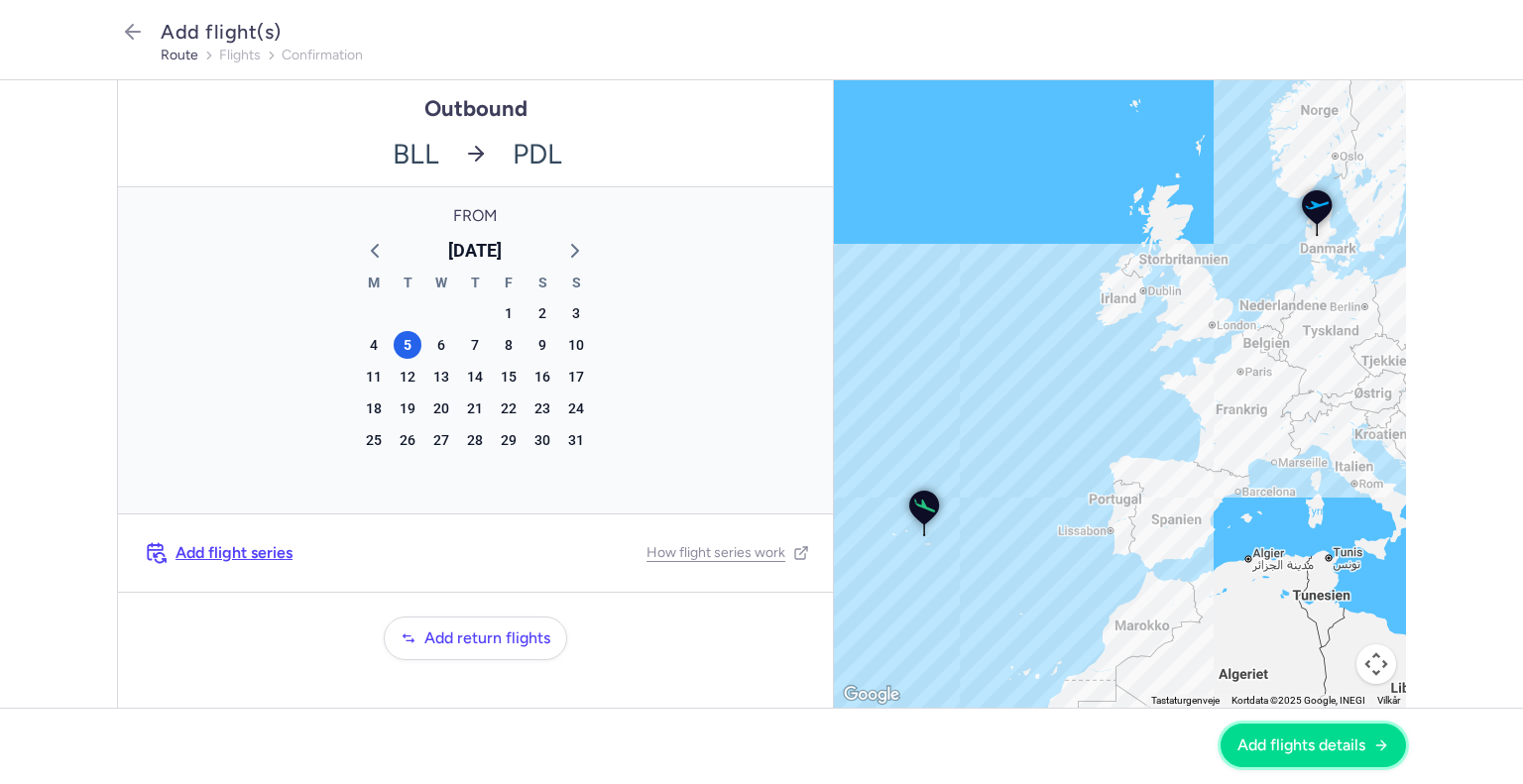 click on "Add flights details" at bounding box center [1301, 745] 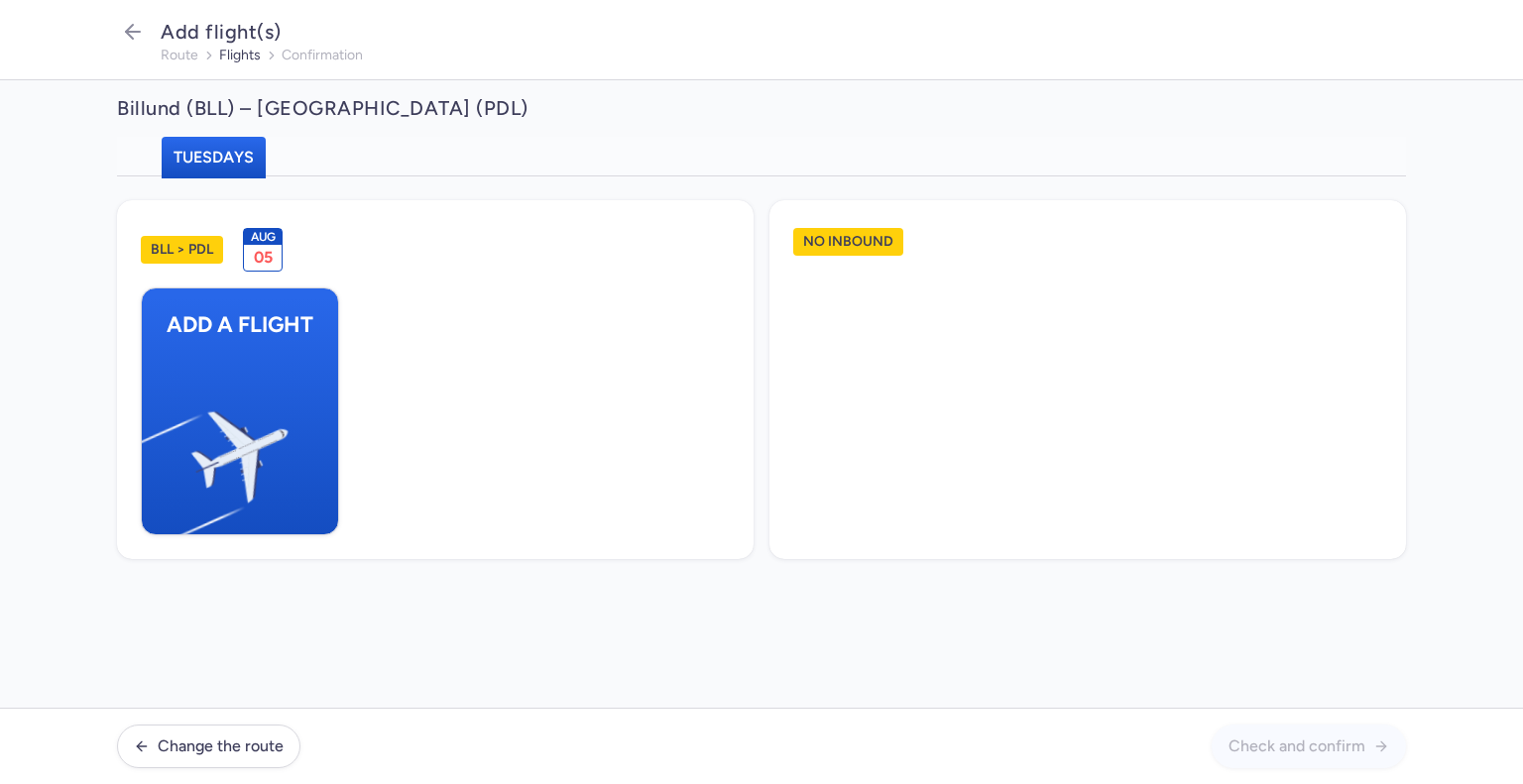 click on "BLL > PDL Aug 05 Add a flight" 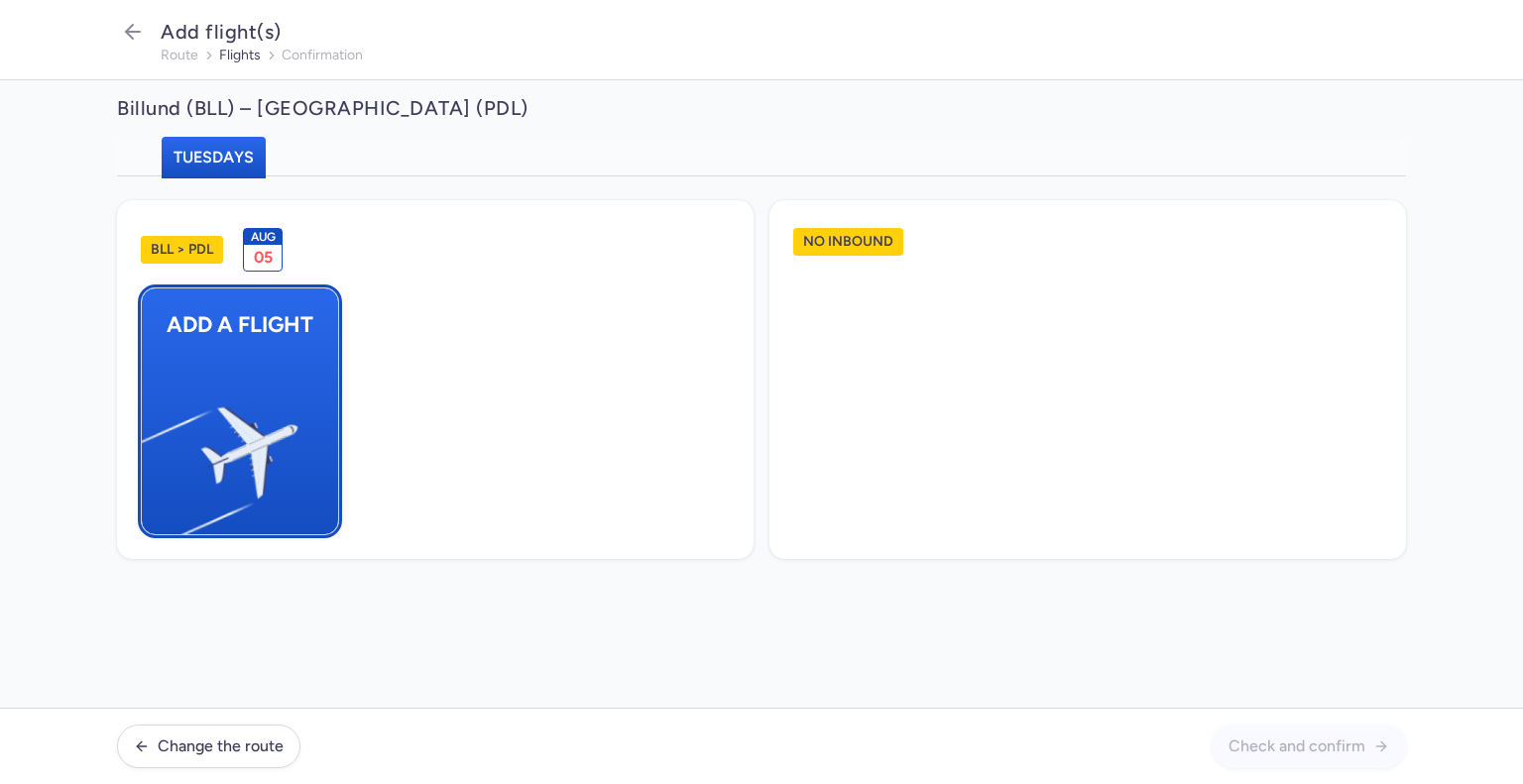 click at bounding box center [152, 444] 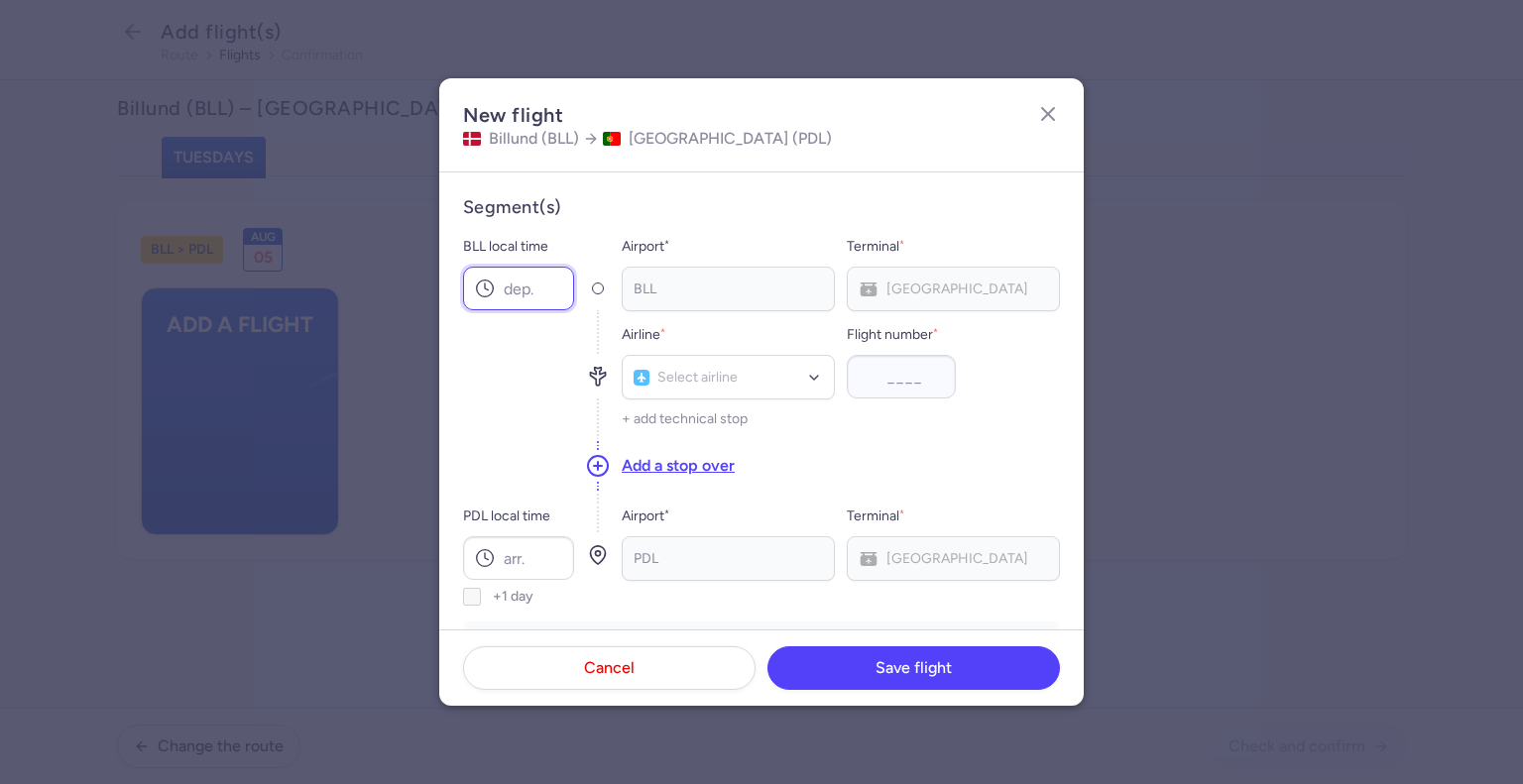 click on "BLL local time" at bounding box center [519, 288] 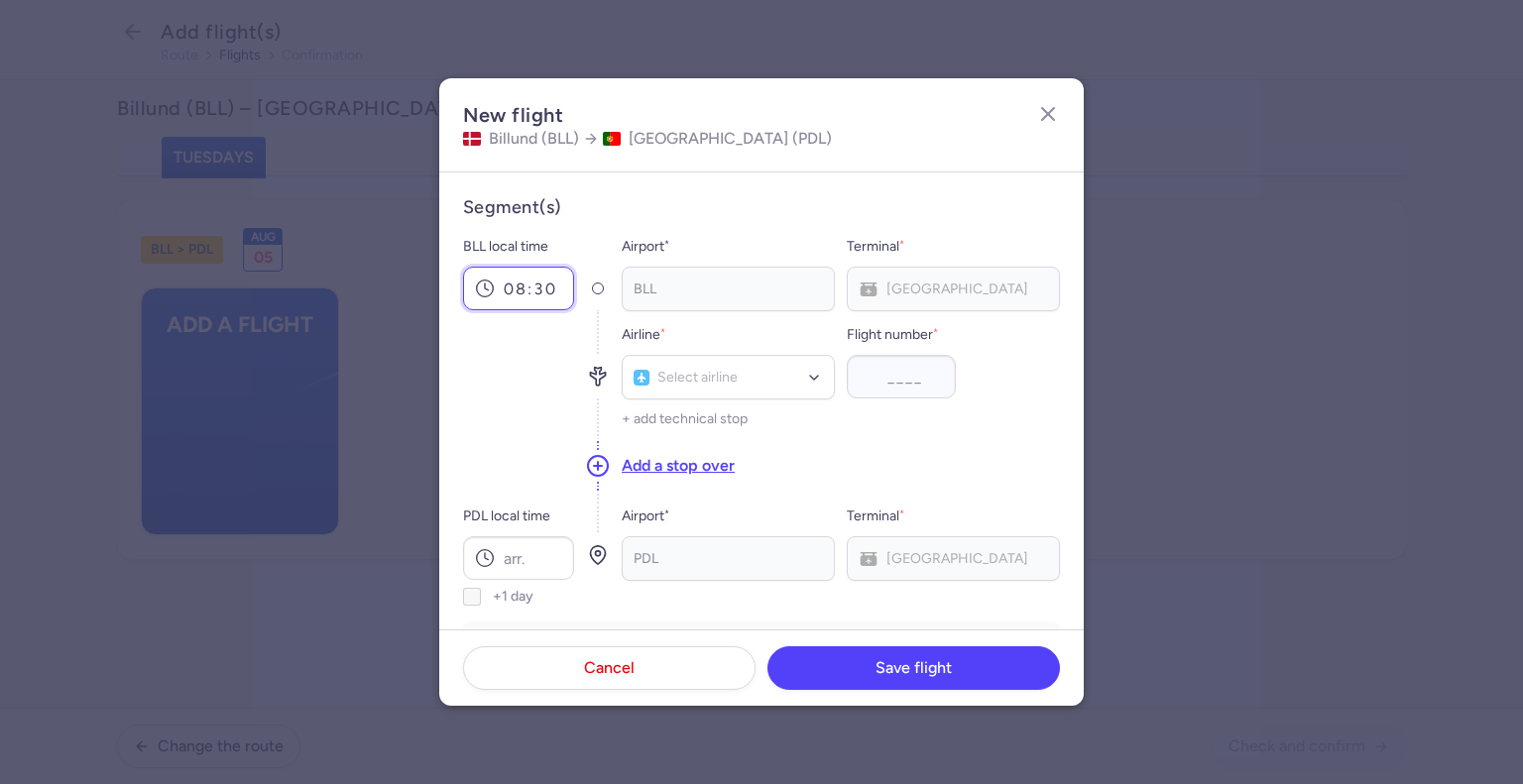type on "08:30" 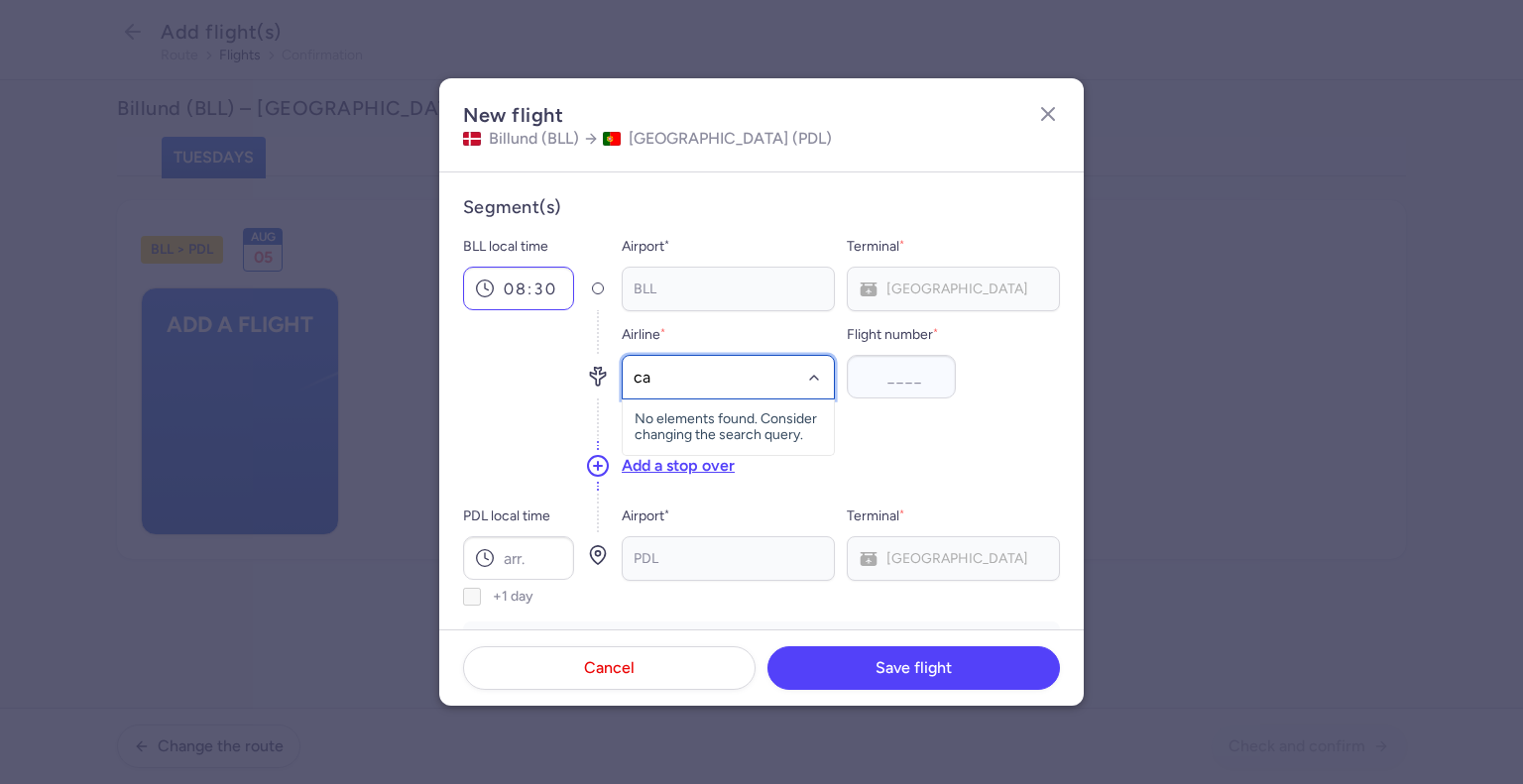 type on "cat" 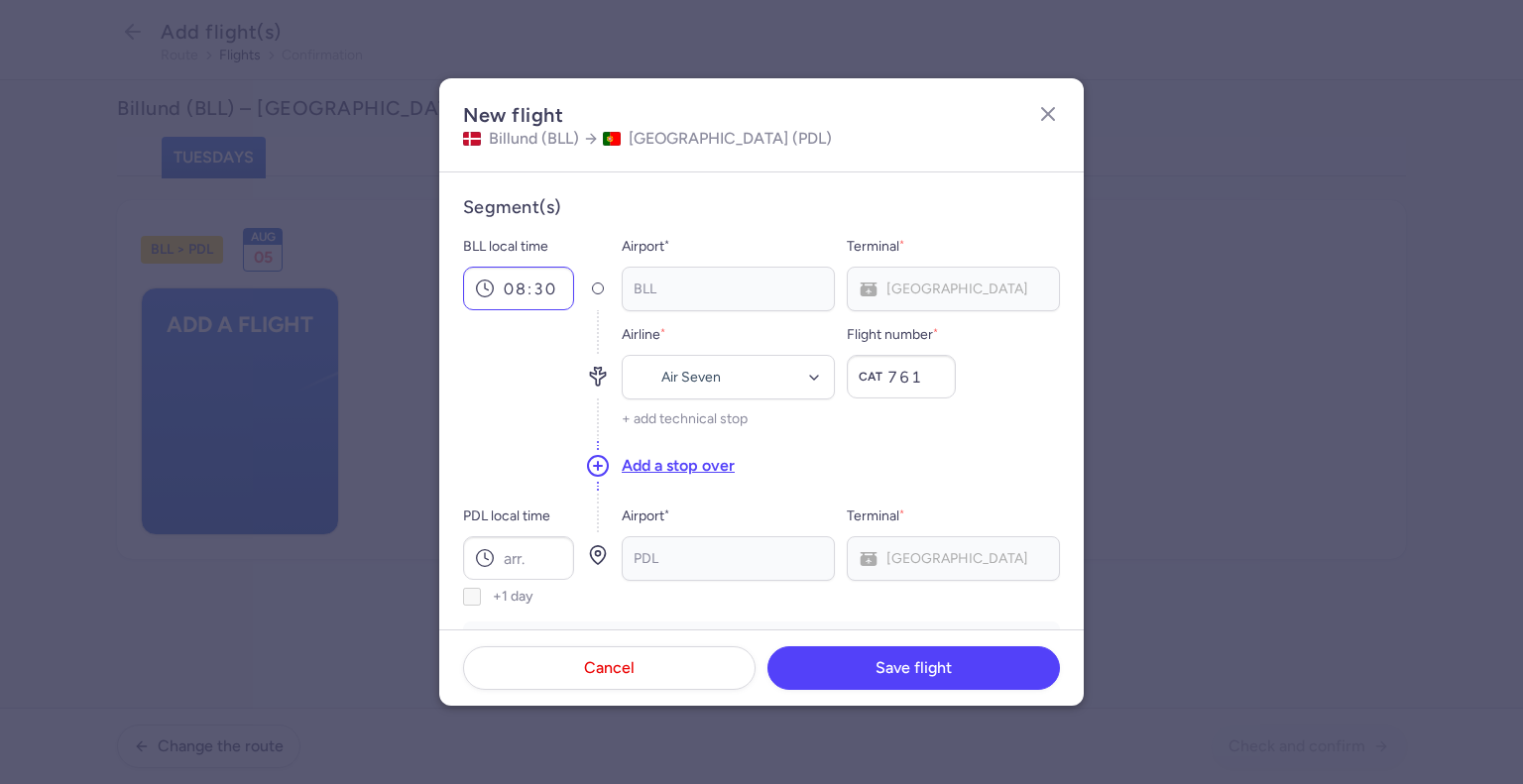type on "761" 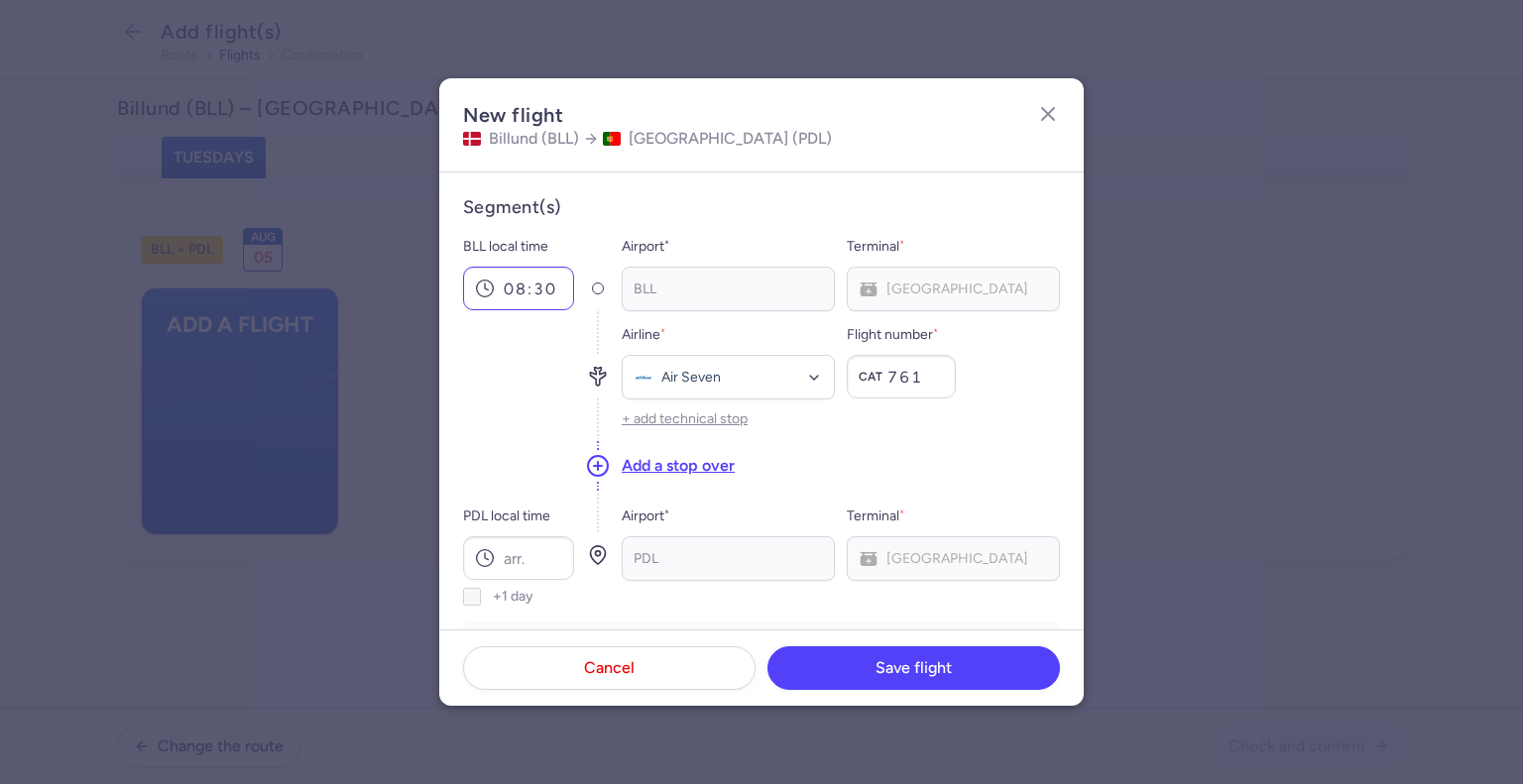 type 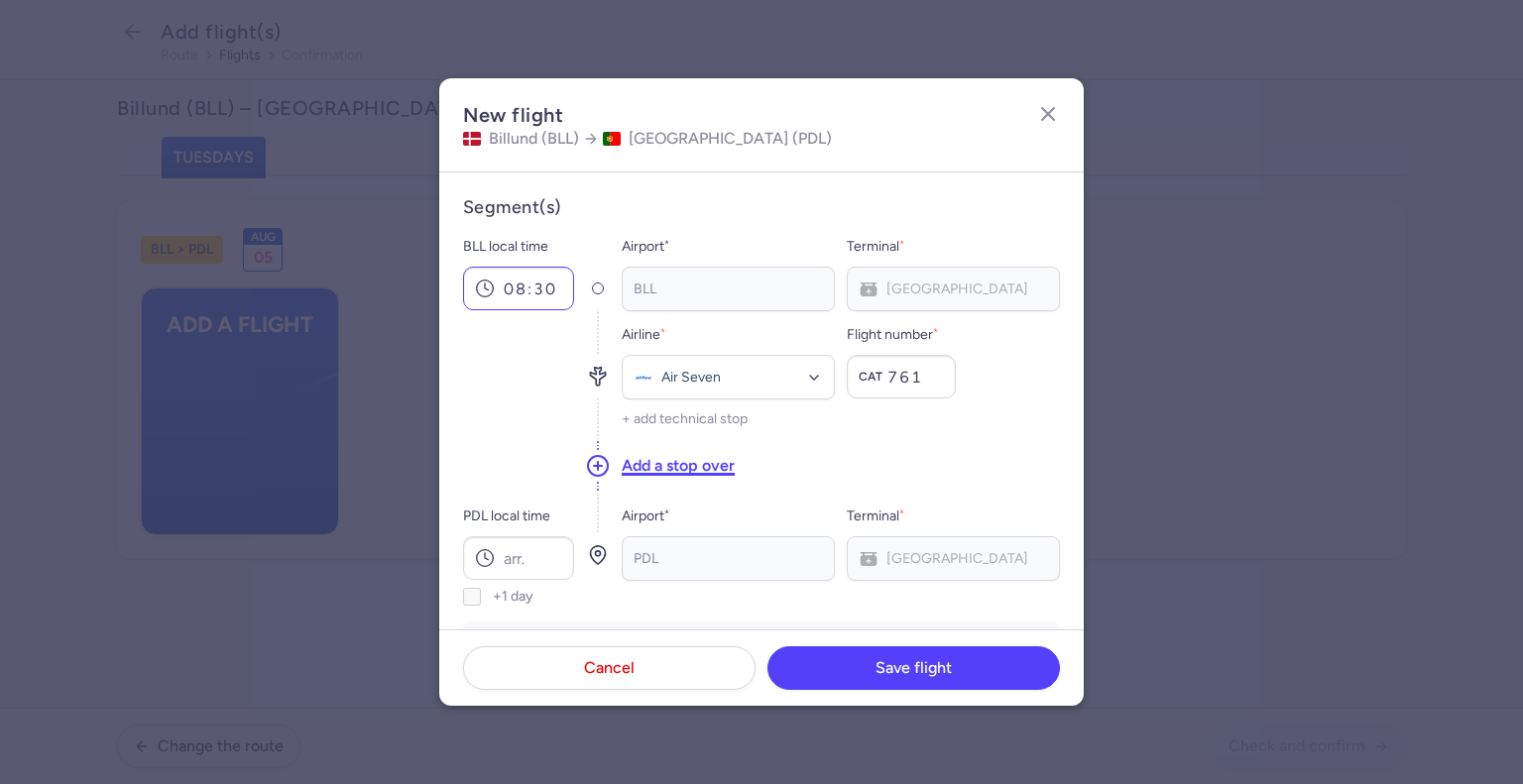 type 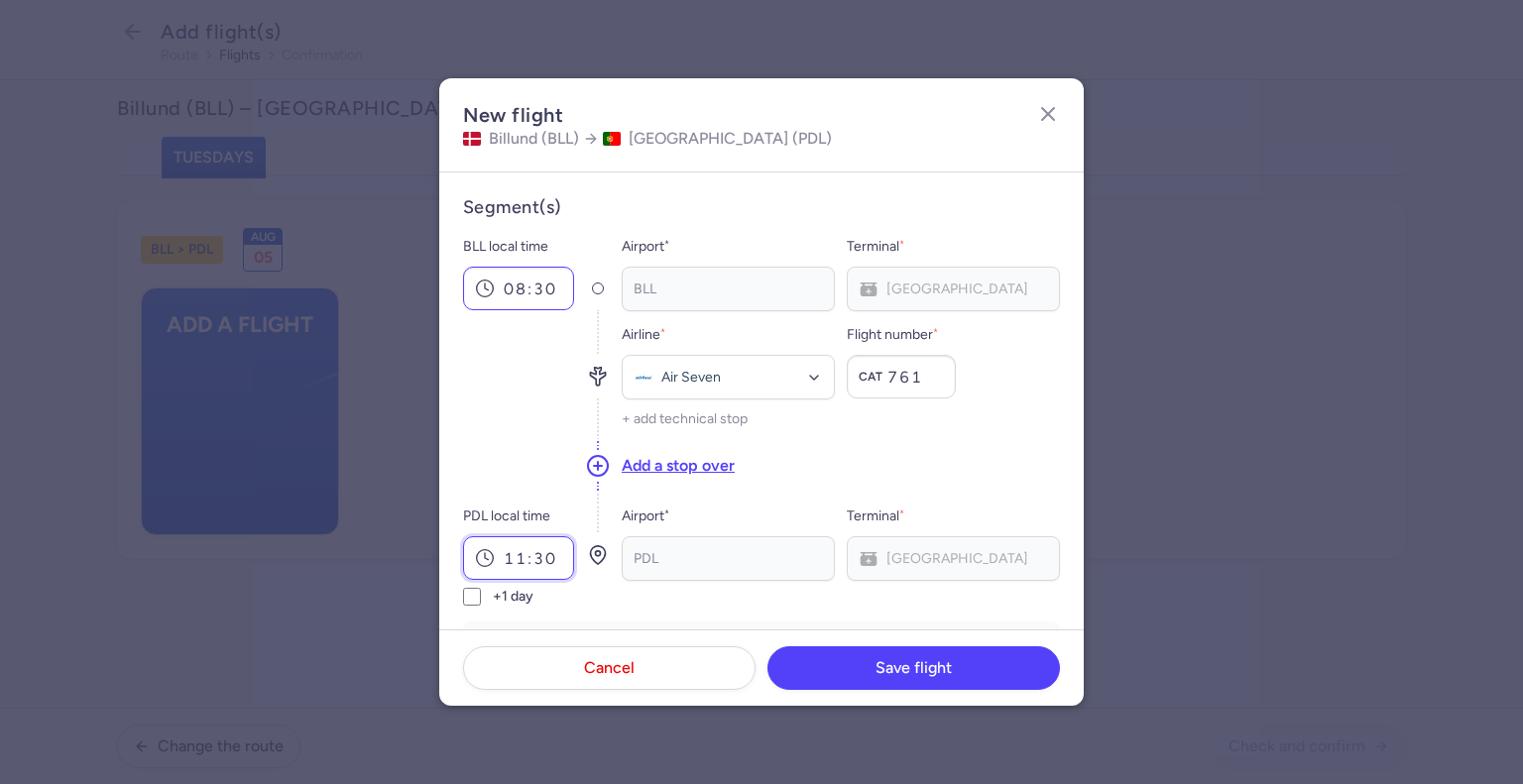 type on "11:30" 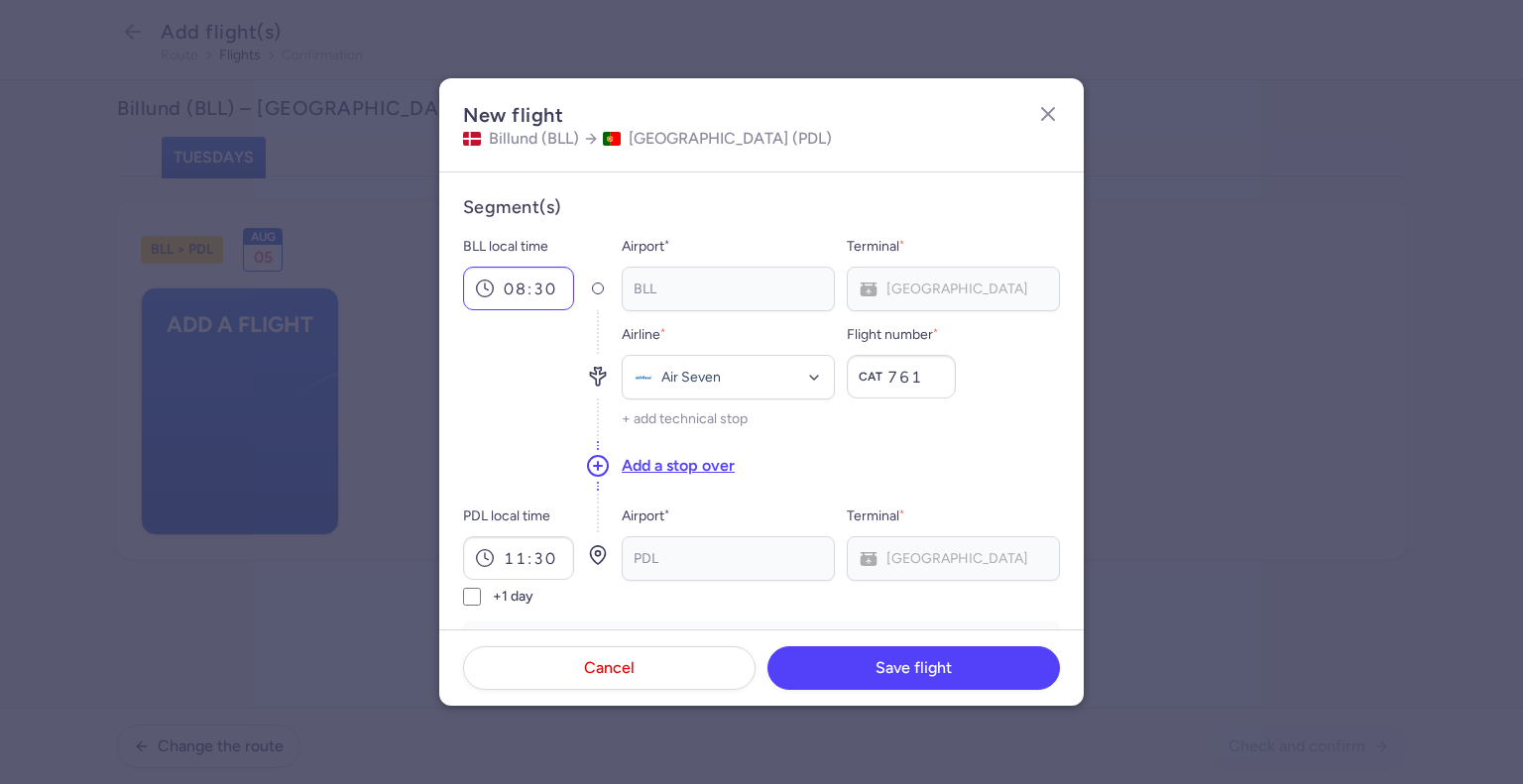 scroll, scrollTop: 407, scrollLeft: 0, axis: vertical 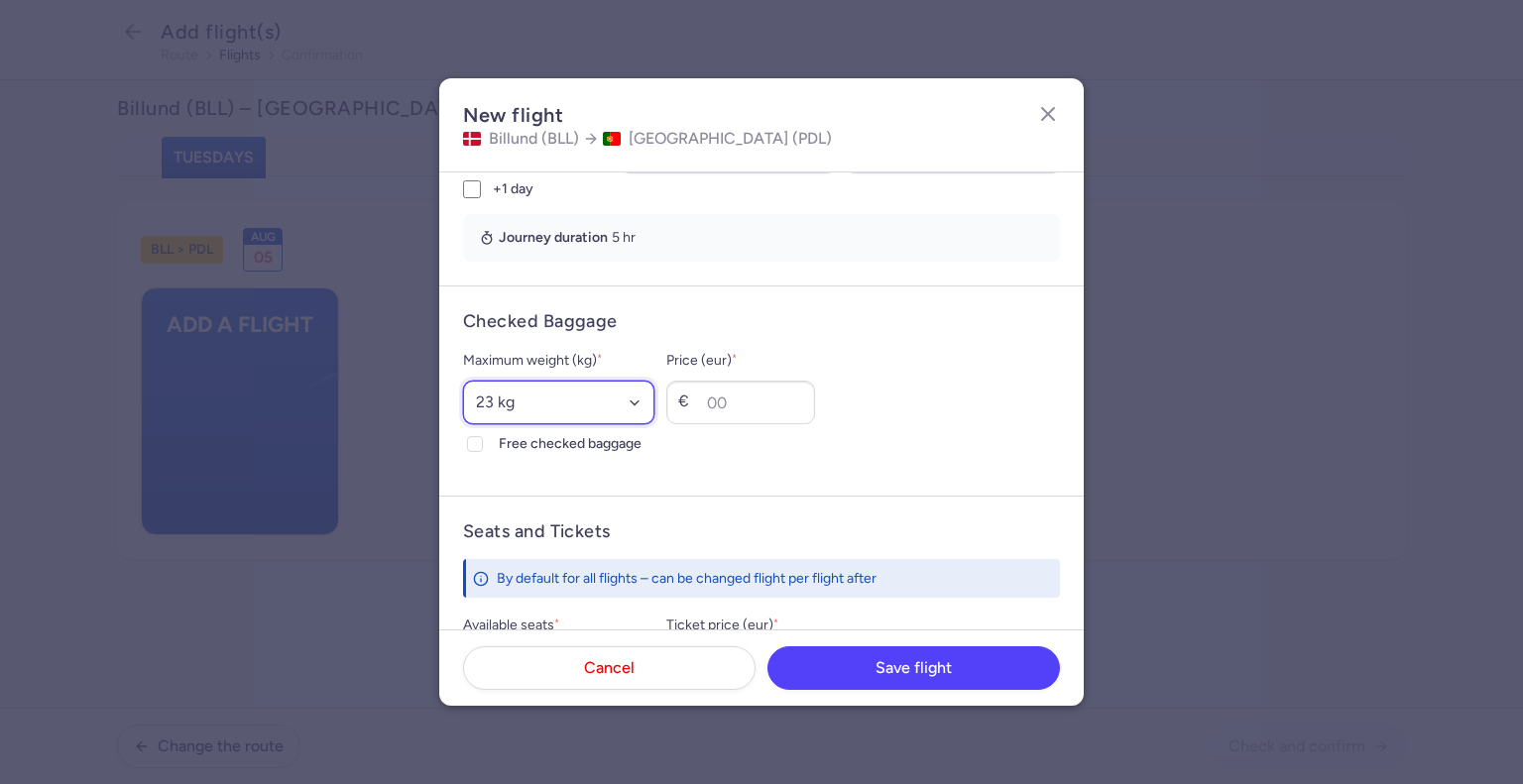 select on "15" 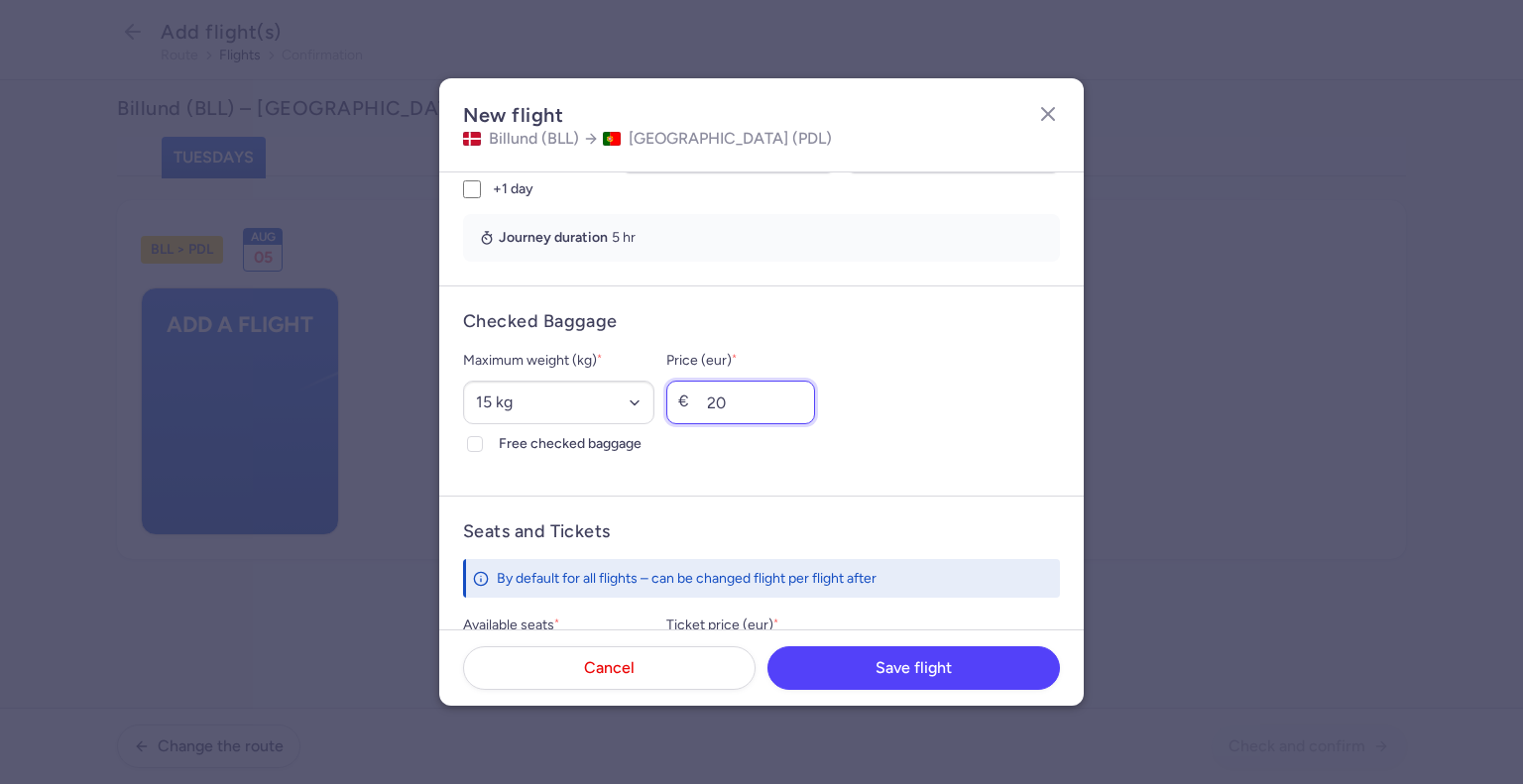 type on "20" 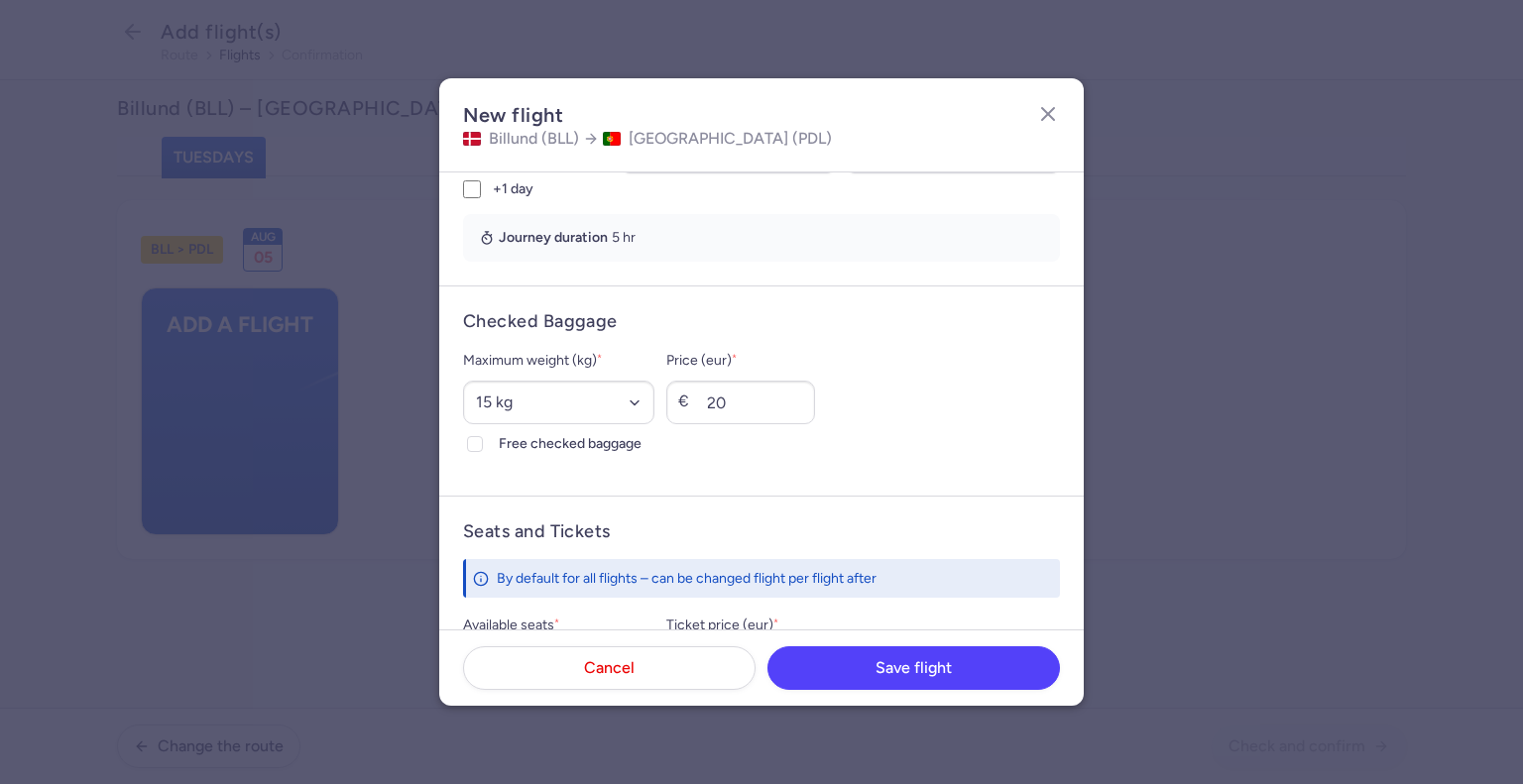 scroll, scrollTop: 672, scrollLeft: 0, axis: vertical 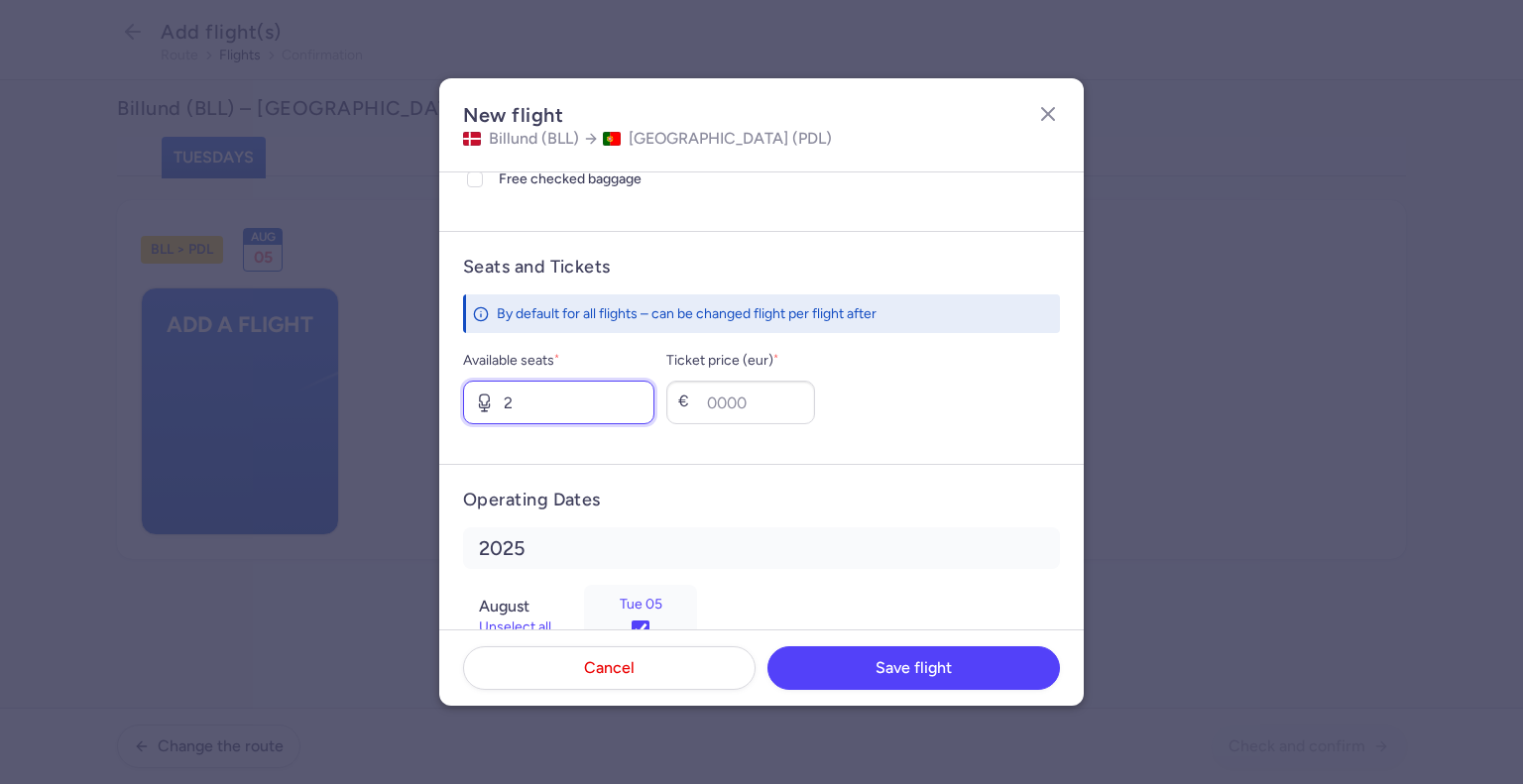 type on "2" 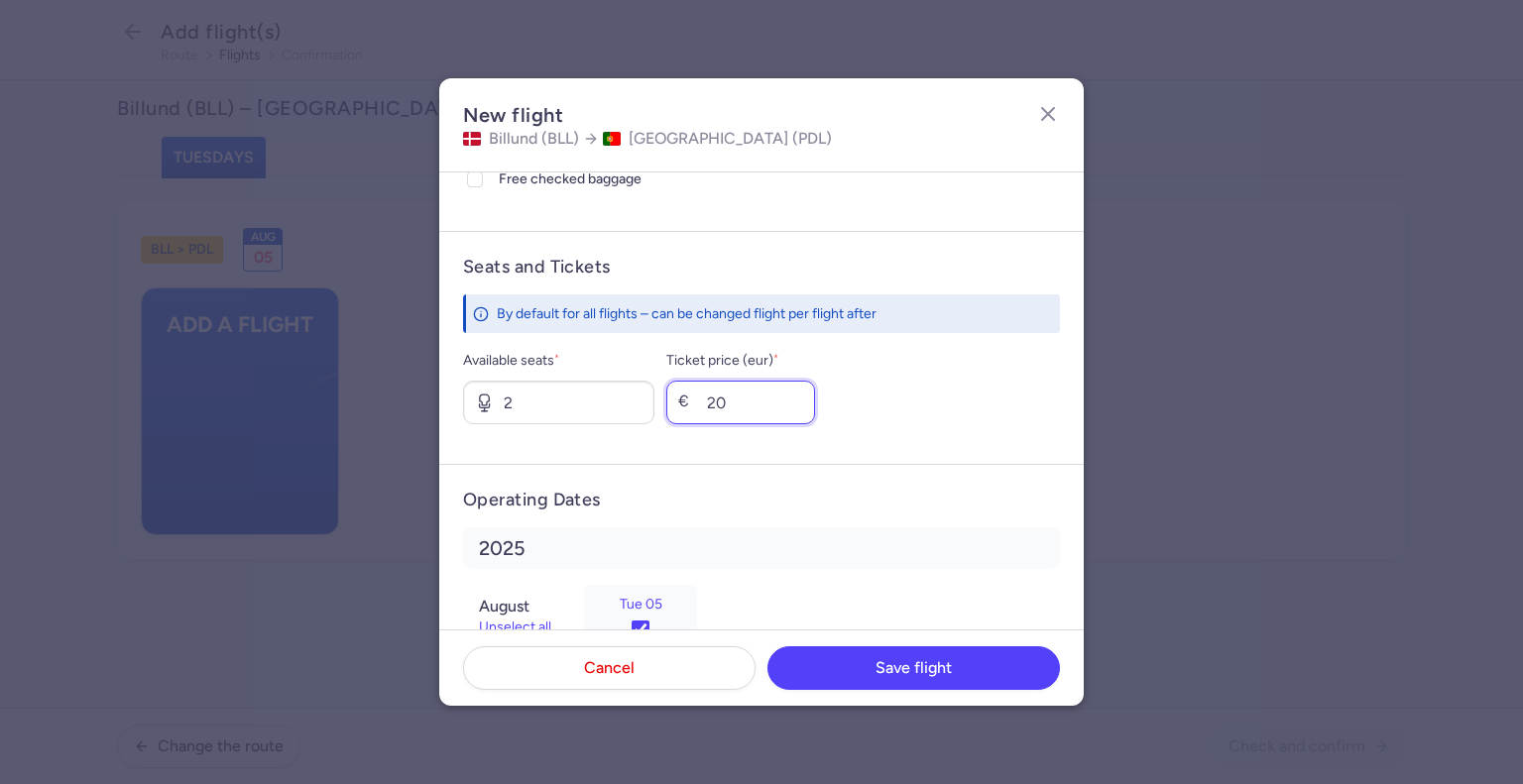 type on "20" 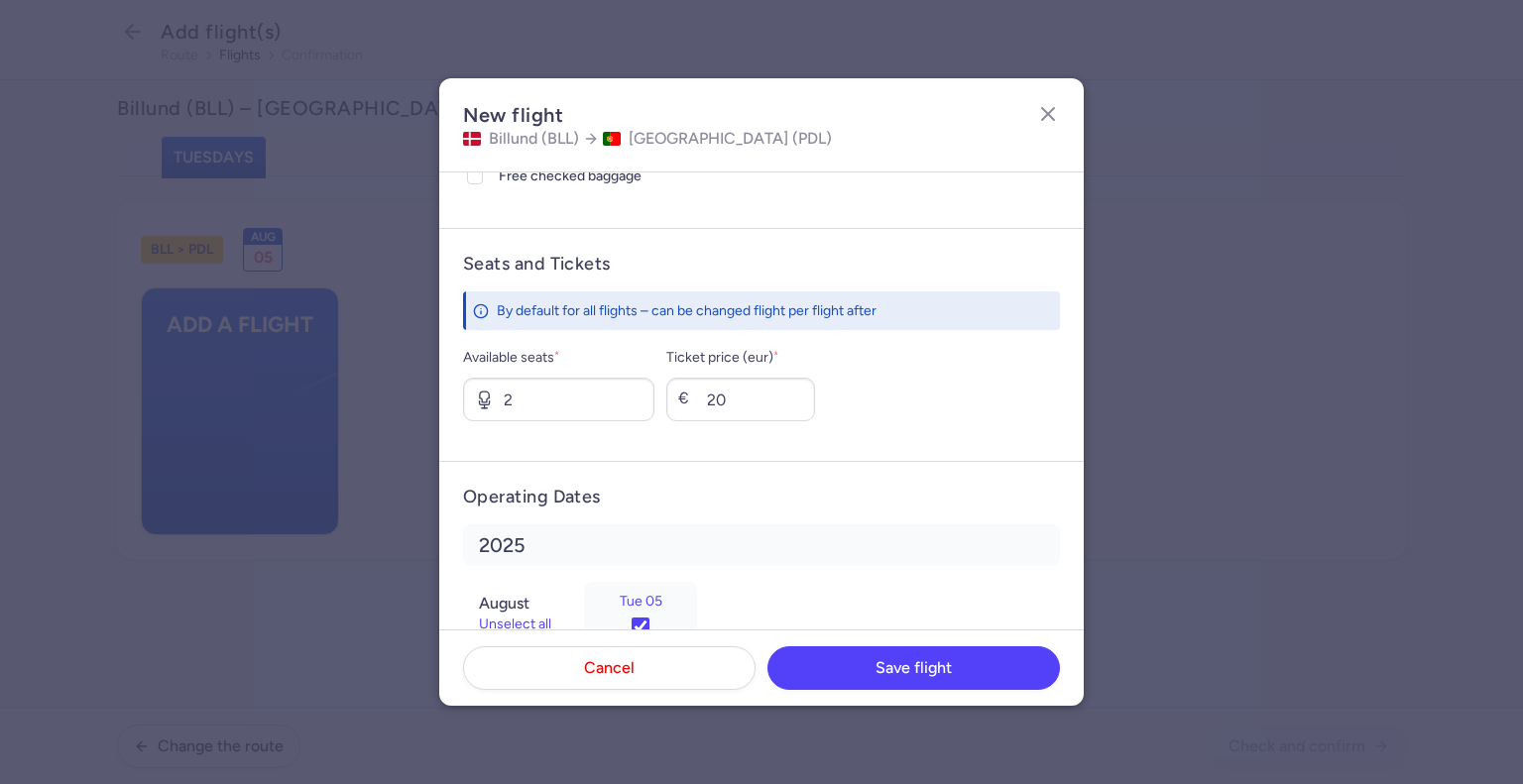 type 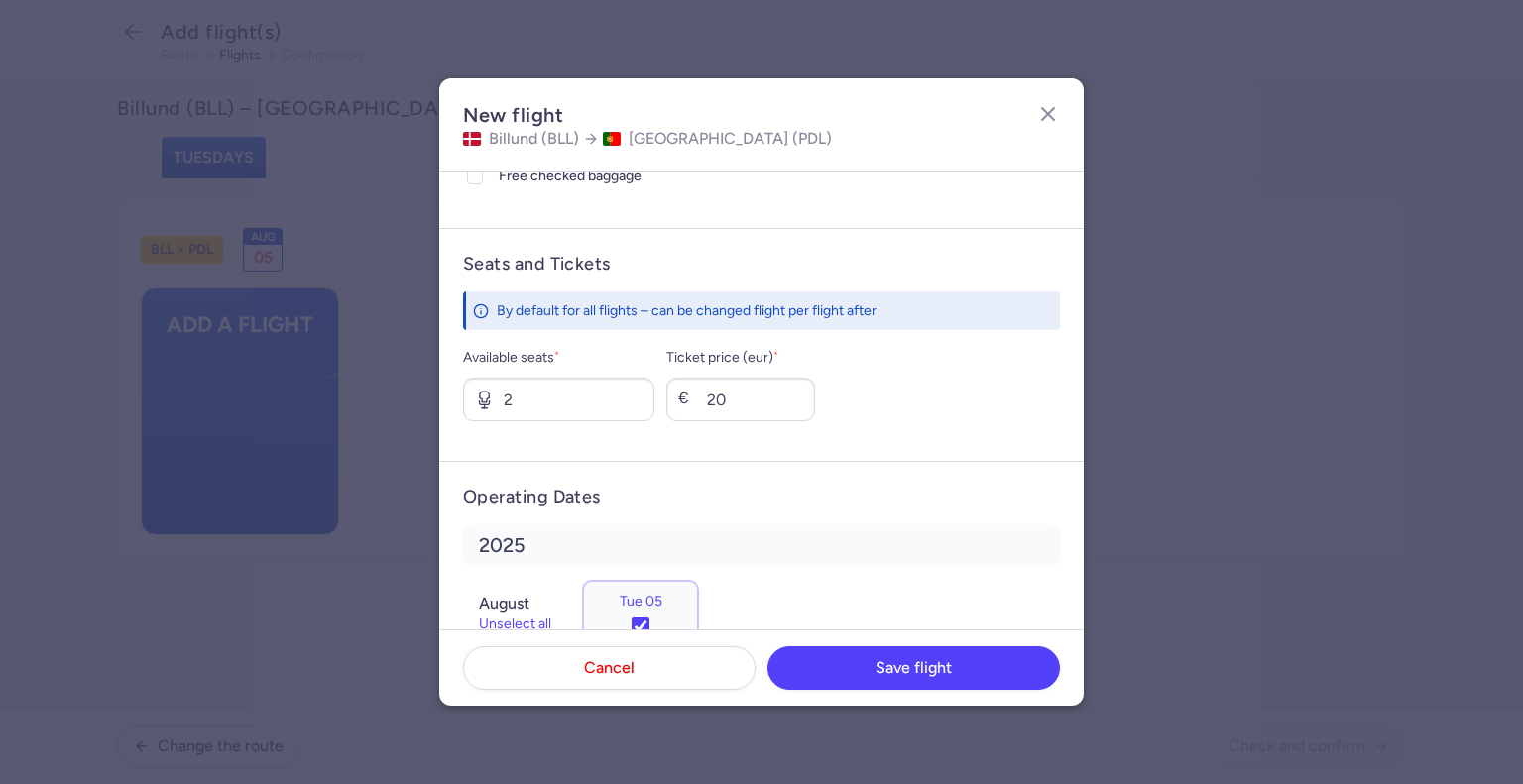 scroll, scrollTop: 679, scrollLeft: 0, axis: vertical 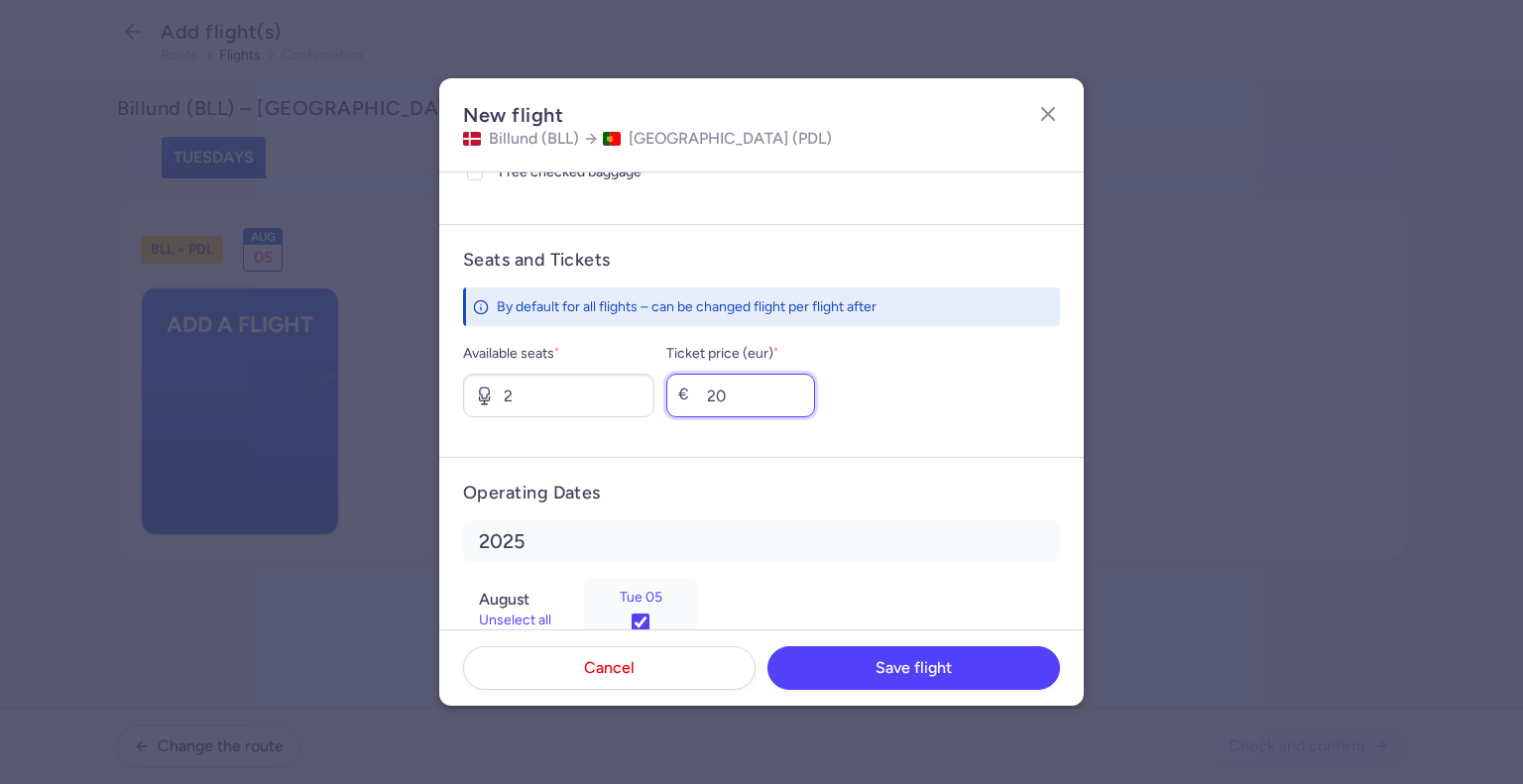 drag, startPoint x: 782, startPoint y: 392, endPoint x: 643, endPoint y: 516, distance: 186.27131 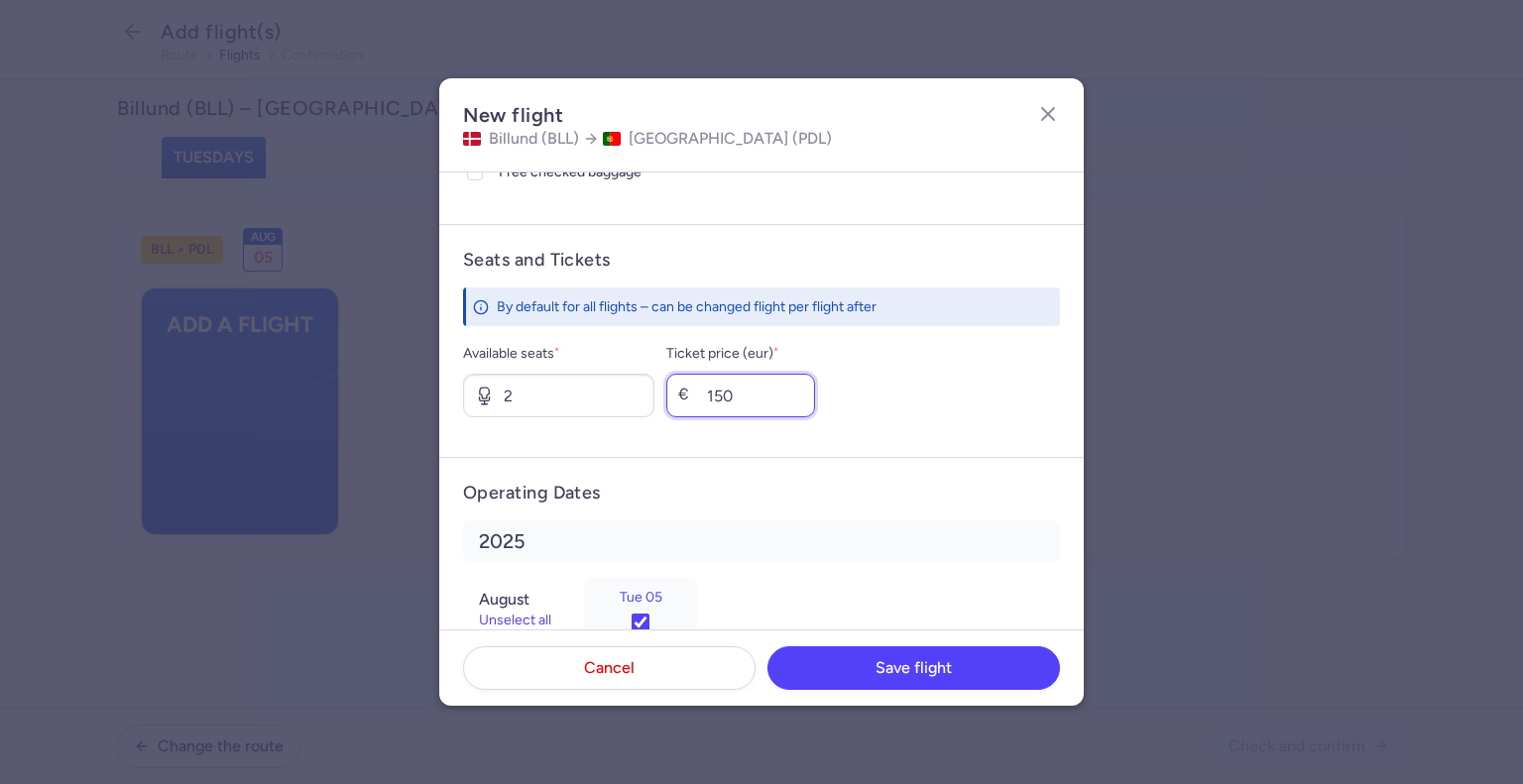 type on "150" 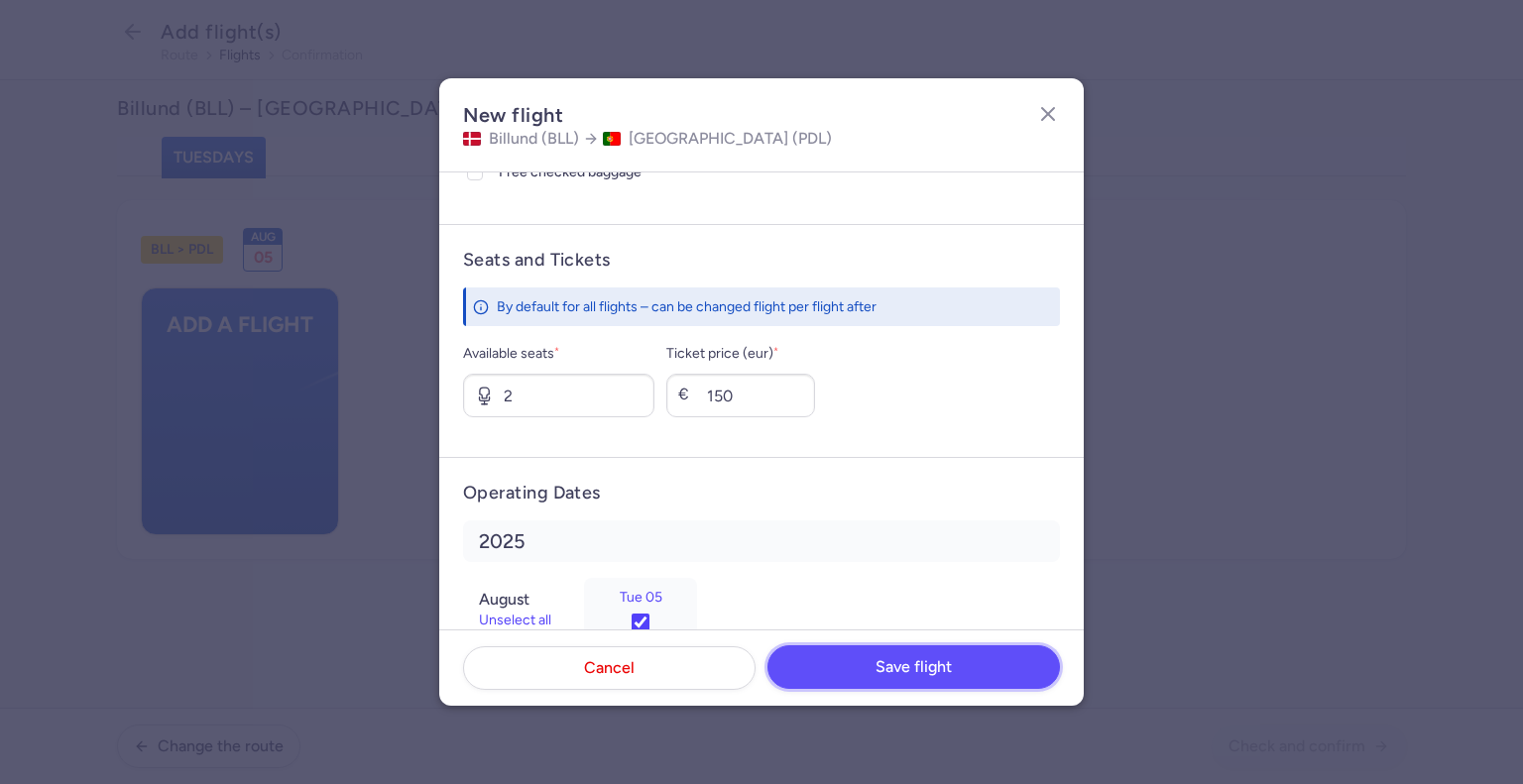 click on "Save flight" at bounding box center [913, 667] 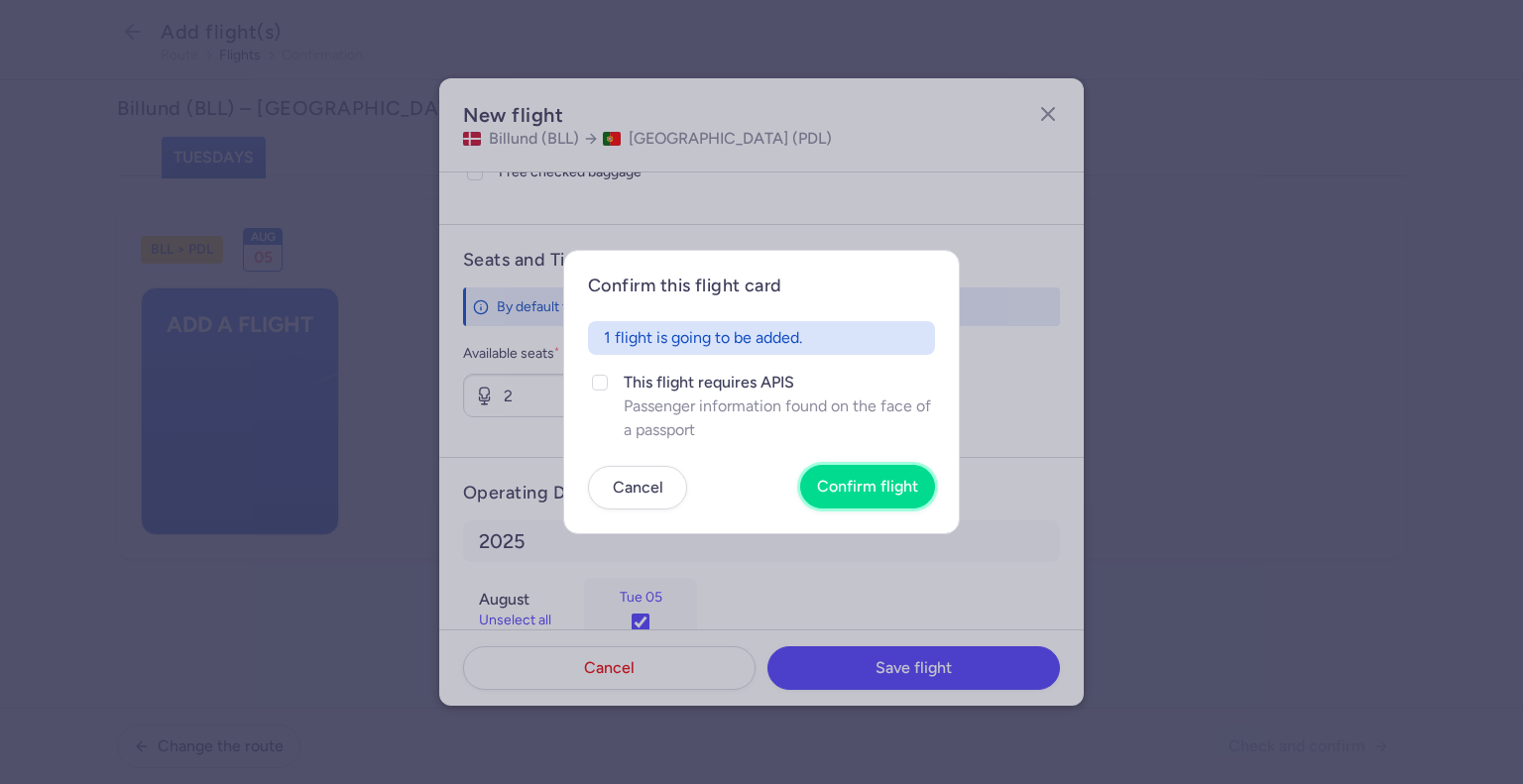 click on "Confirm flight" at bounding box center [868, 487] 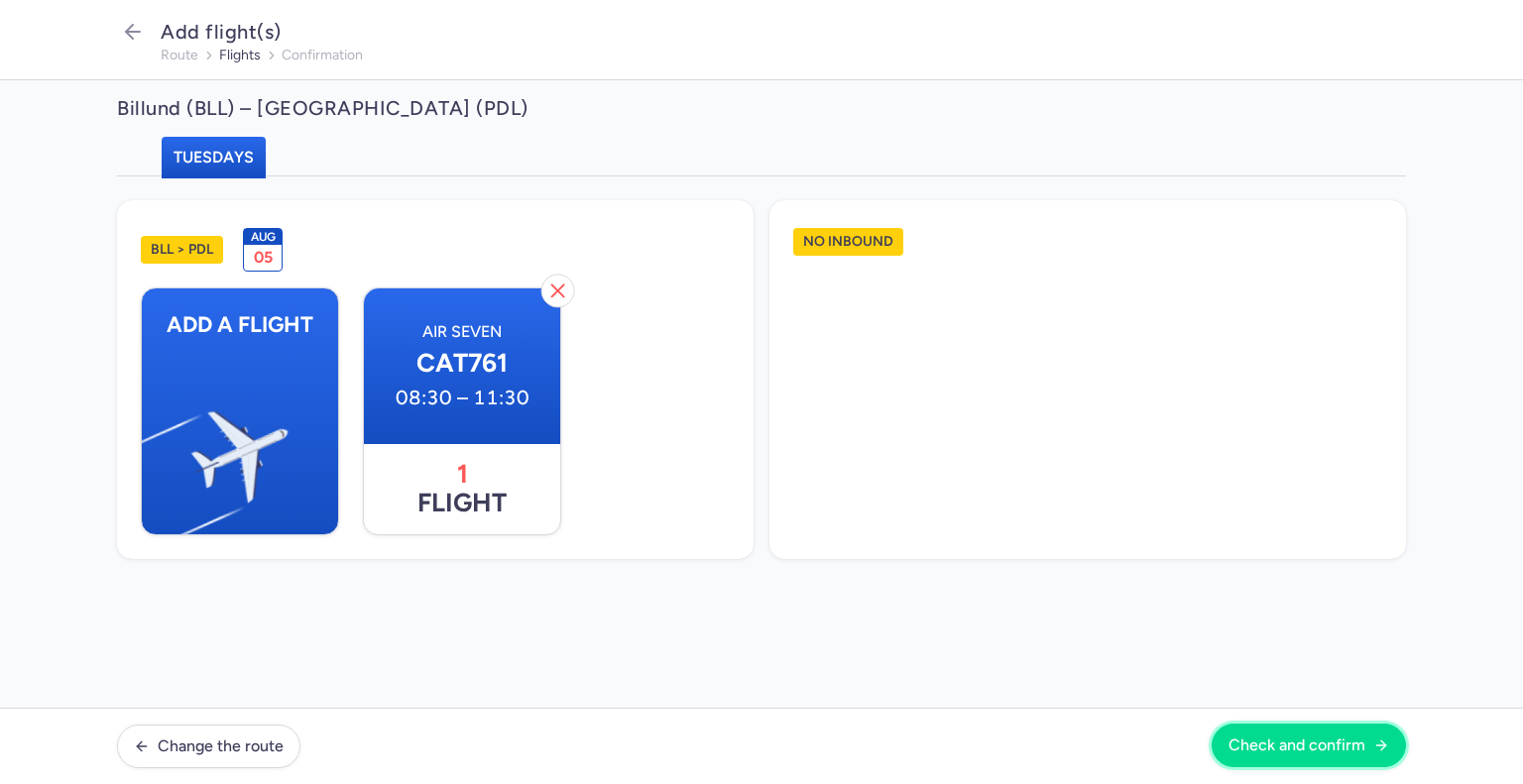 click on "Check and confirm" at bounding box center (1297, 745) 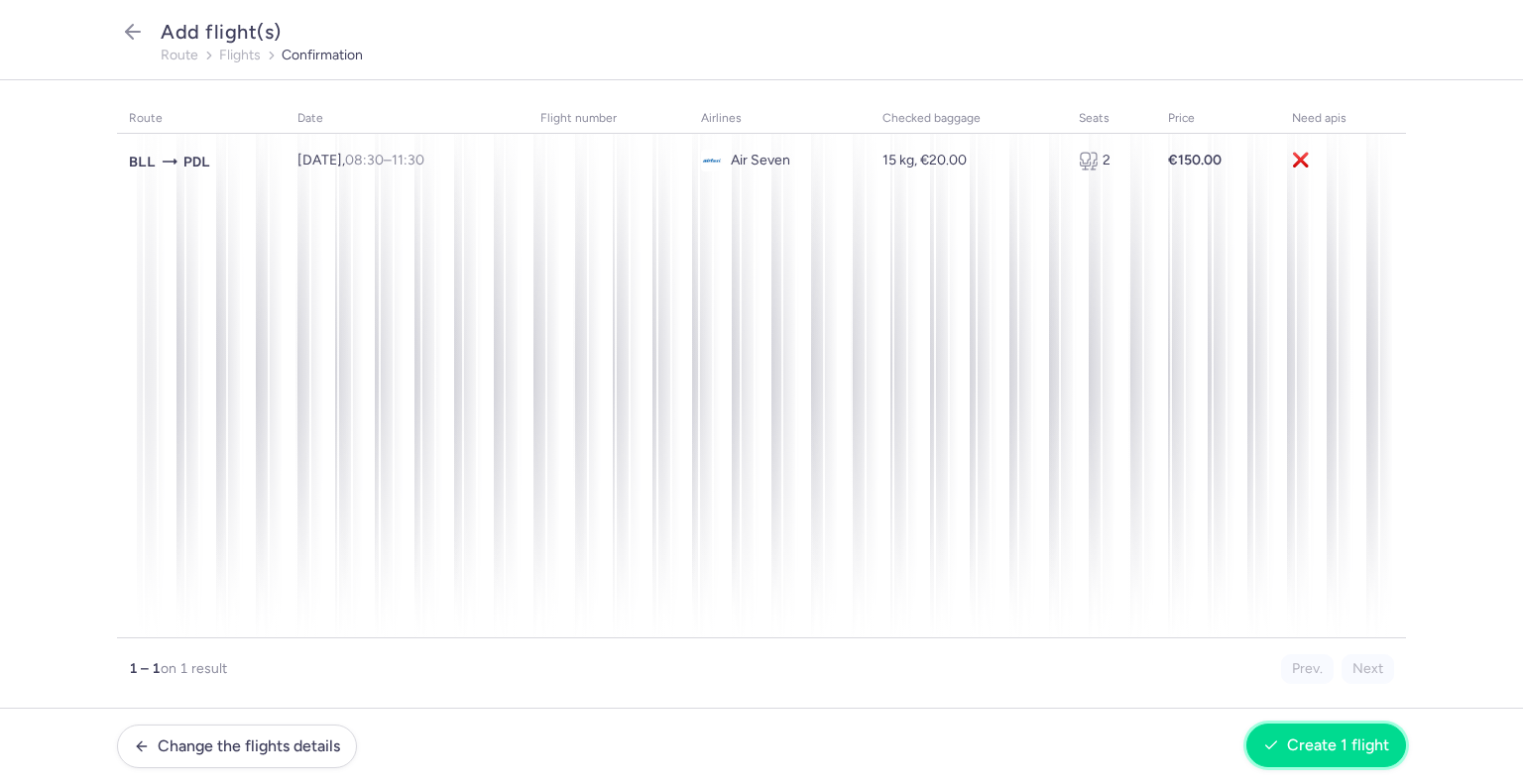 click on "Create 1 flight" at bounding box center (1326, 745) 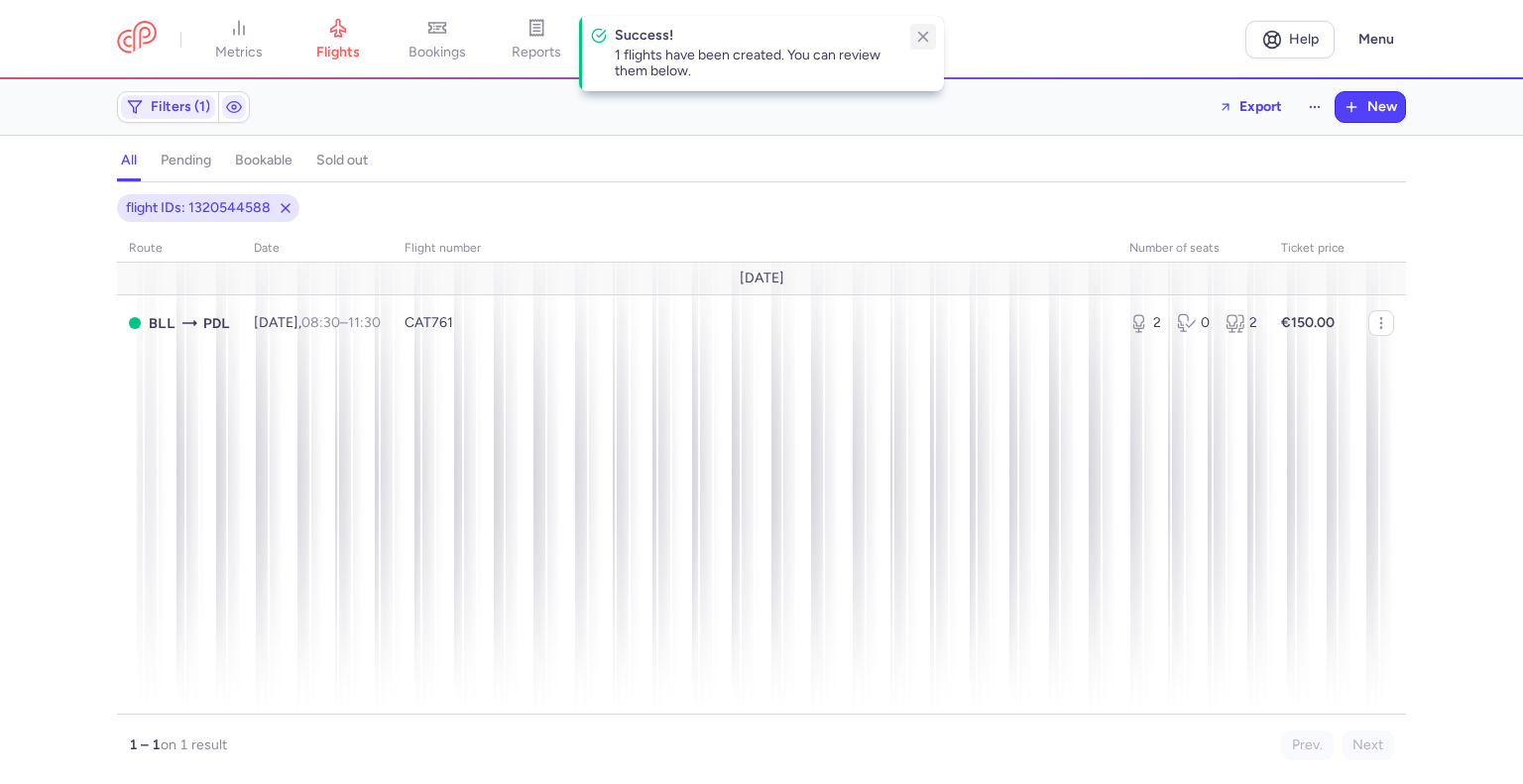 click 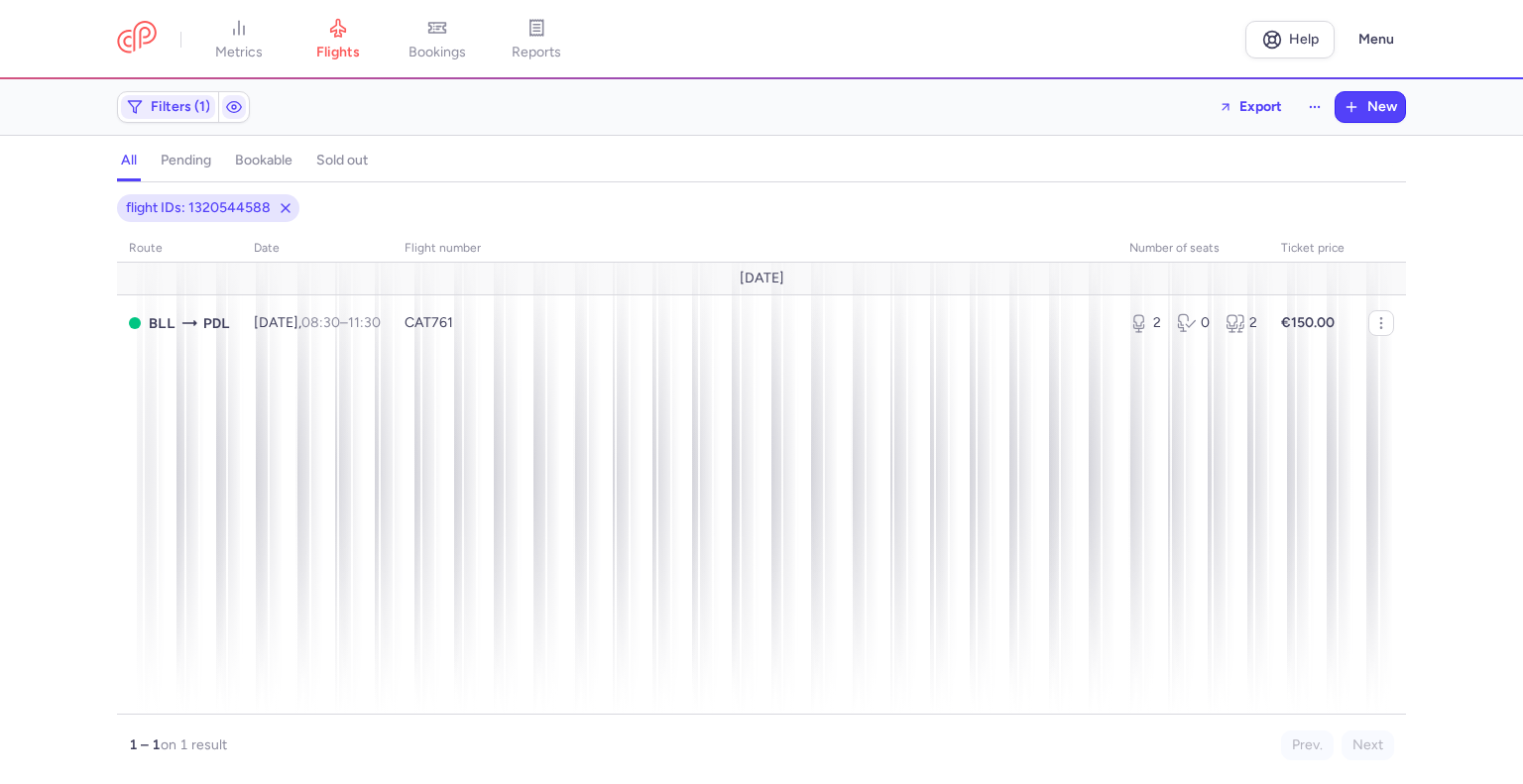 click on "metrics flights bookings reports  Help  Menu" at bounding box center (762, 40) 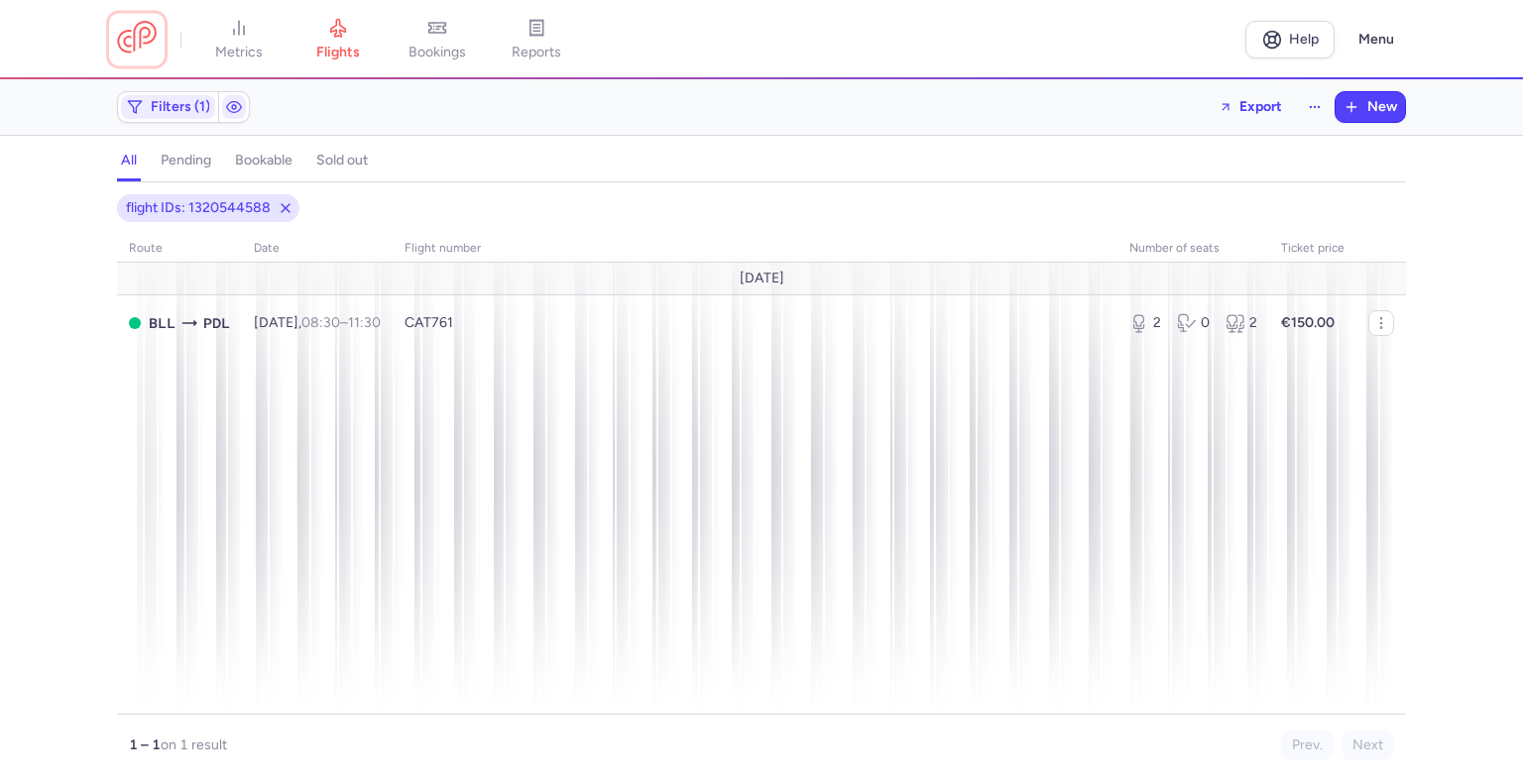 click at bounding box center [137, 39] 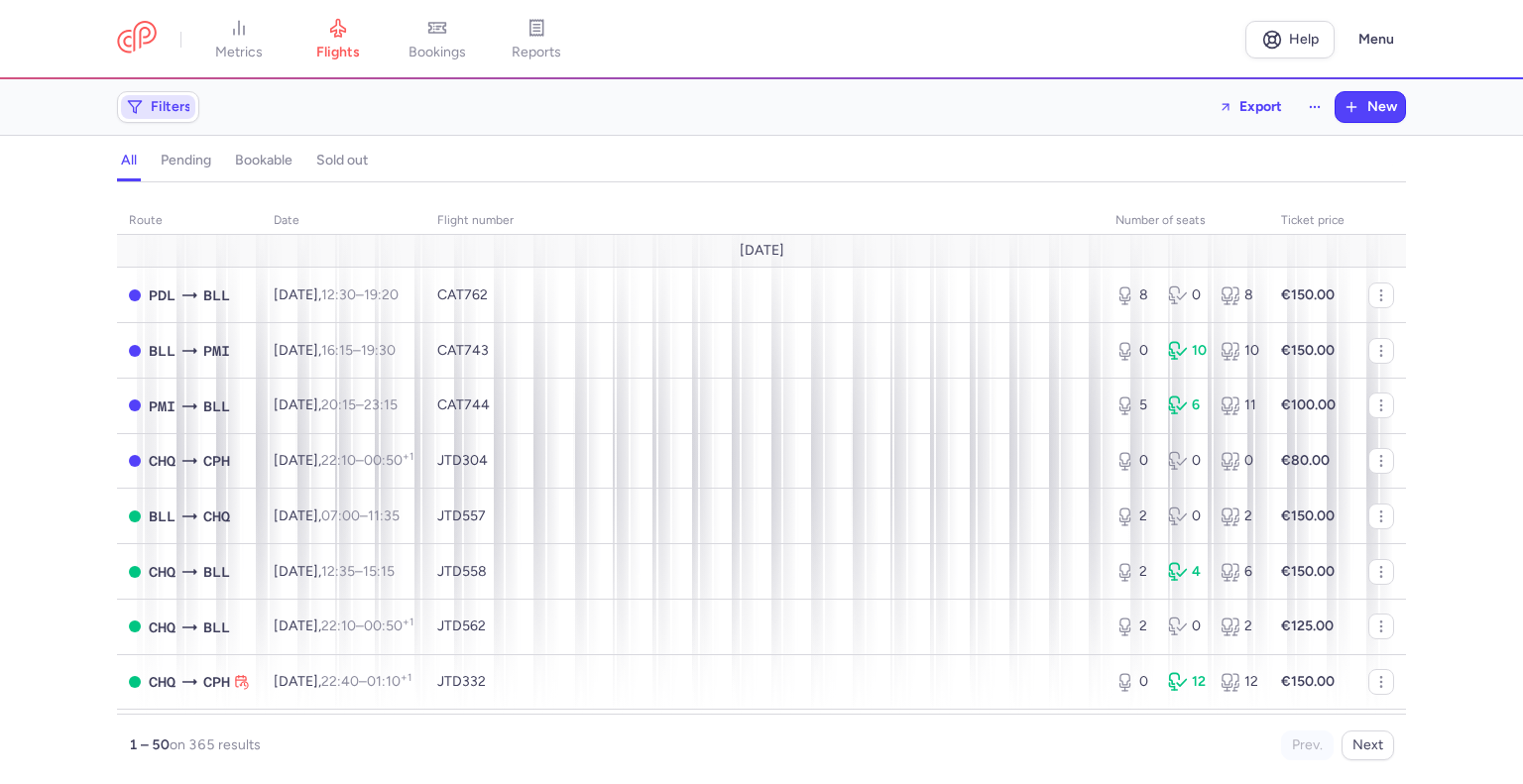 click on "Filters" at bounding box center [158, 107] 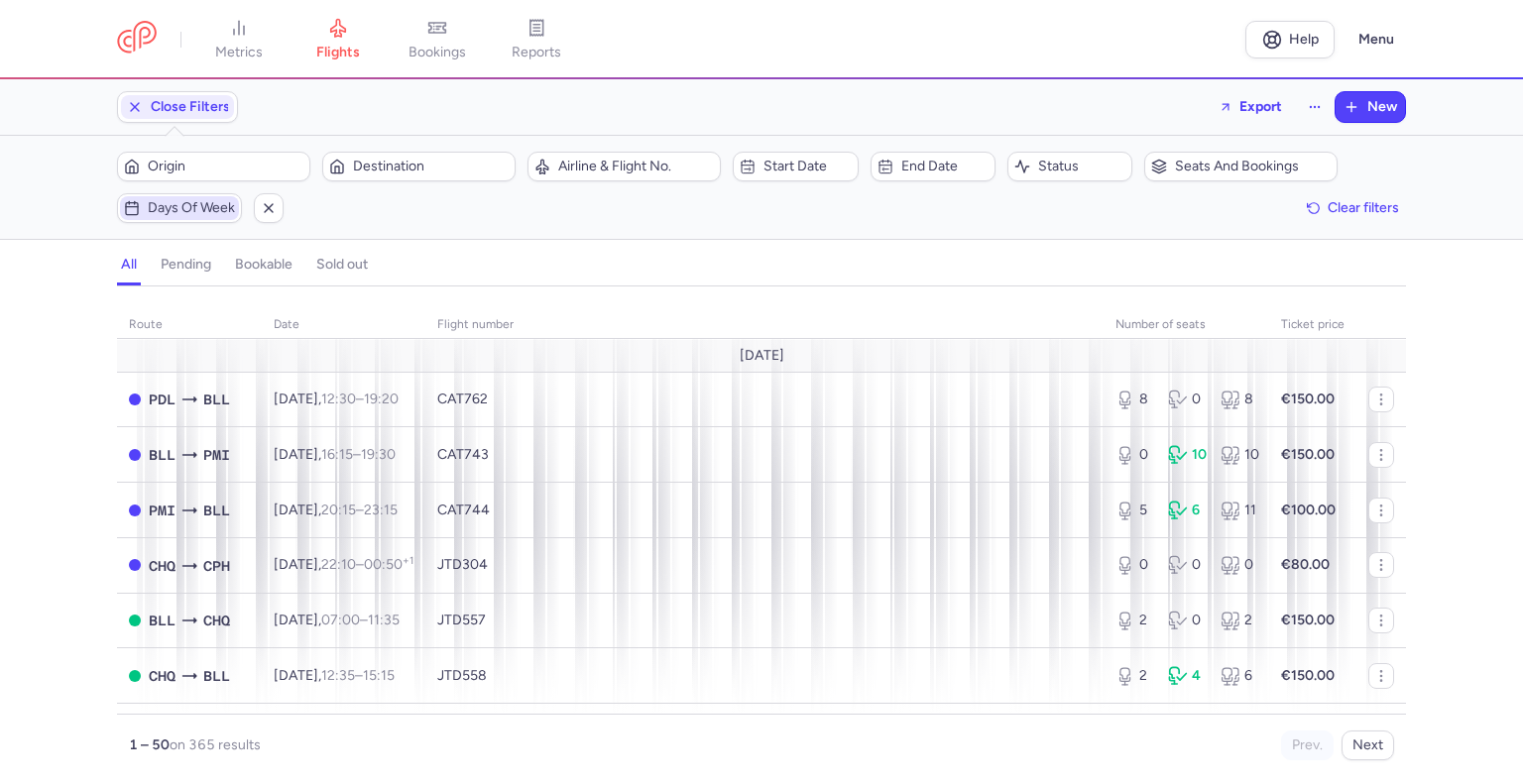 scroll, scrollTop: 0, scrollLeft: 0, axis: both 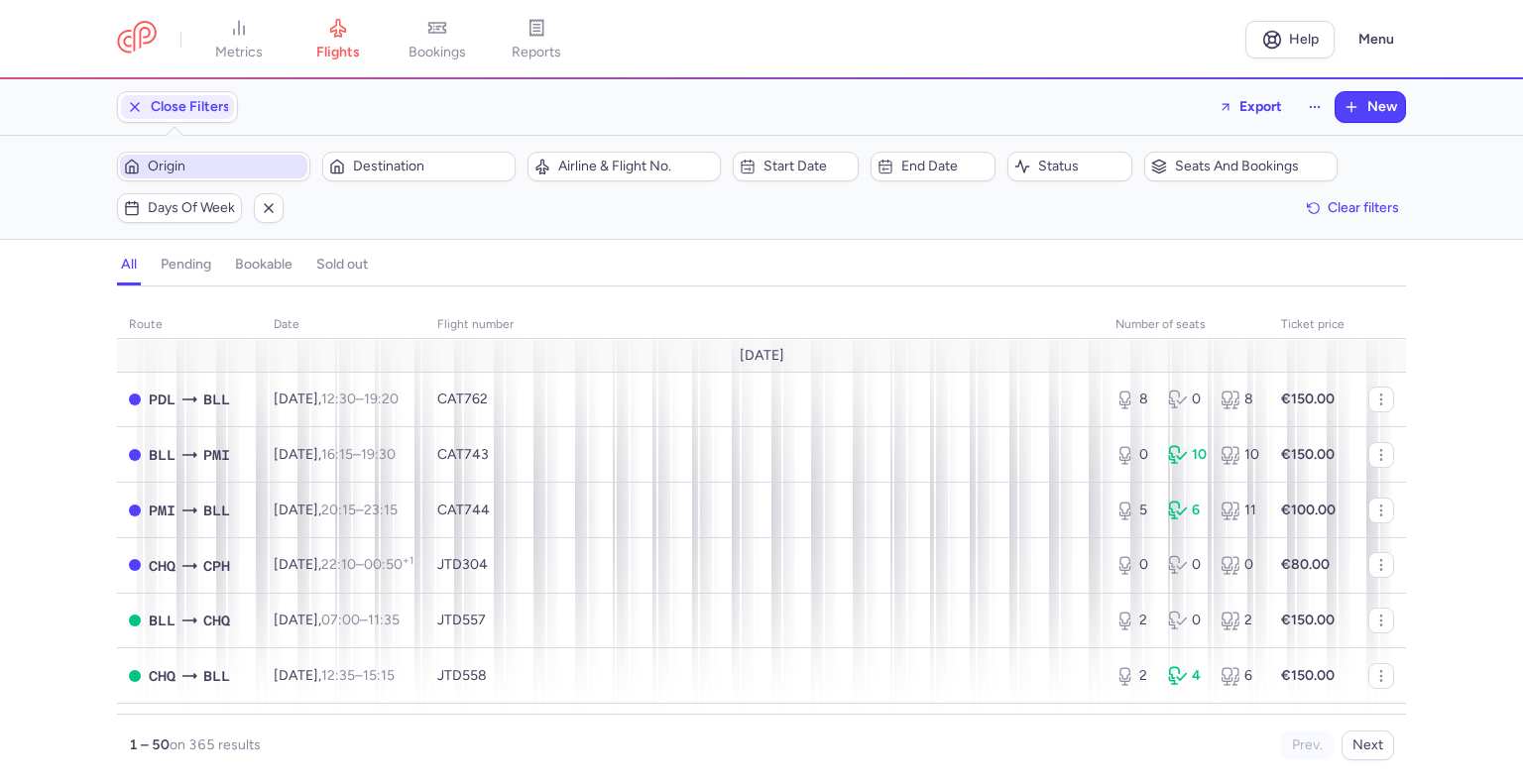 click on "Origin" at bounding box center (213, 167) 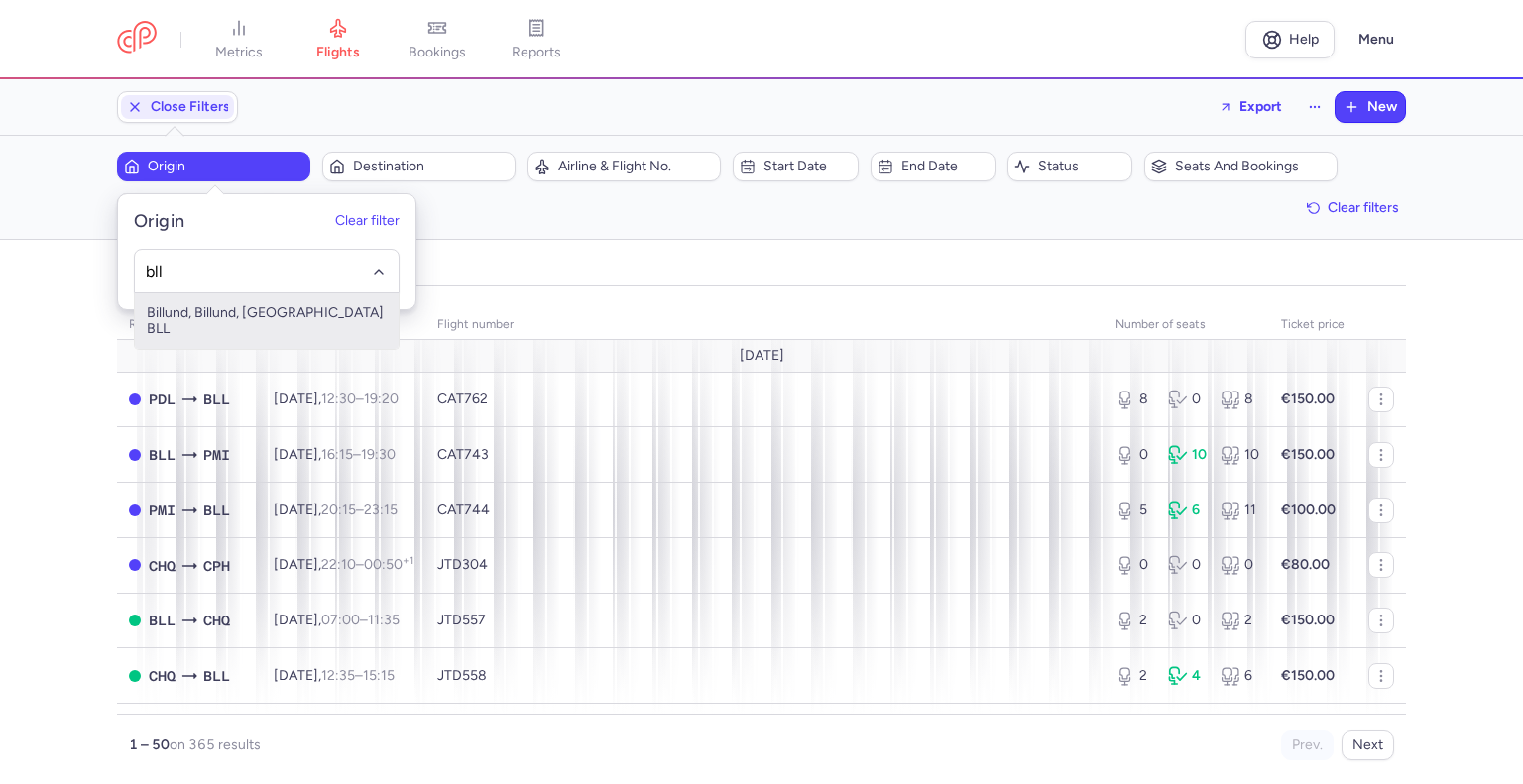 type on "bll" 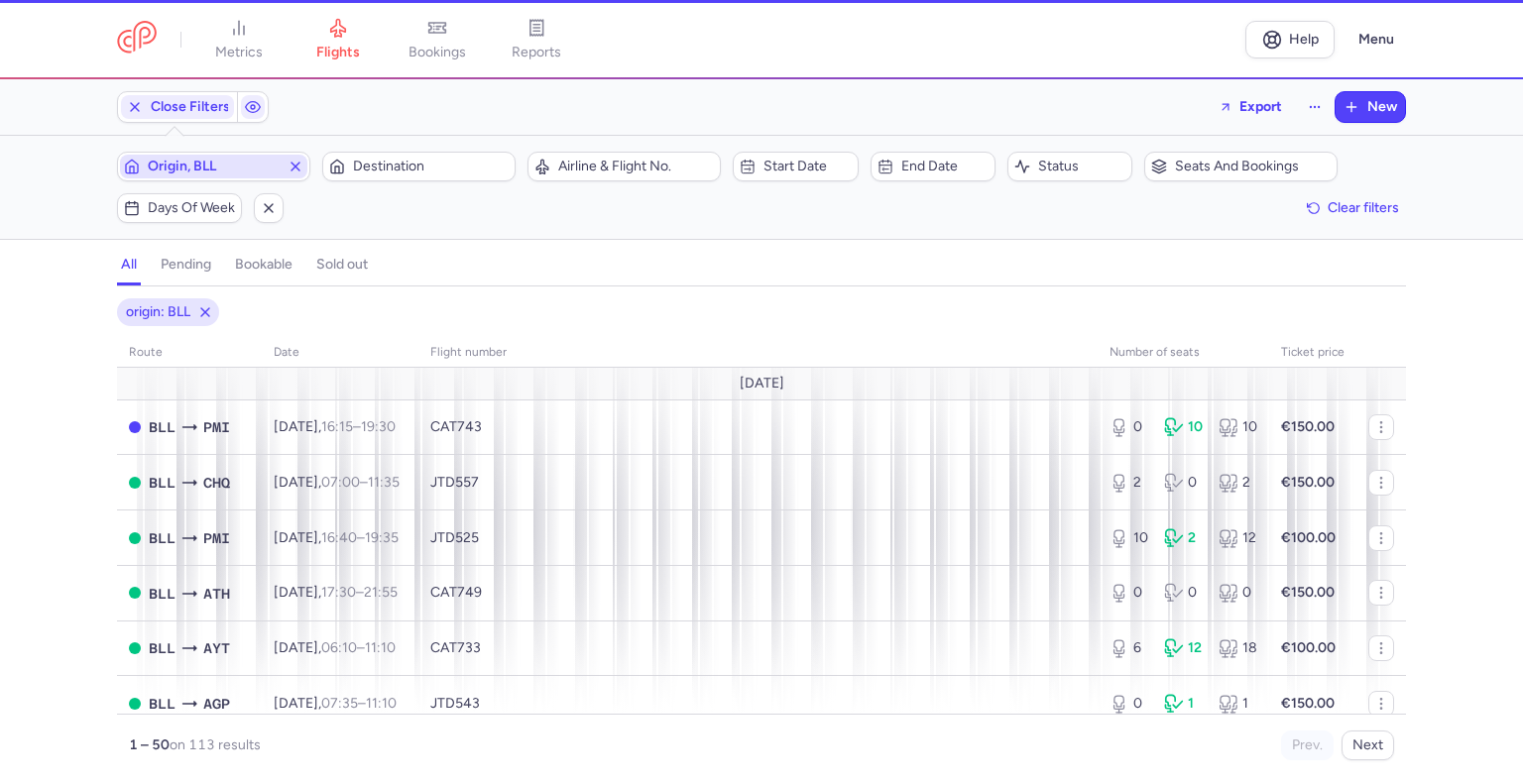 type 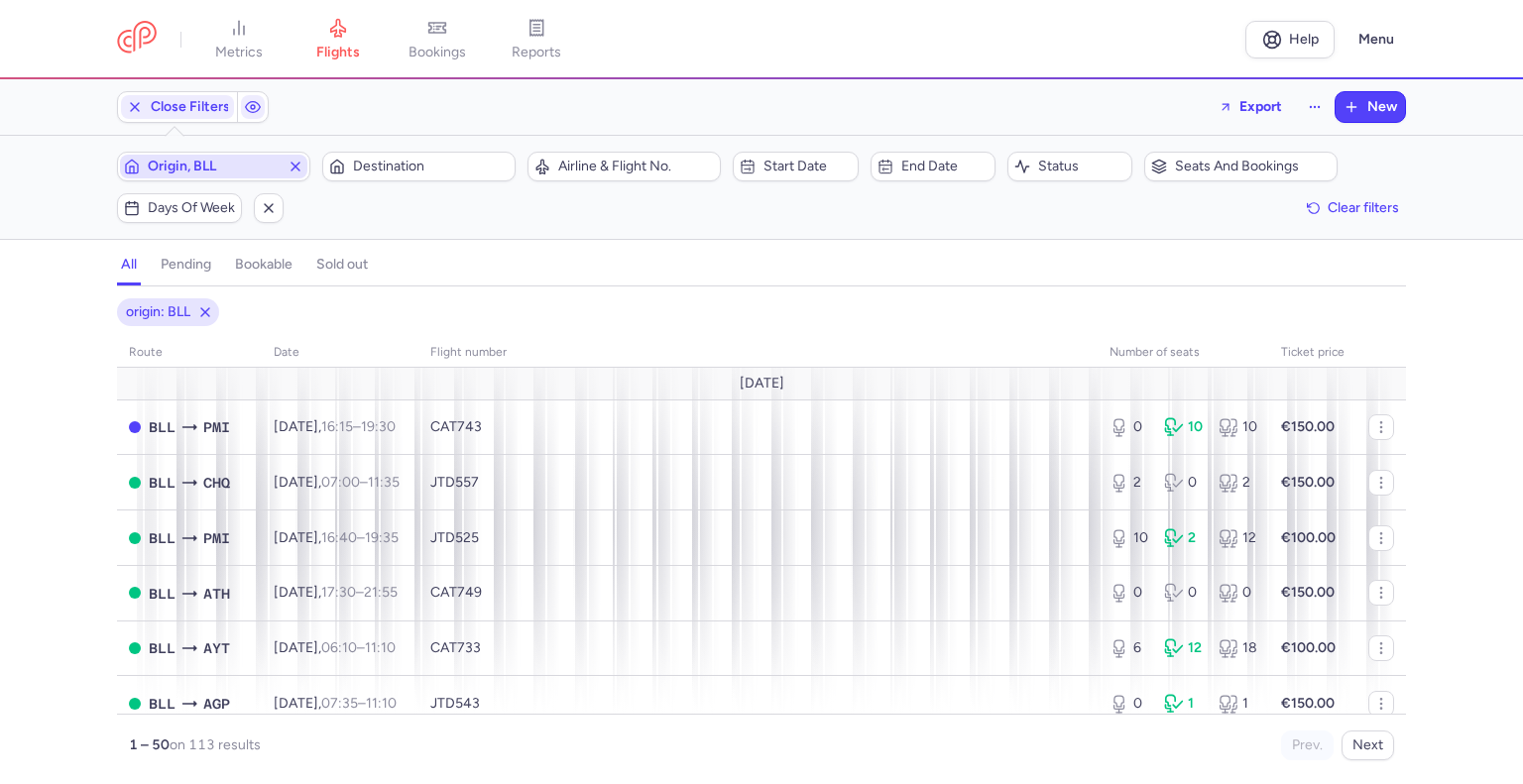 type 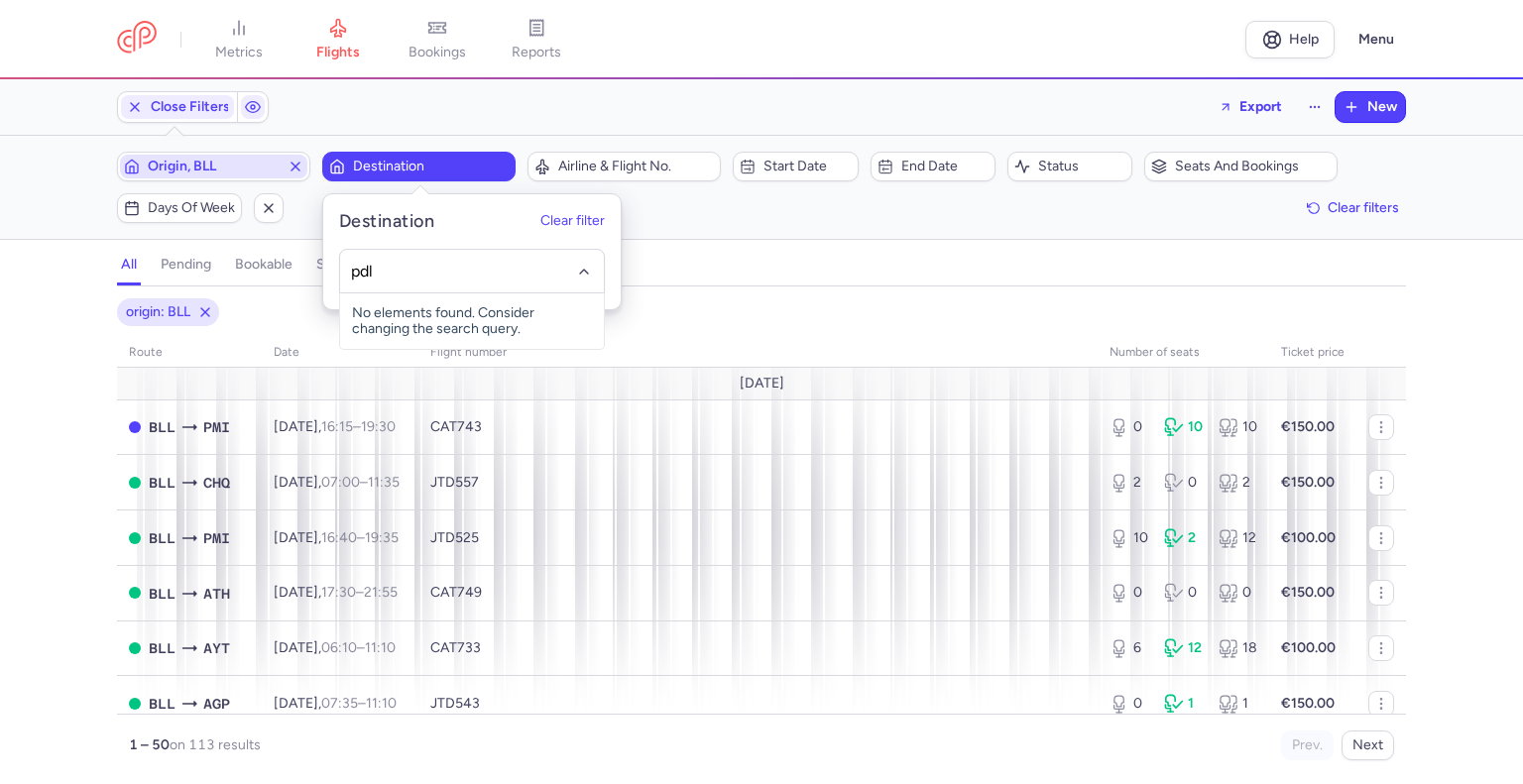 type on "pdl" 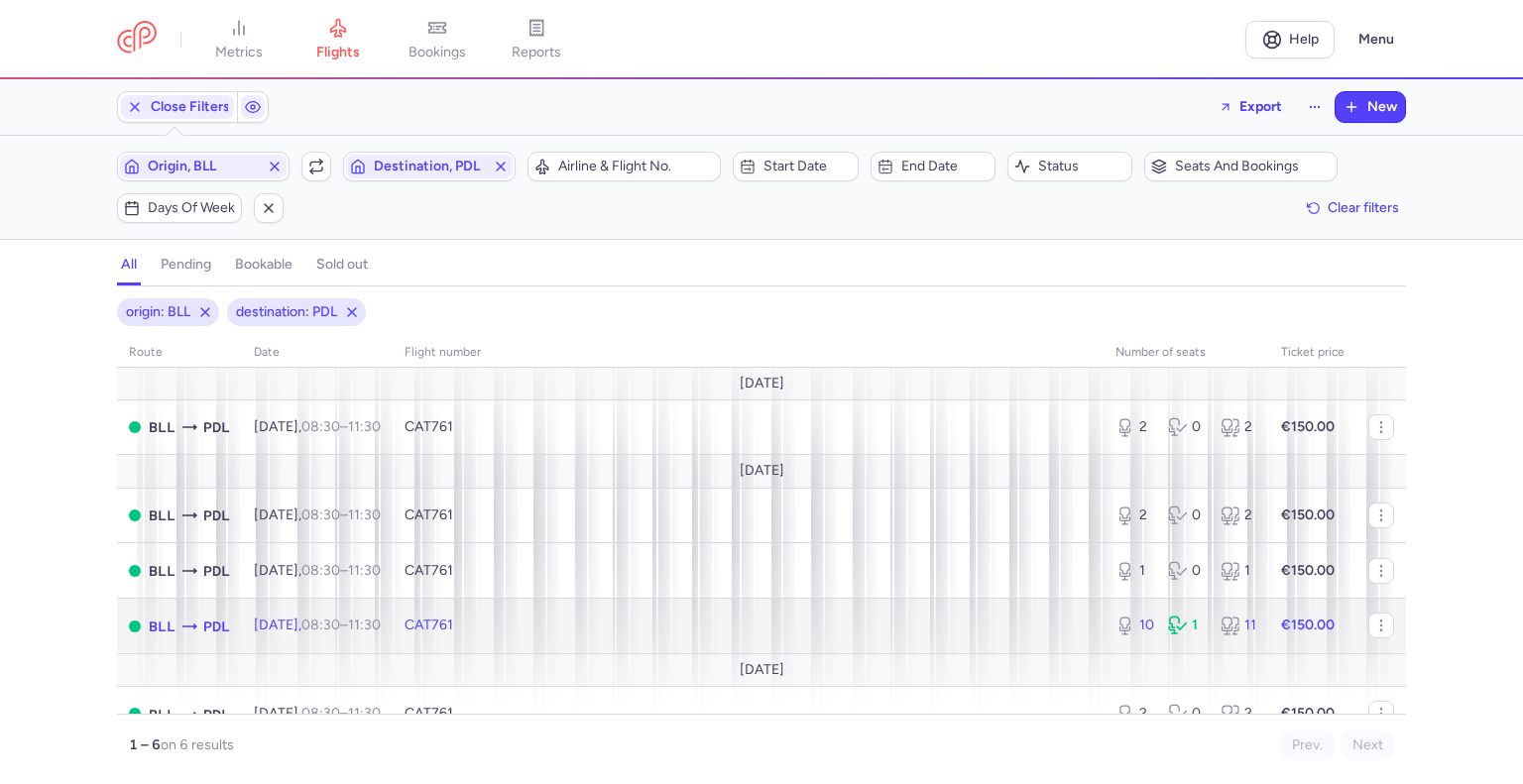 click on "CAT761" 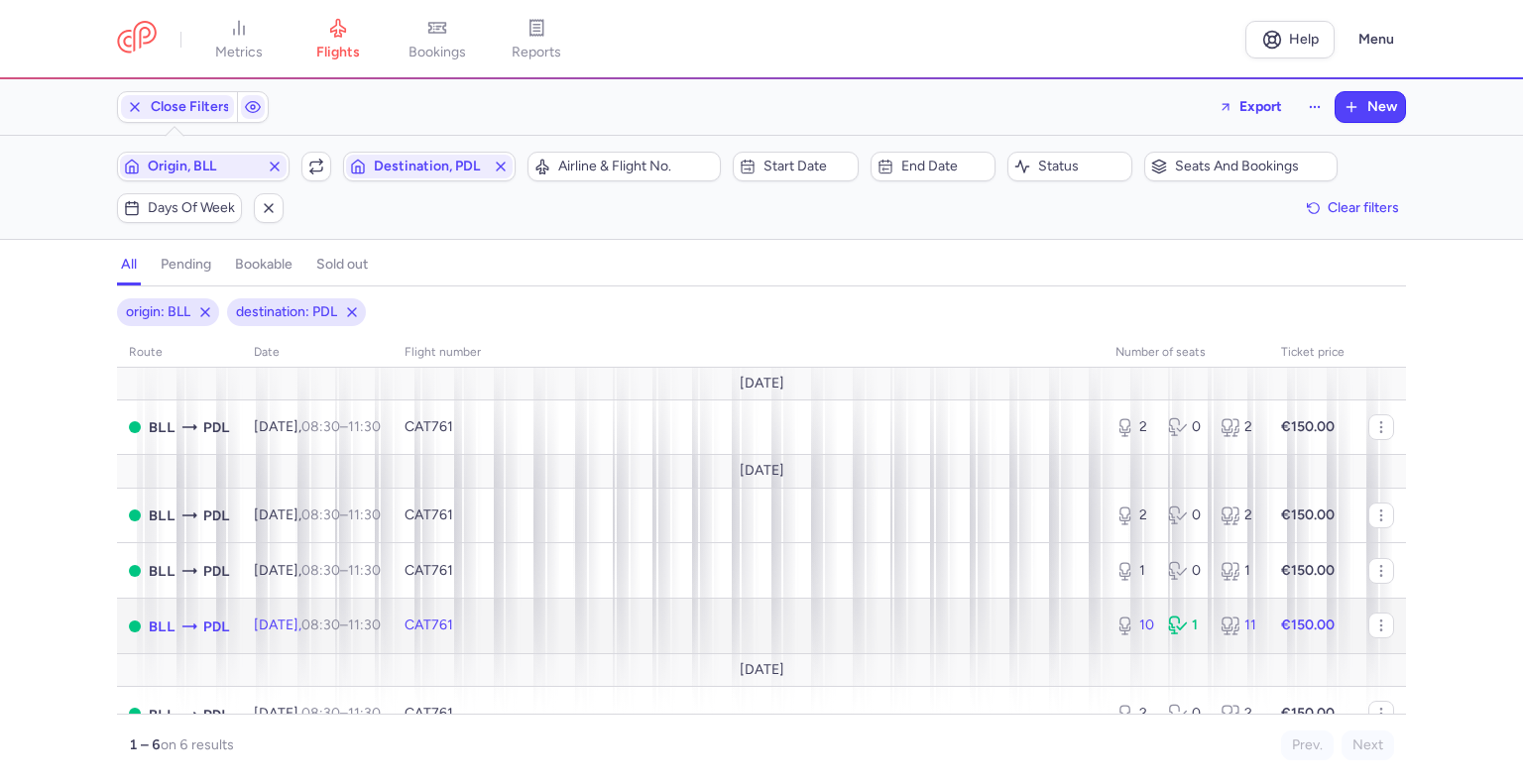 select on "days" 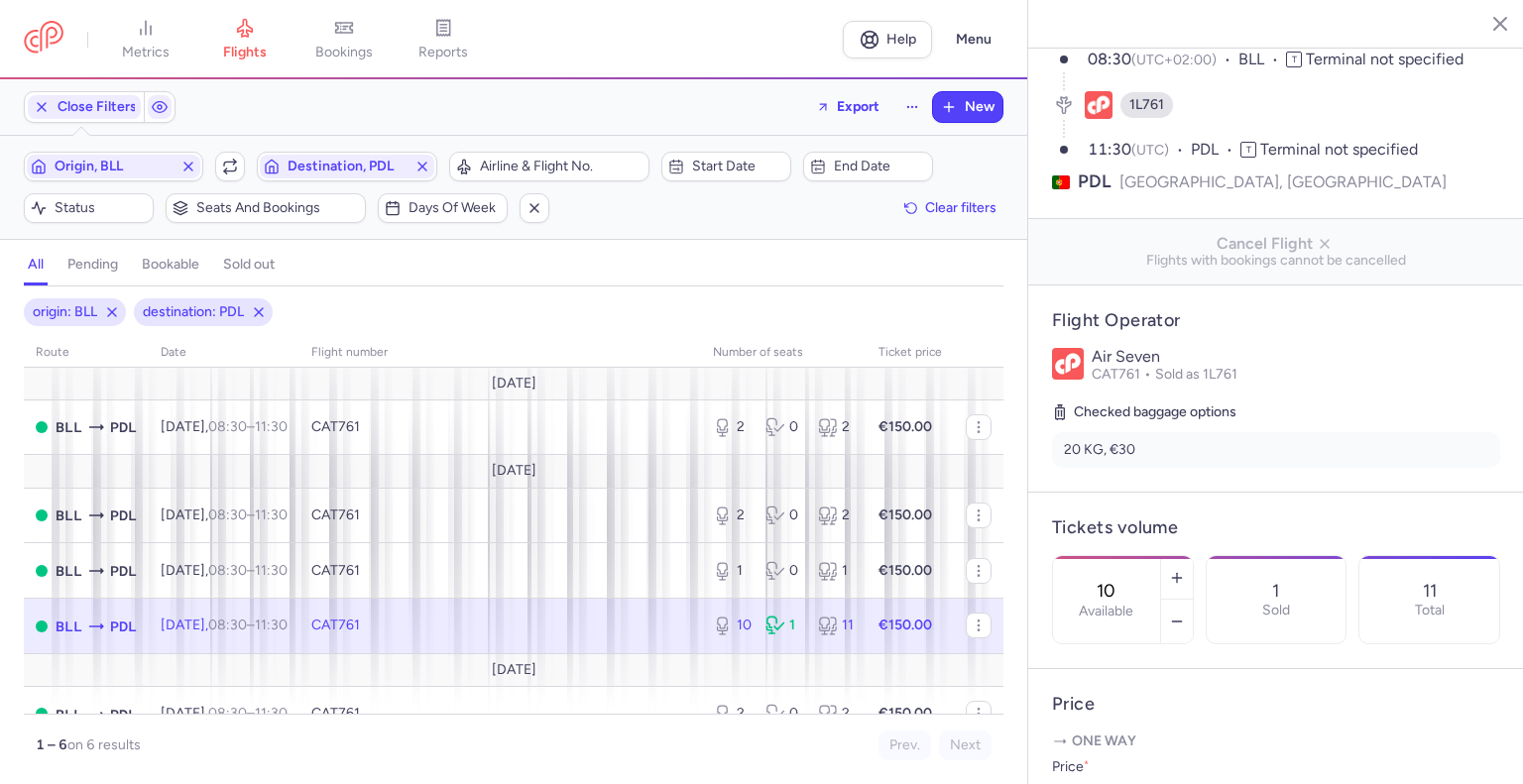 scroll, scrollTop: 297, scrollLeft: 0, axis: vertical 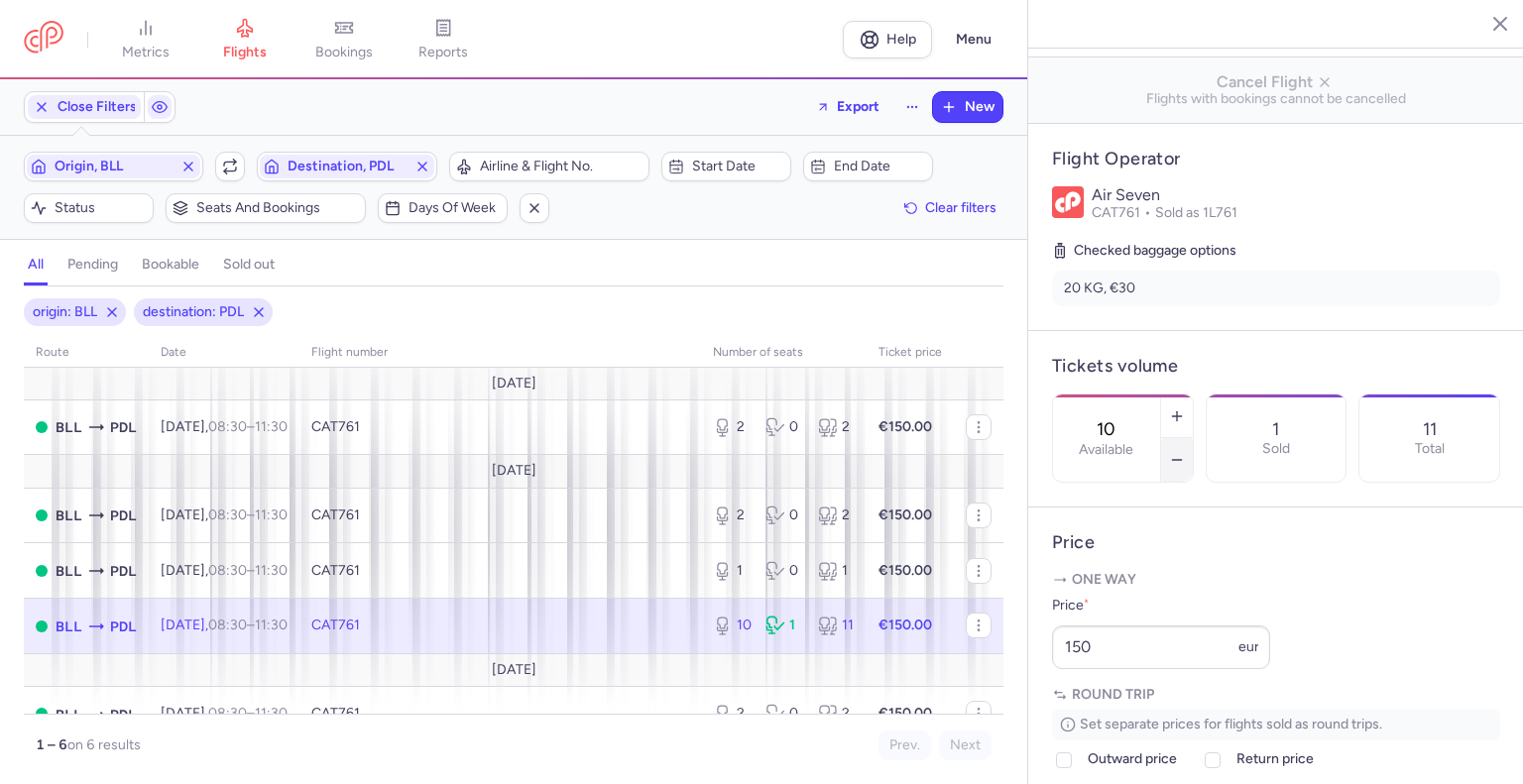 click 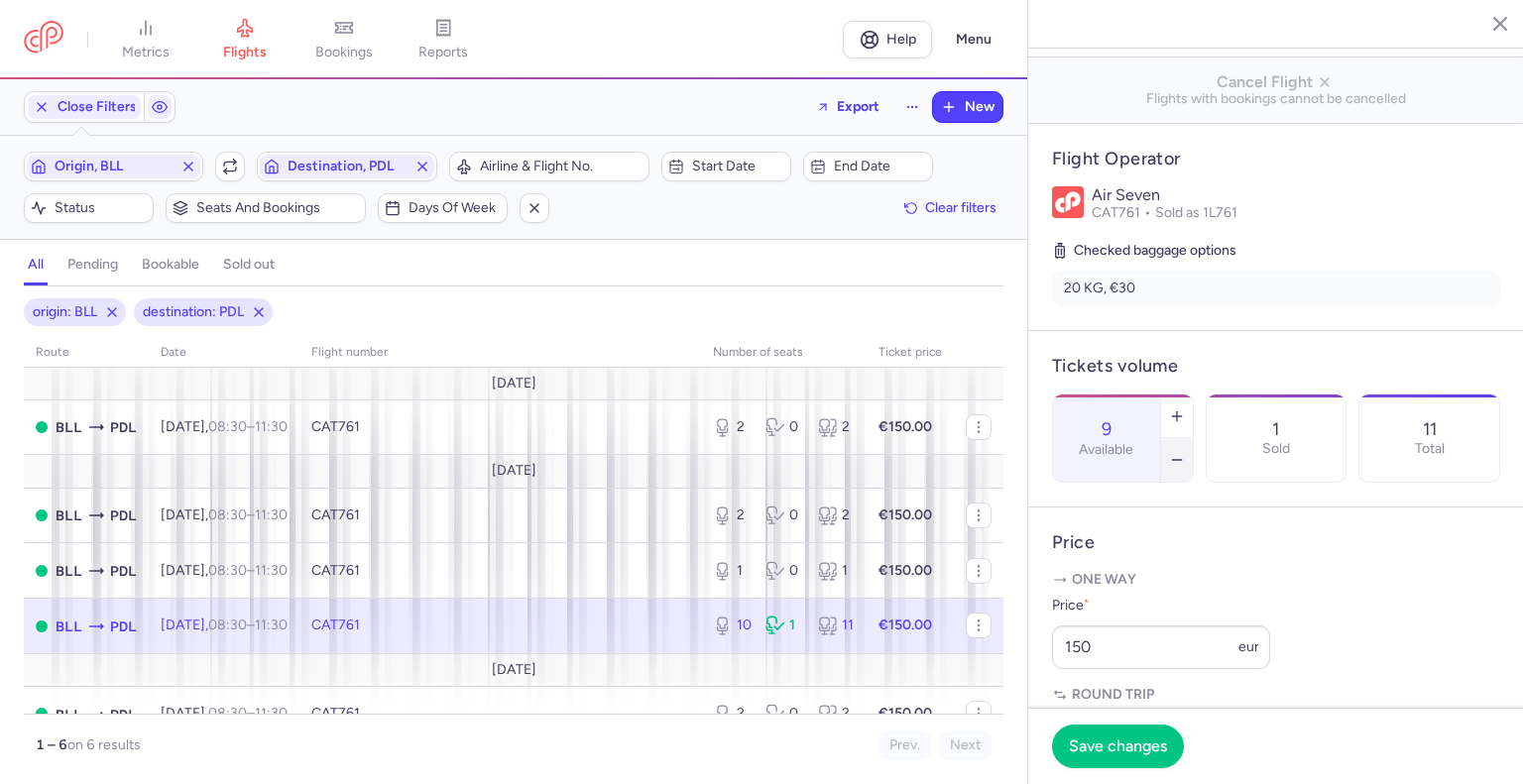 click 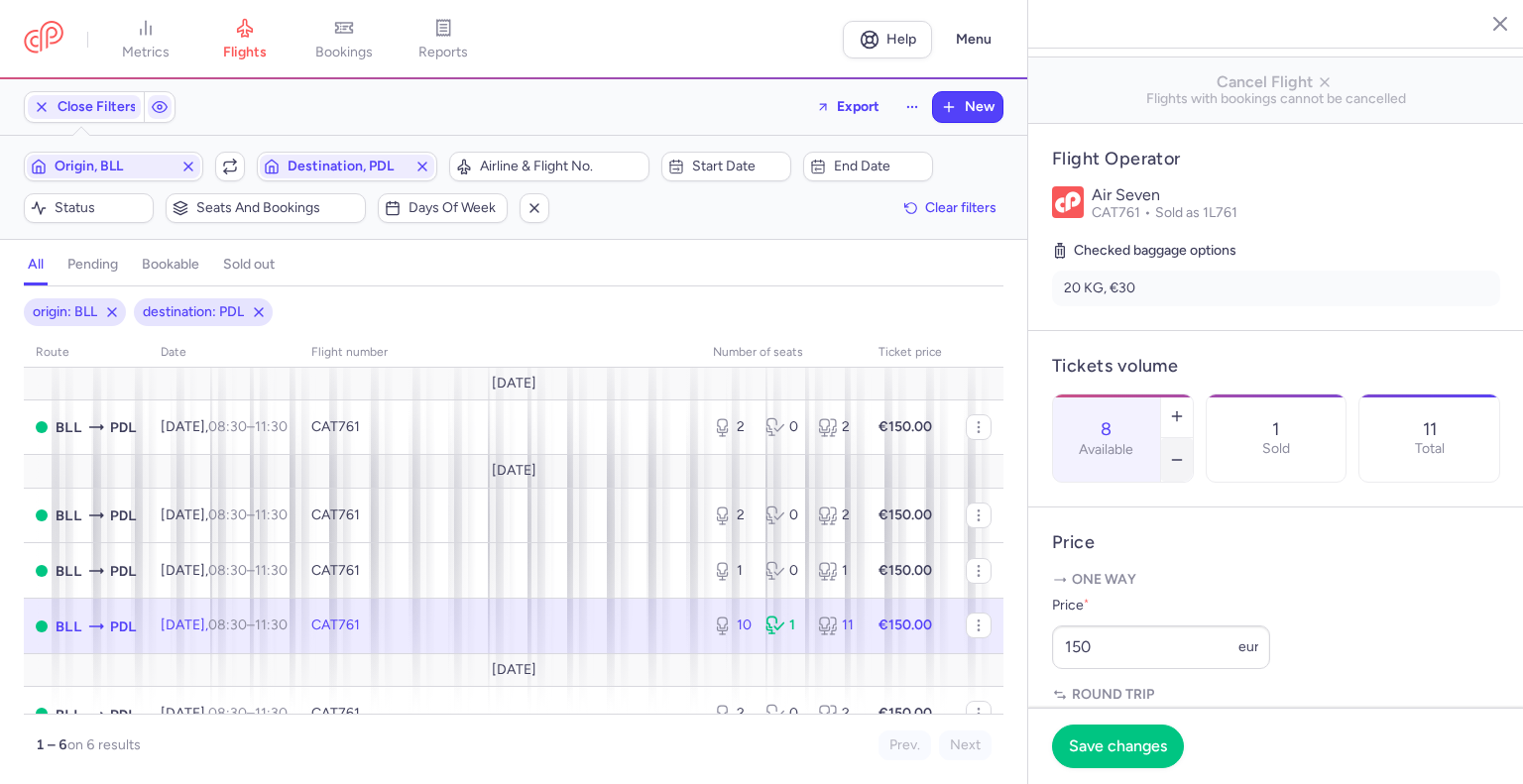 click 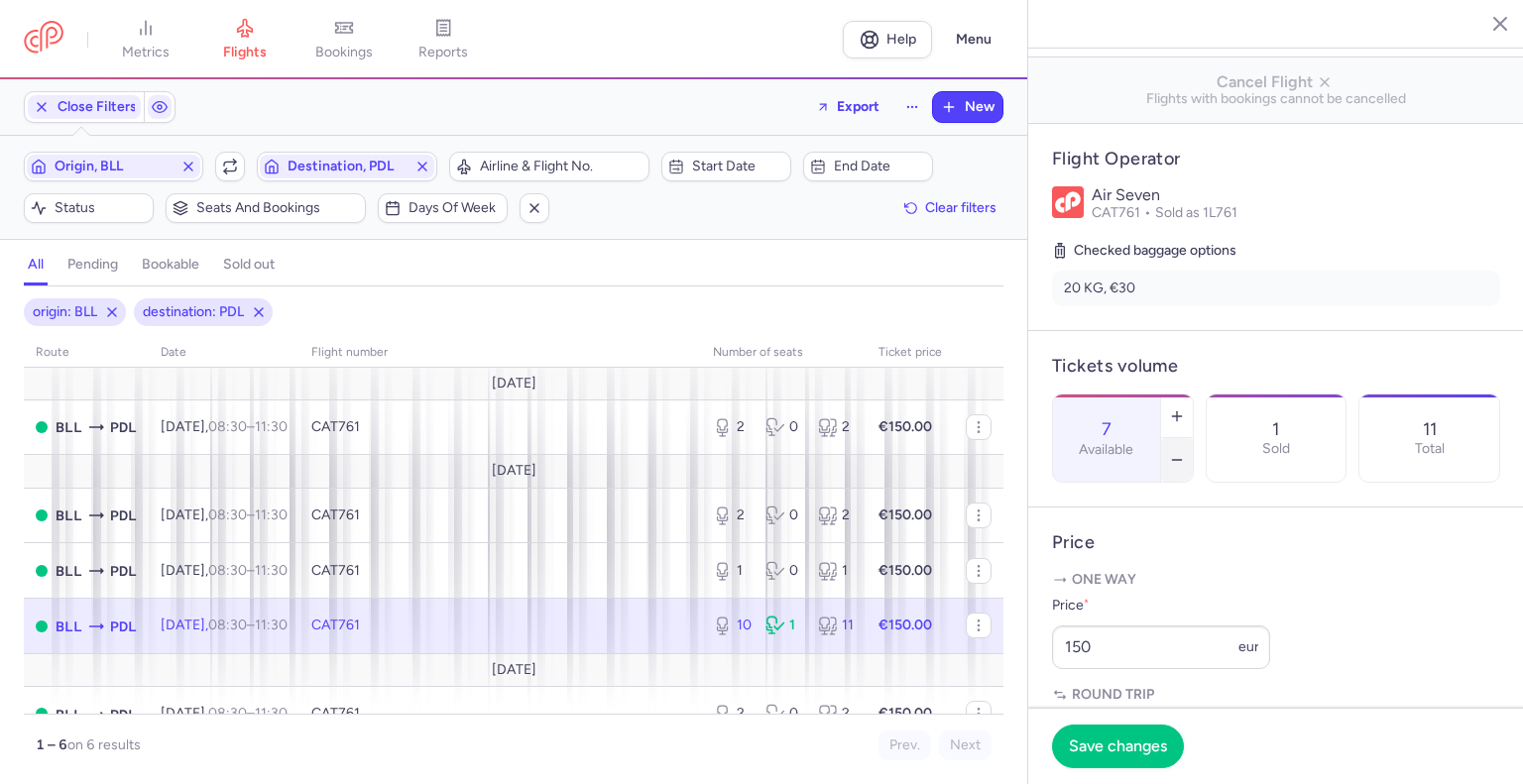 click 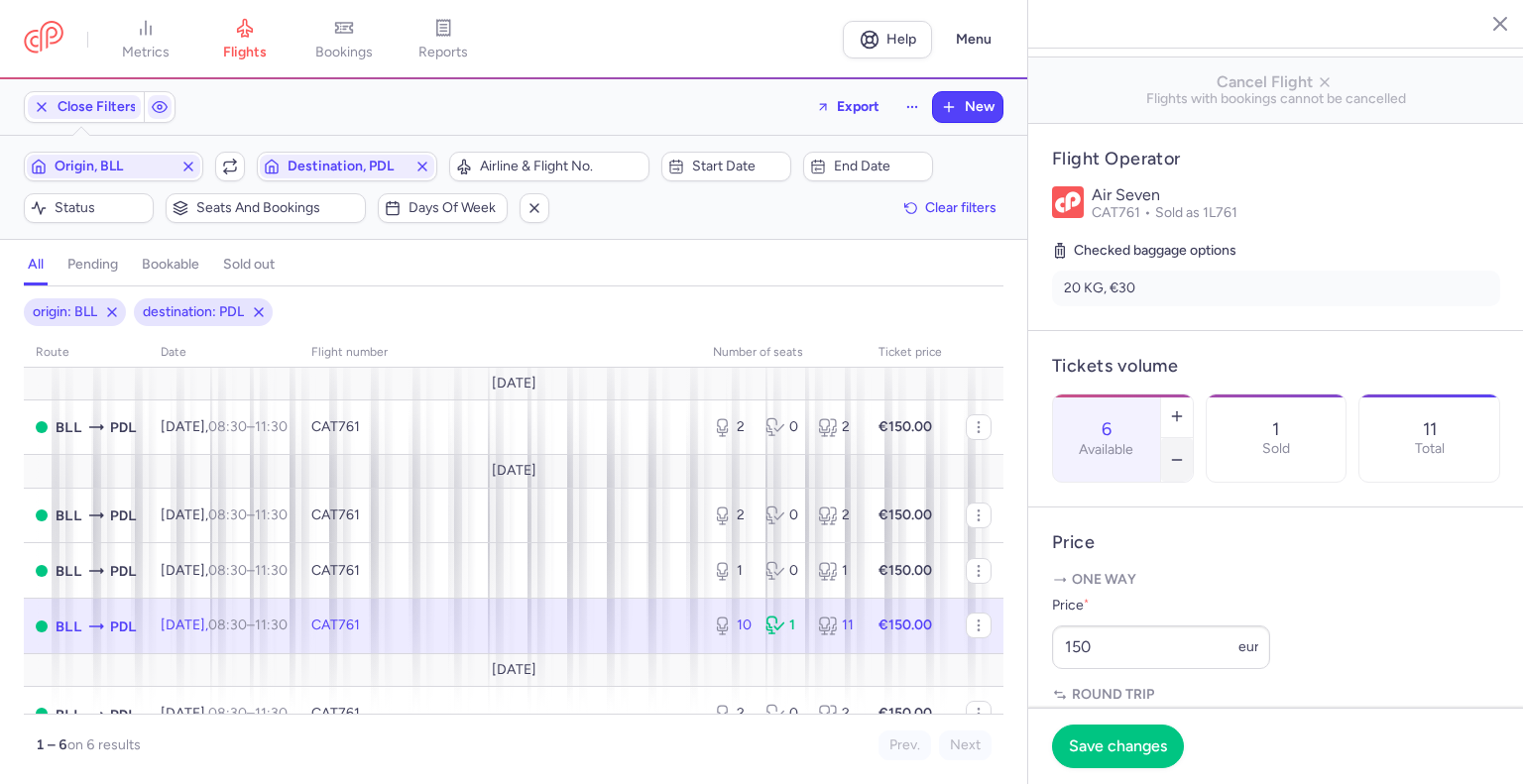 click 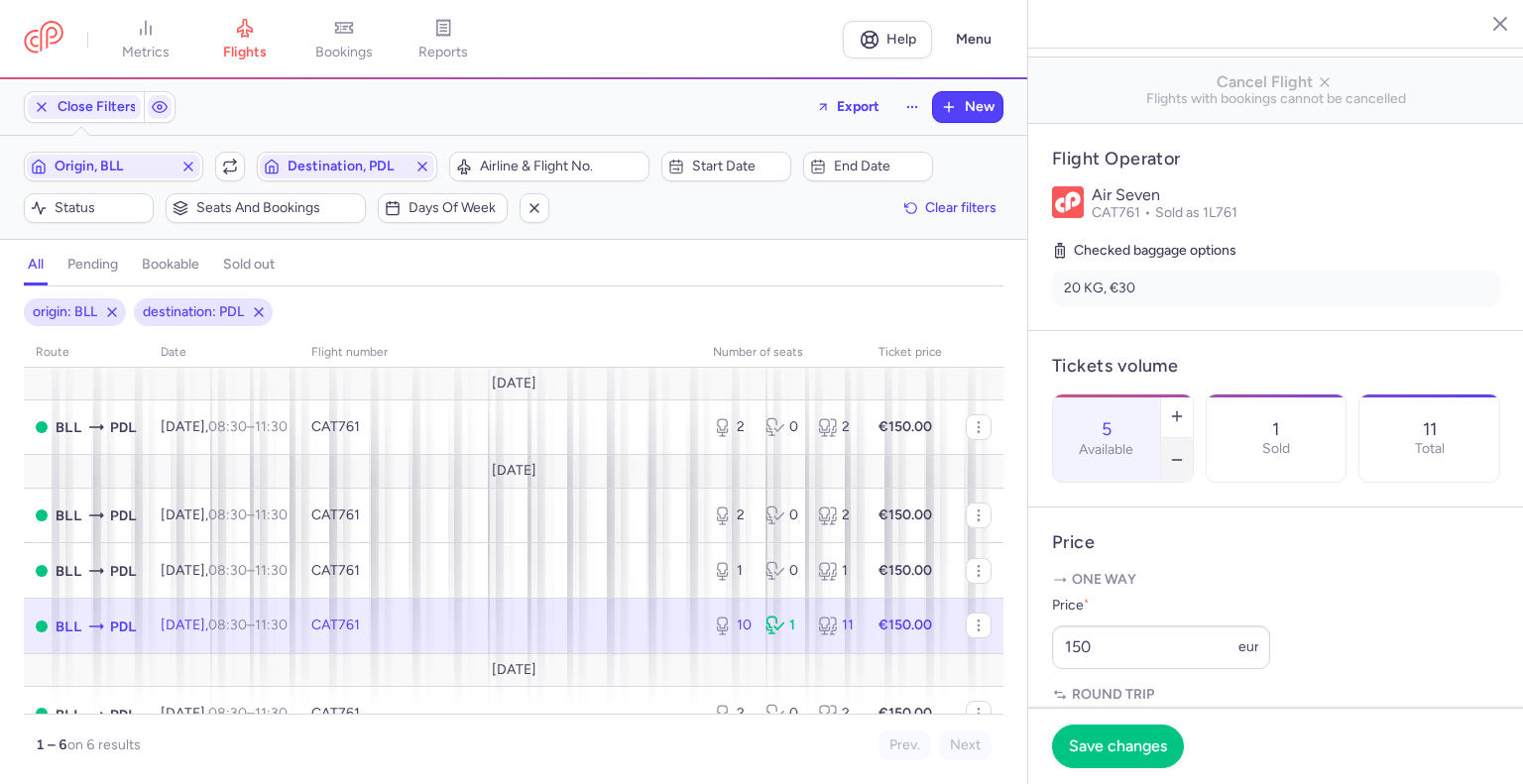 click 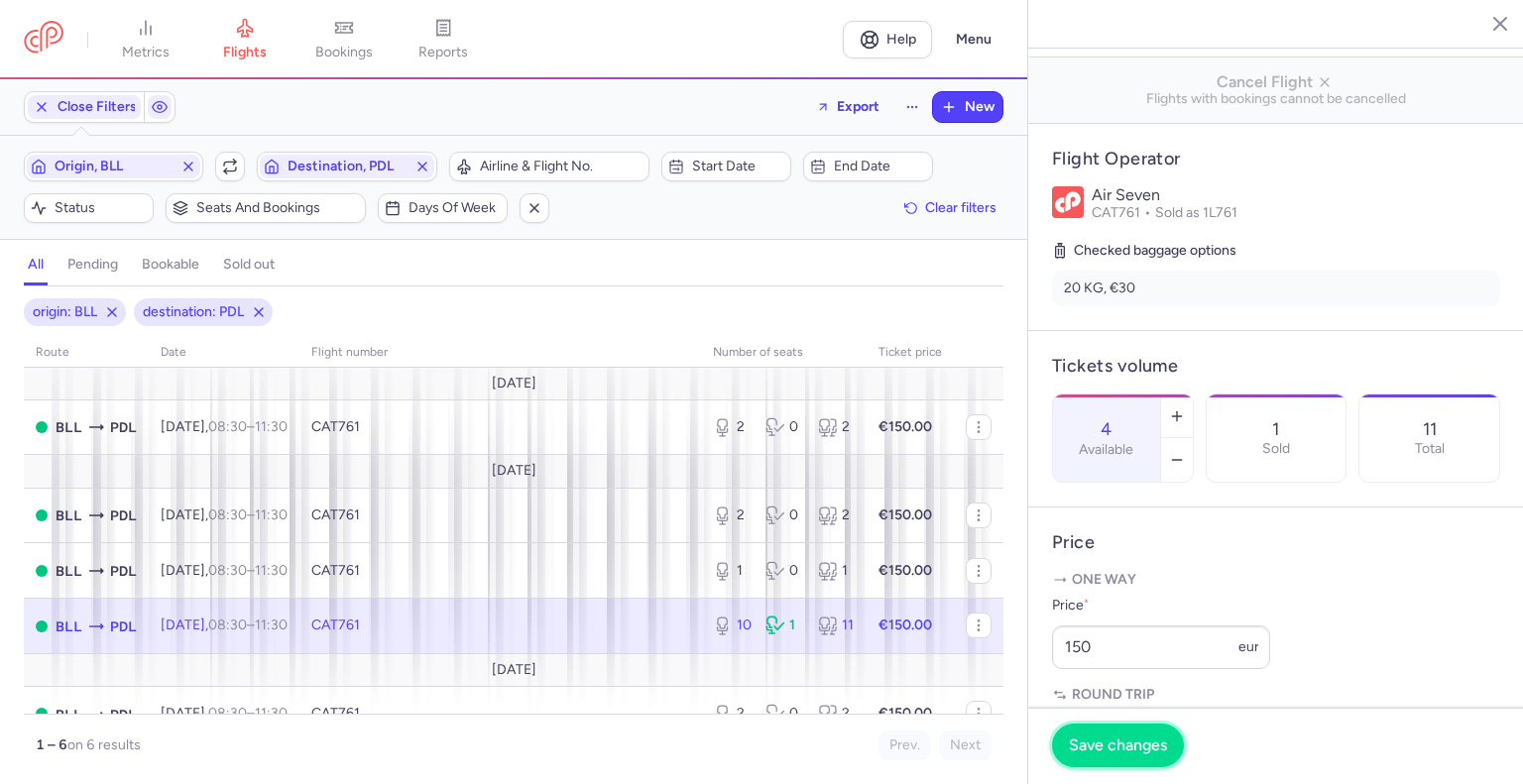 click on "Save changes" at bounding box center [1117, 745] 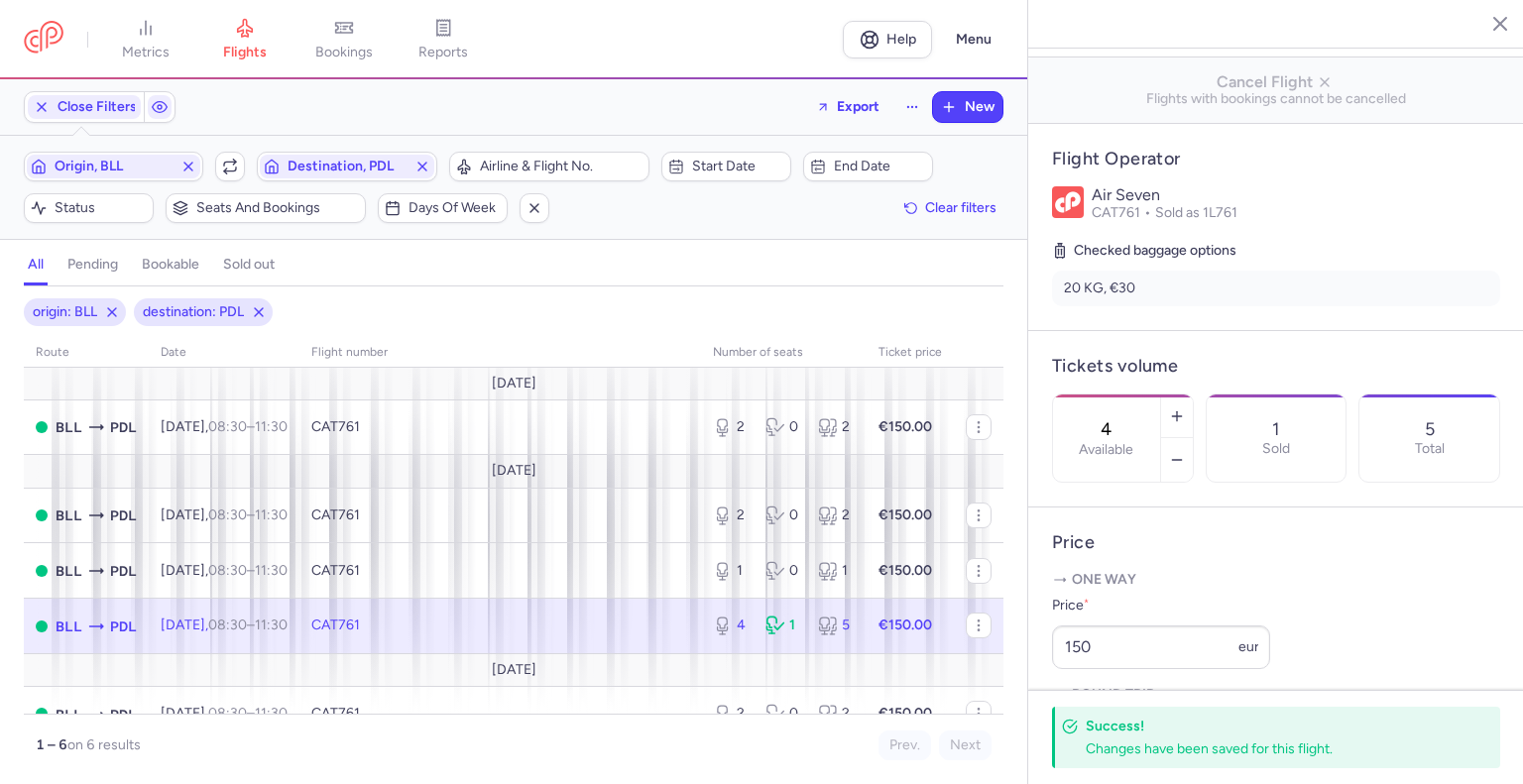 click 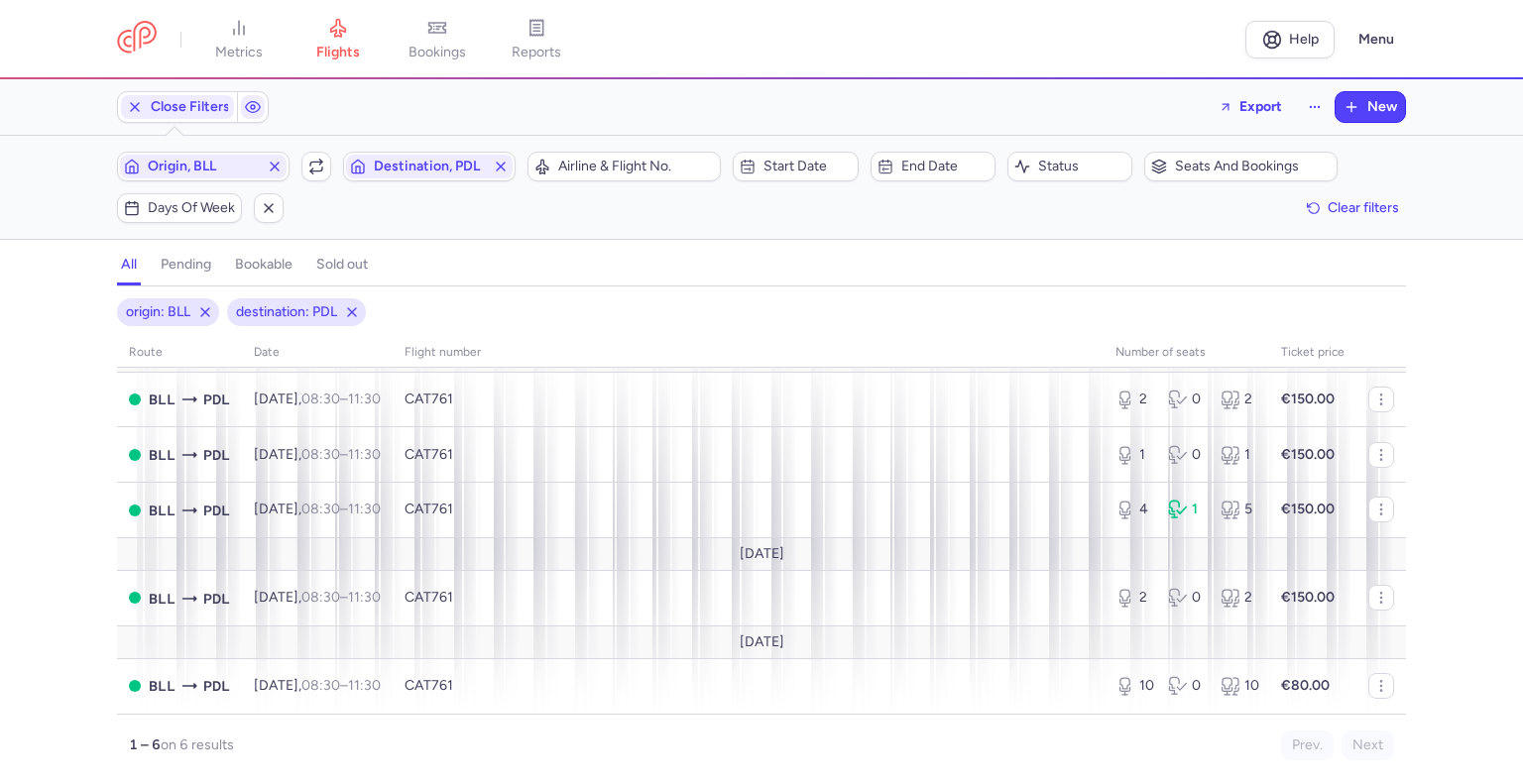 scroll, scrollTop: 0, scrollLeft: 0, axis: both 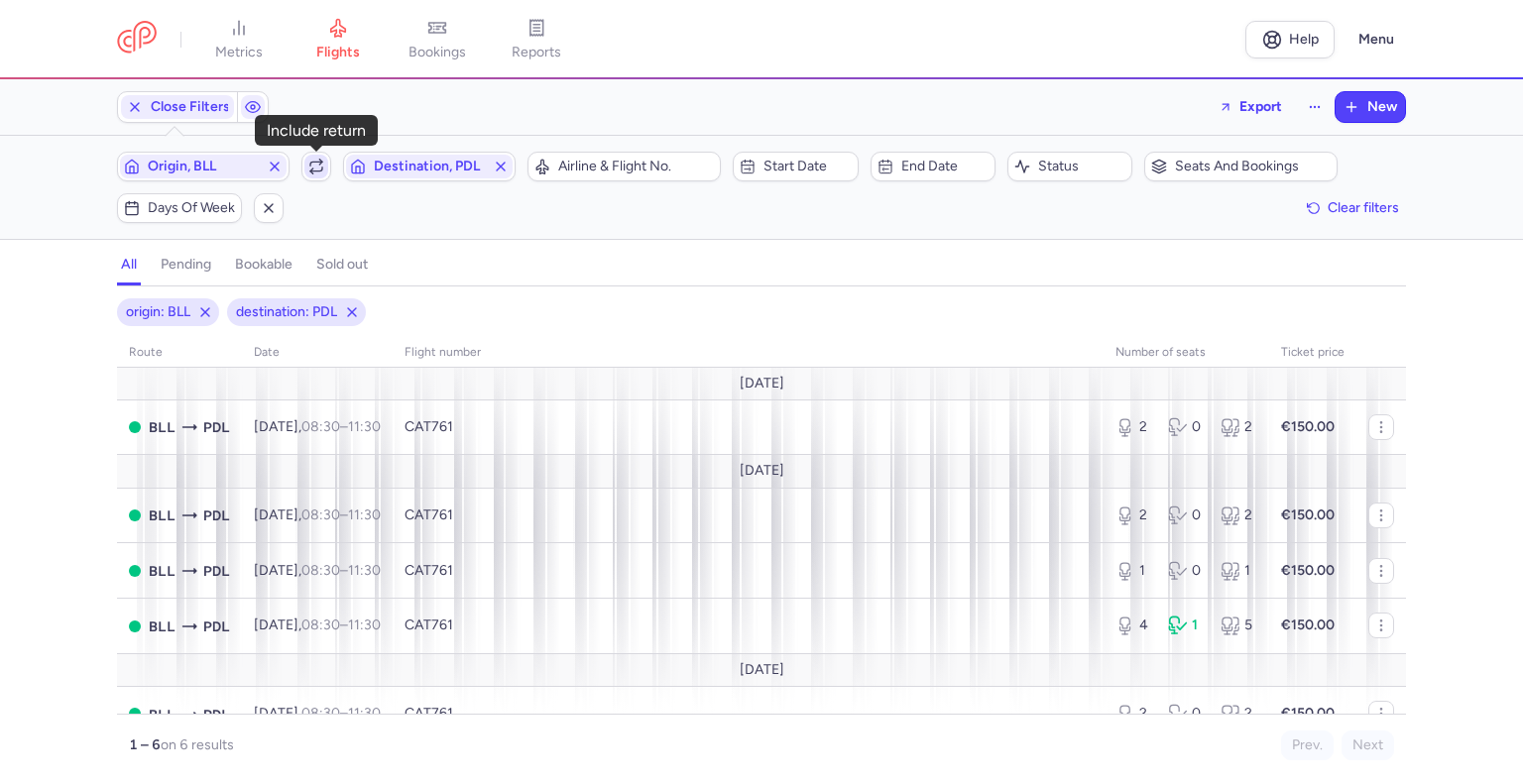 click at bounding box center [316, 167] 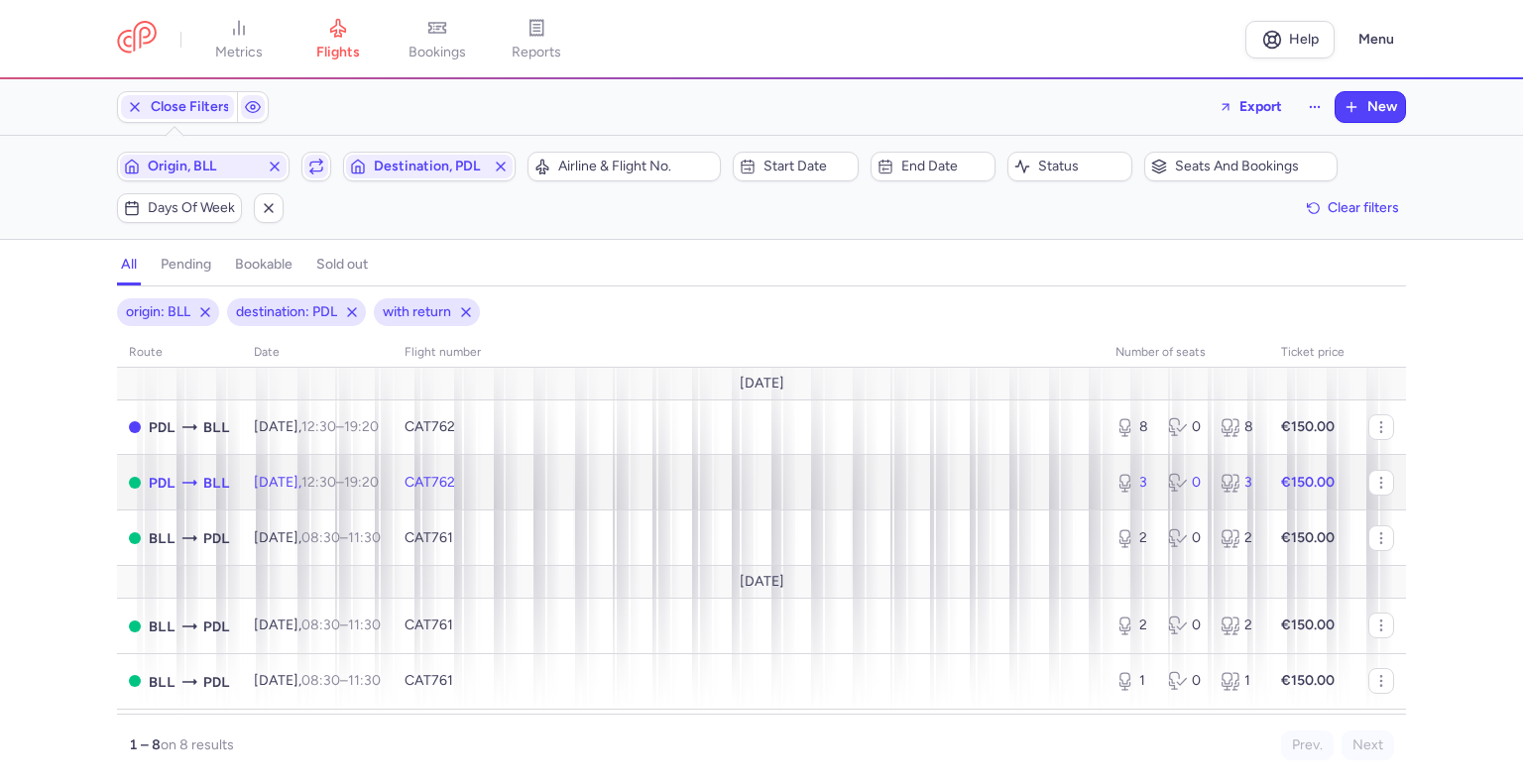 click on "CAT762" 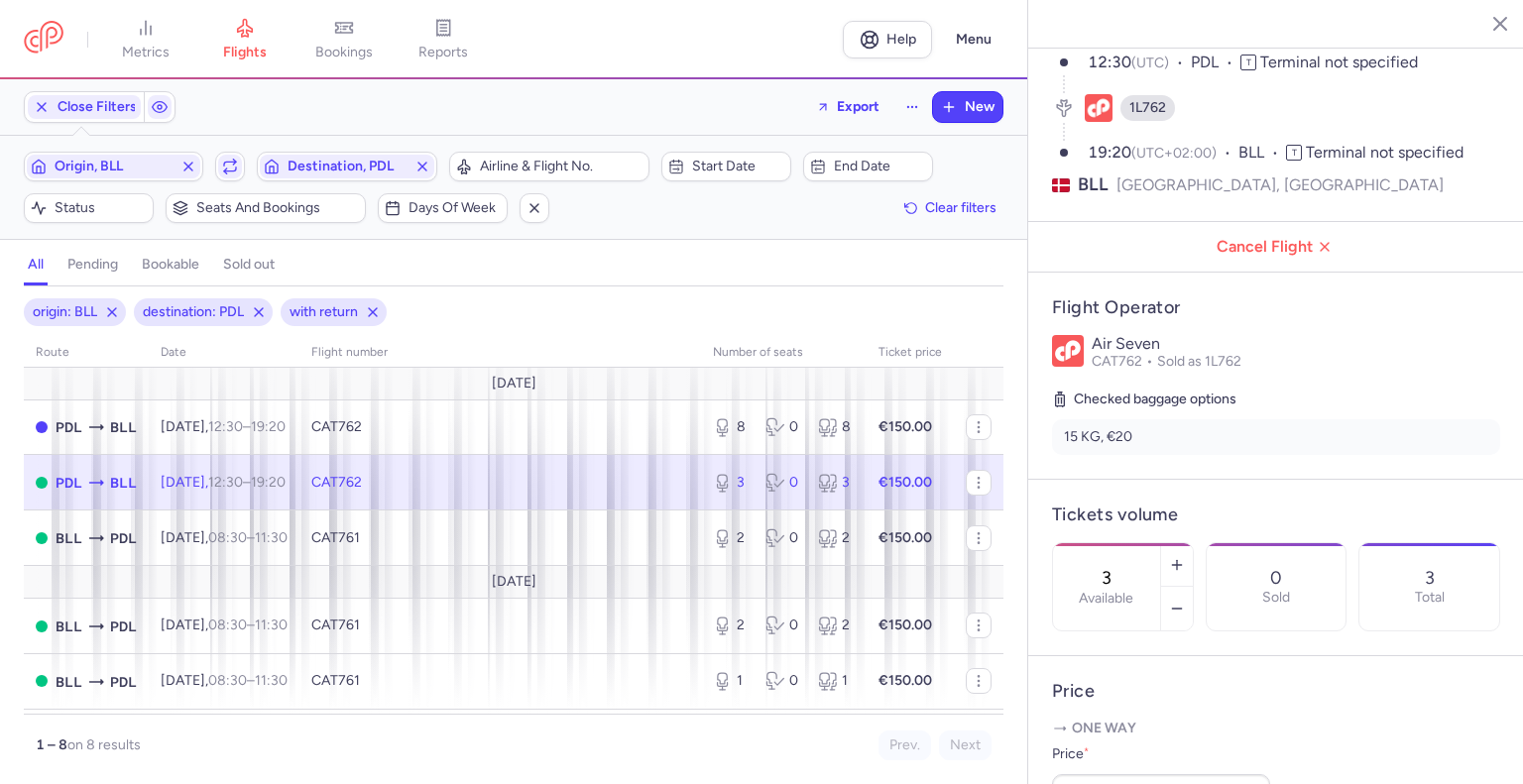 scroll, scrollTop: 297, scrollLeft: 0, axis: vertical 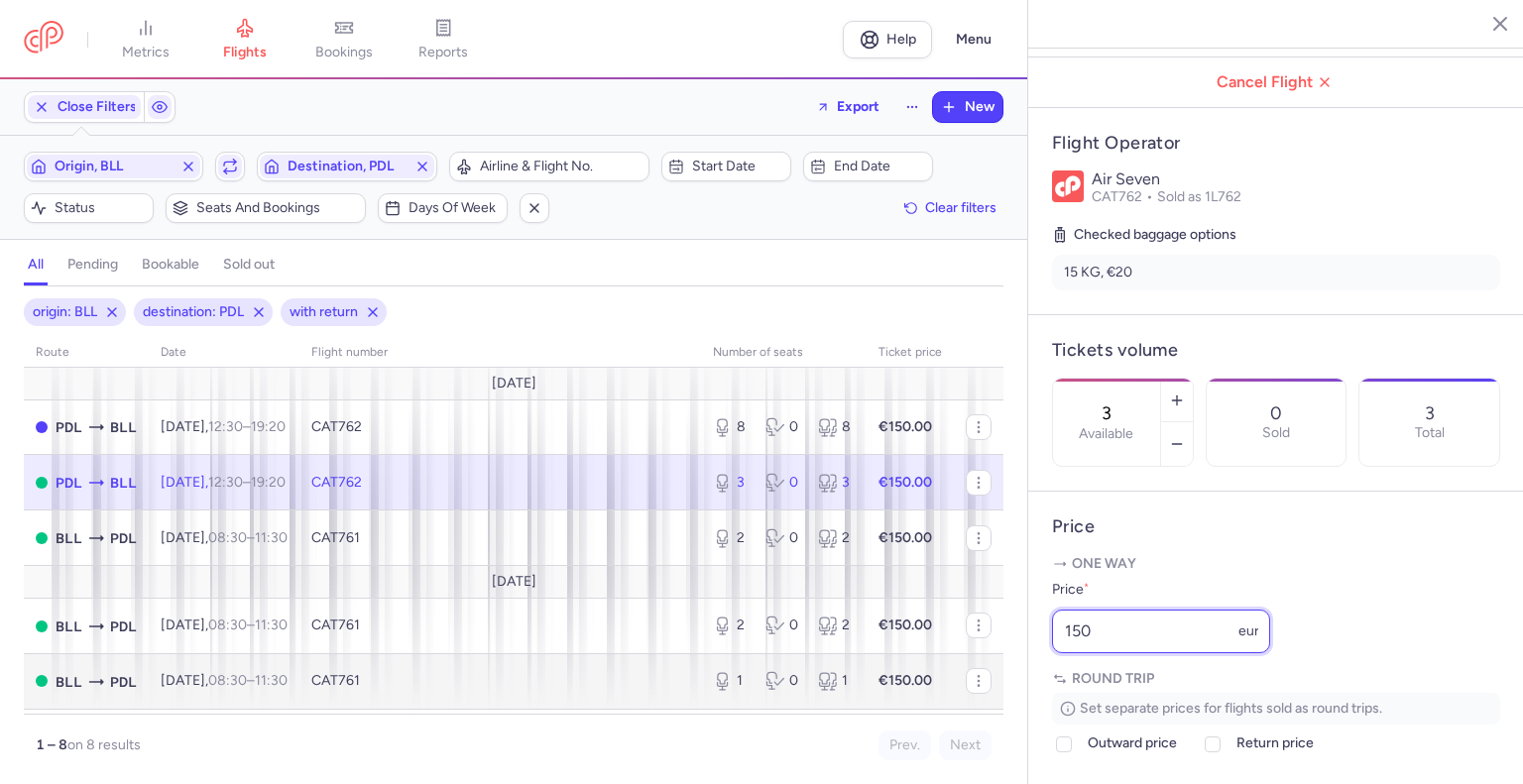 drag, startPoint x: 1170, startPoint y: 683, endPoint x: 898, endPoint y: 690, distance: 272.09006 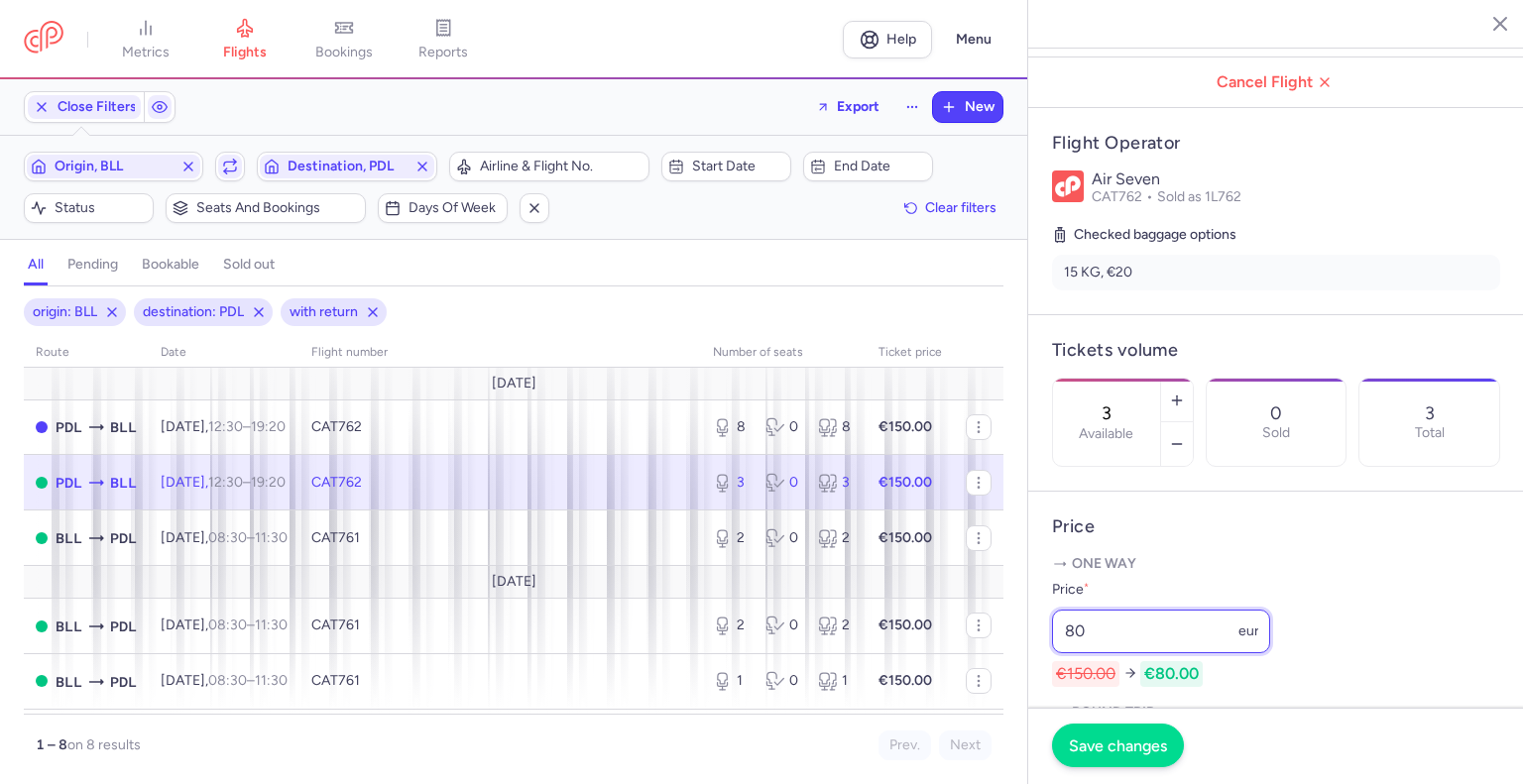 type on "80" 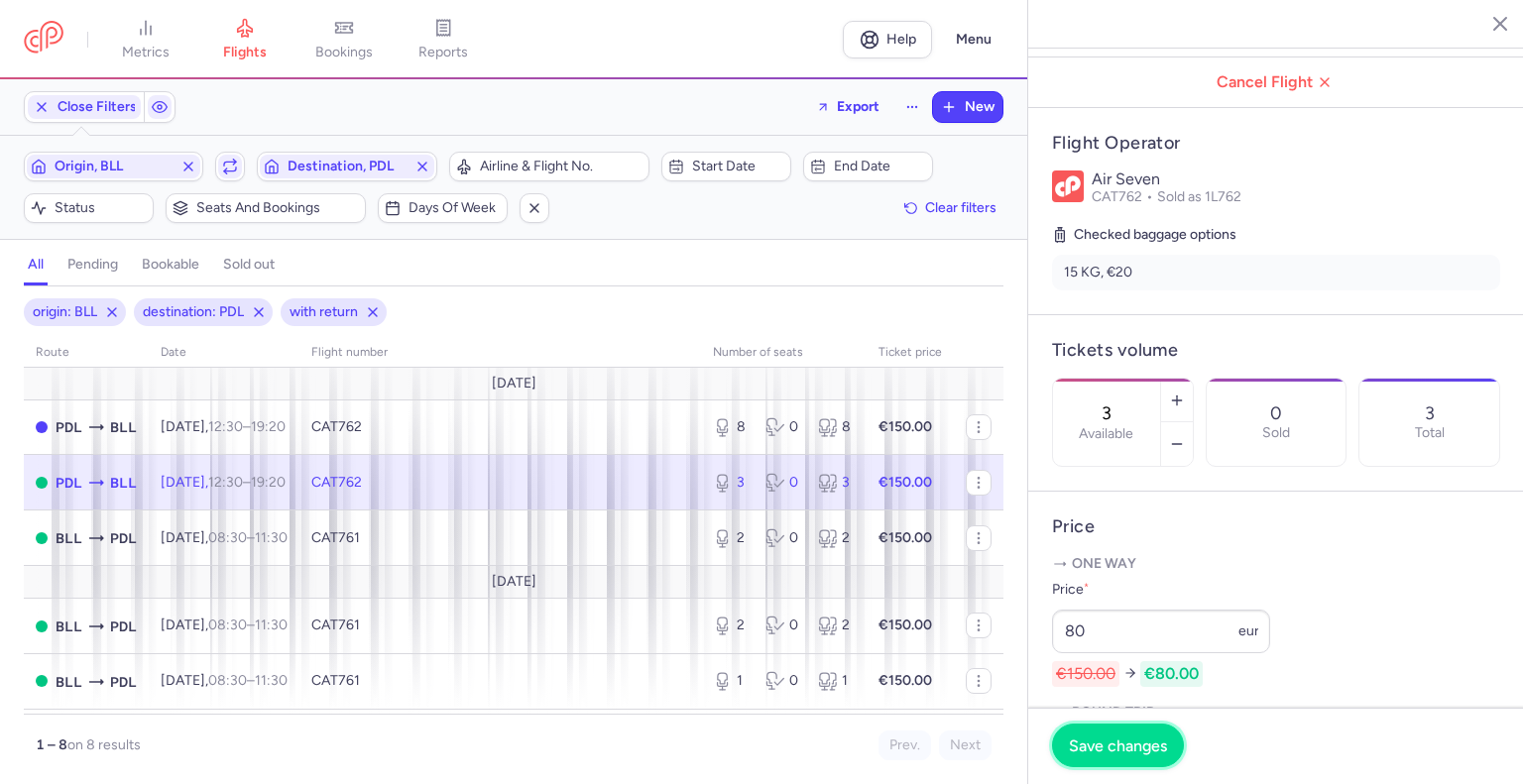 click on "Save changes" at bounding box center [1117, 745] 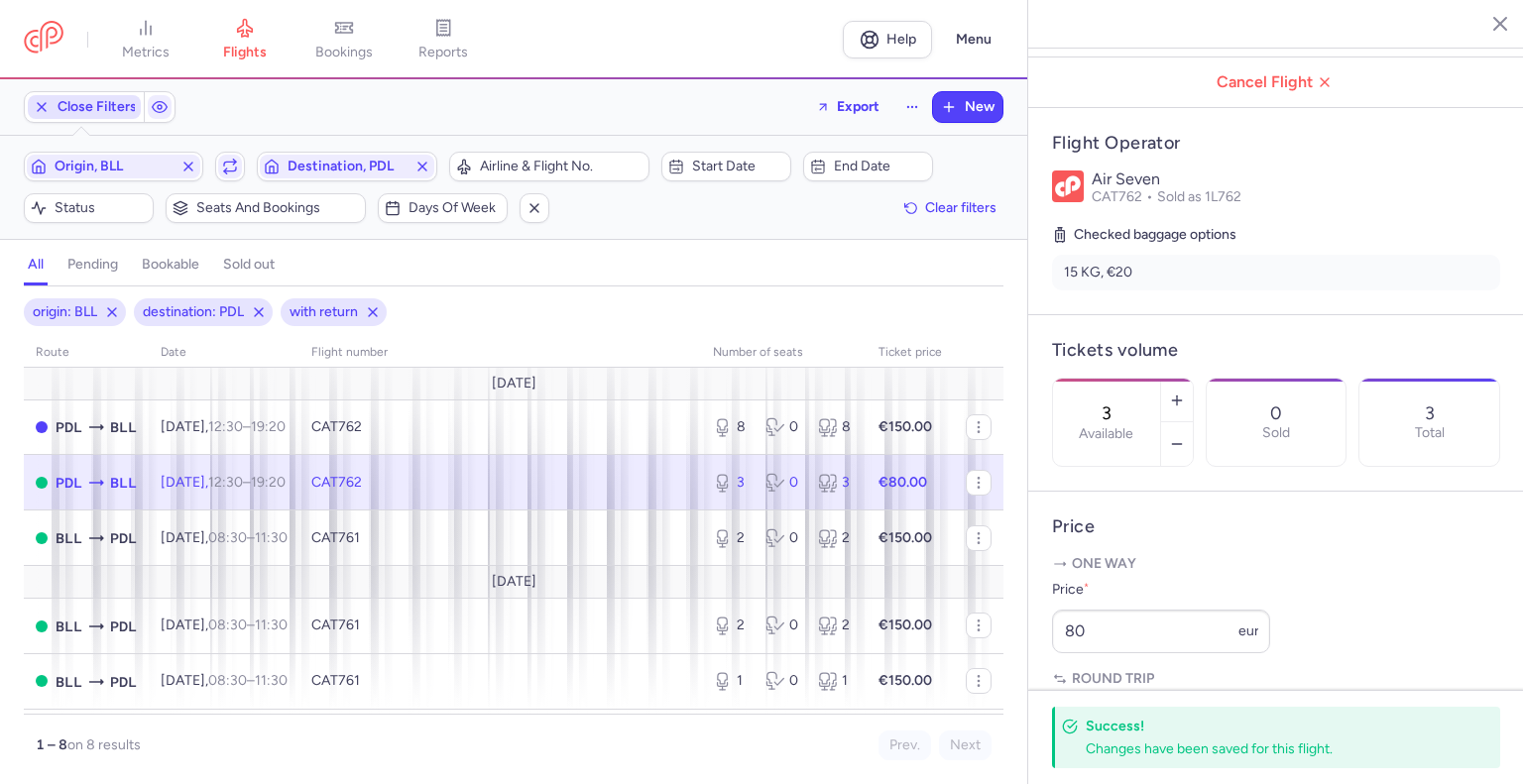 click on "Close Filters" 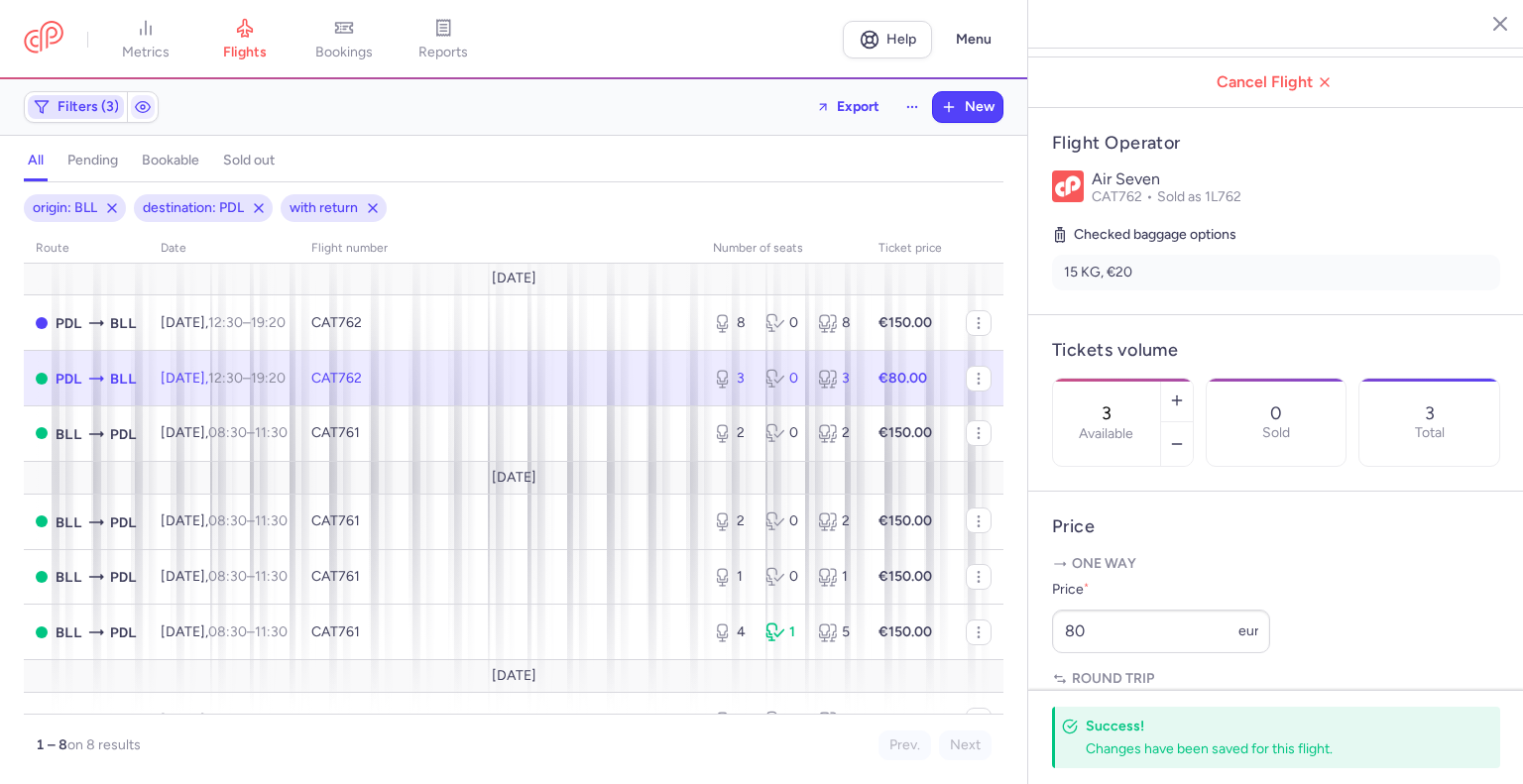 click on "Filters (3)" 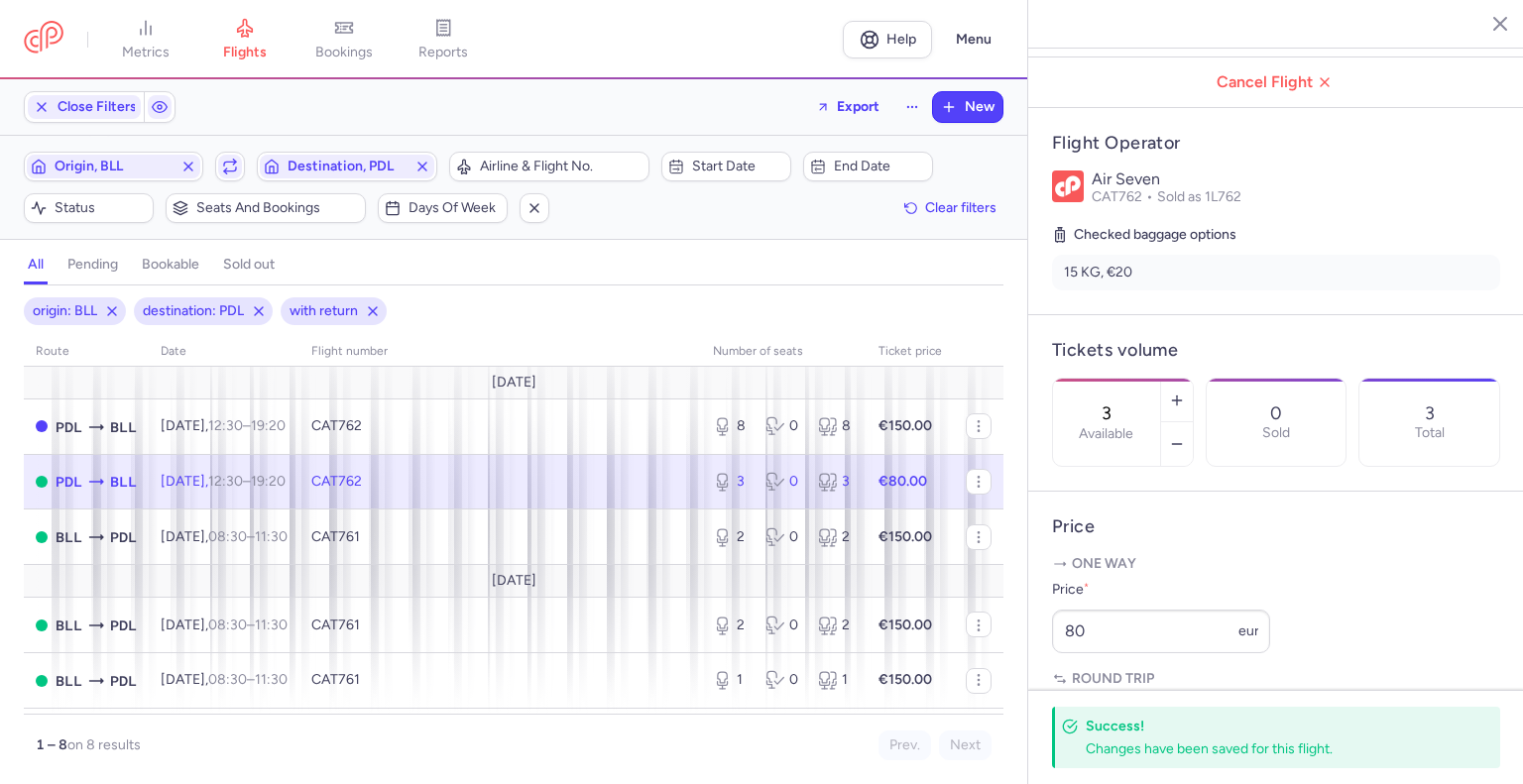 scroll, scrollTop: 0, scrollLeft: 0, axis: both 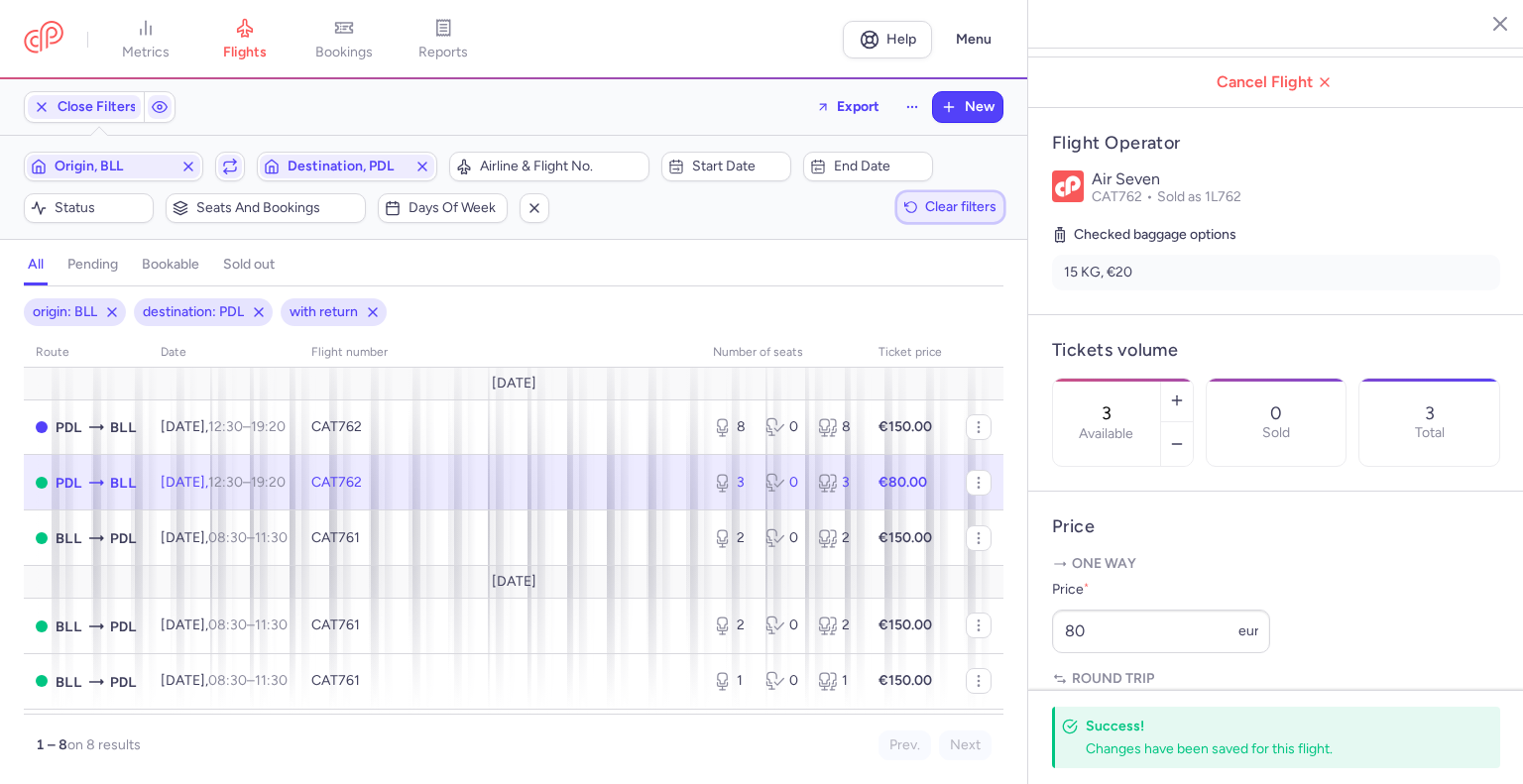 click on "Clear filters" at bounding box center (961, 206) 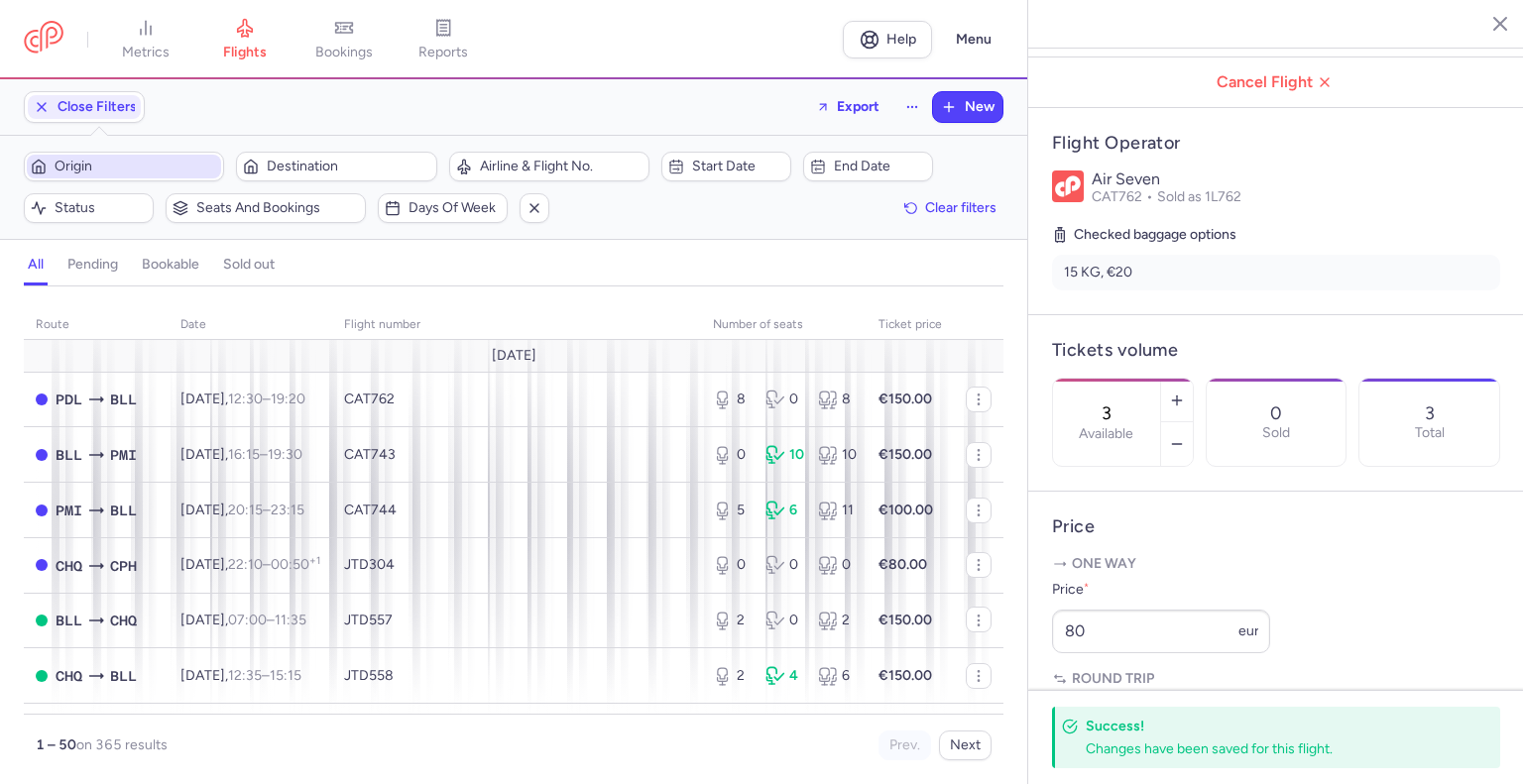 click on "Origin" at bounding box center (136, 167) 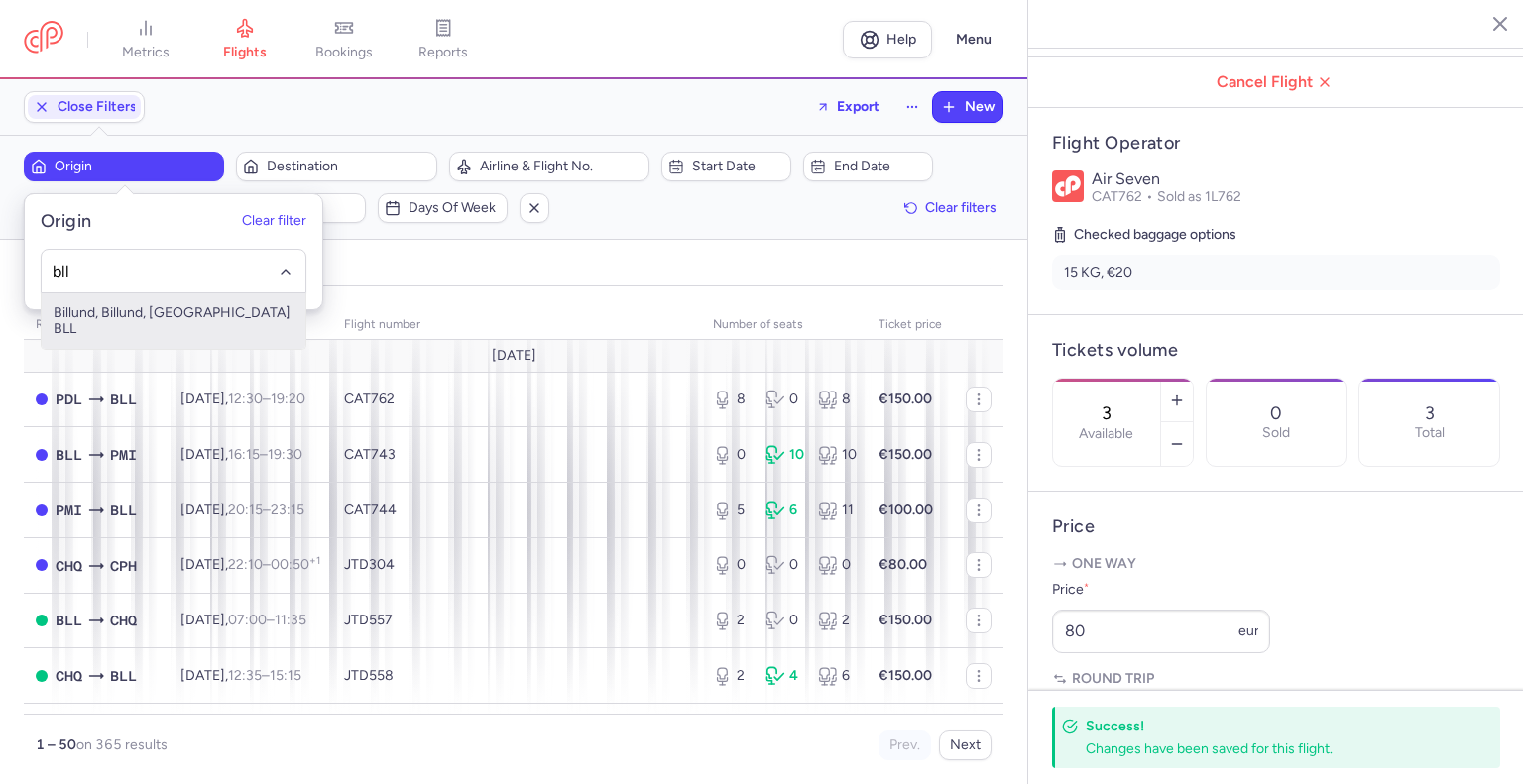 type on "bll" 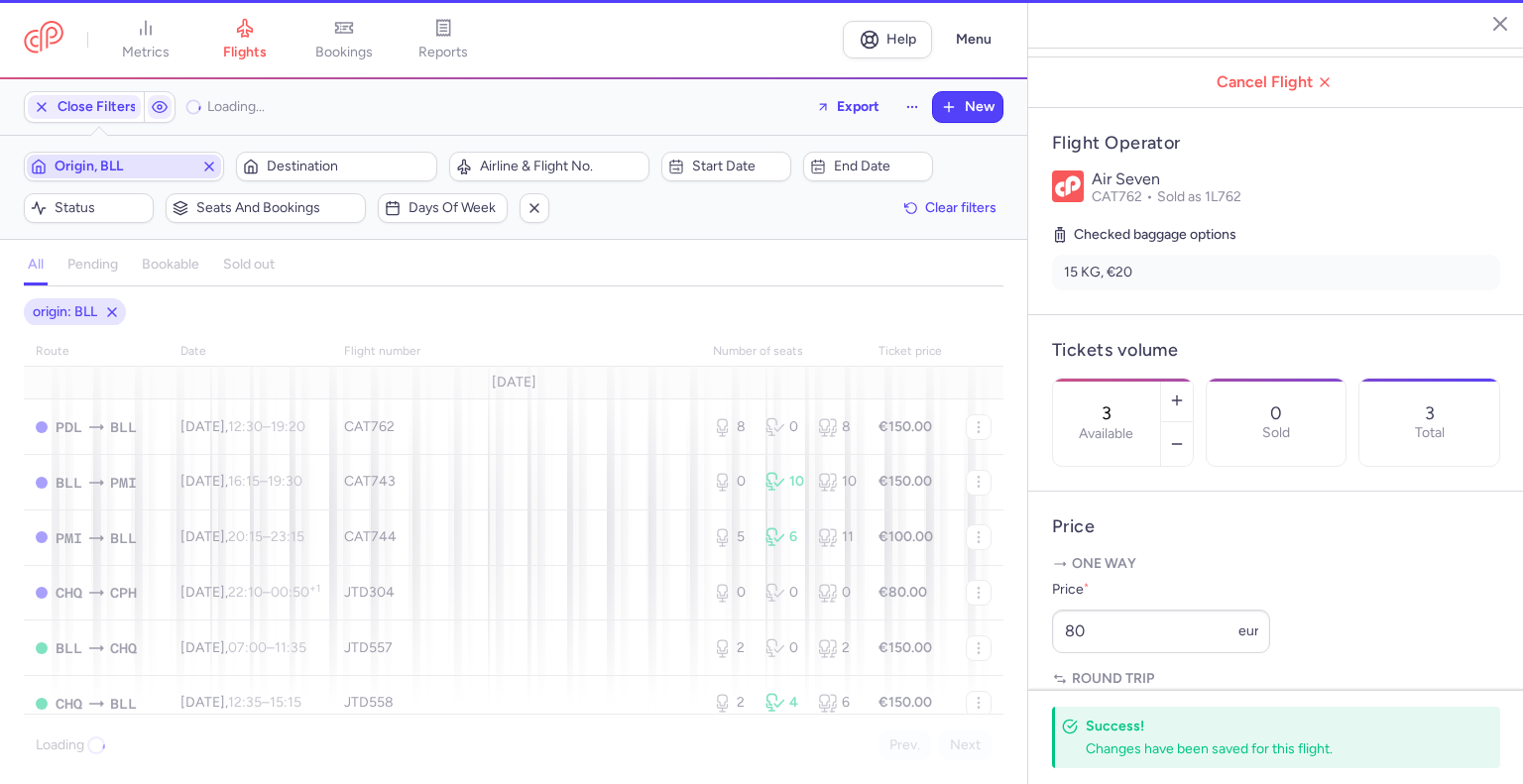 type 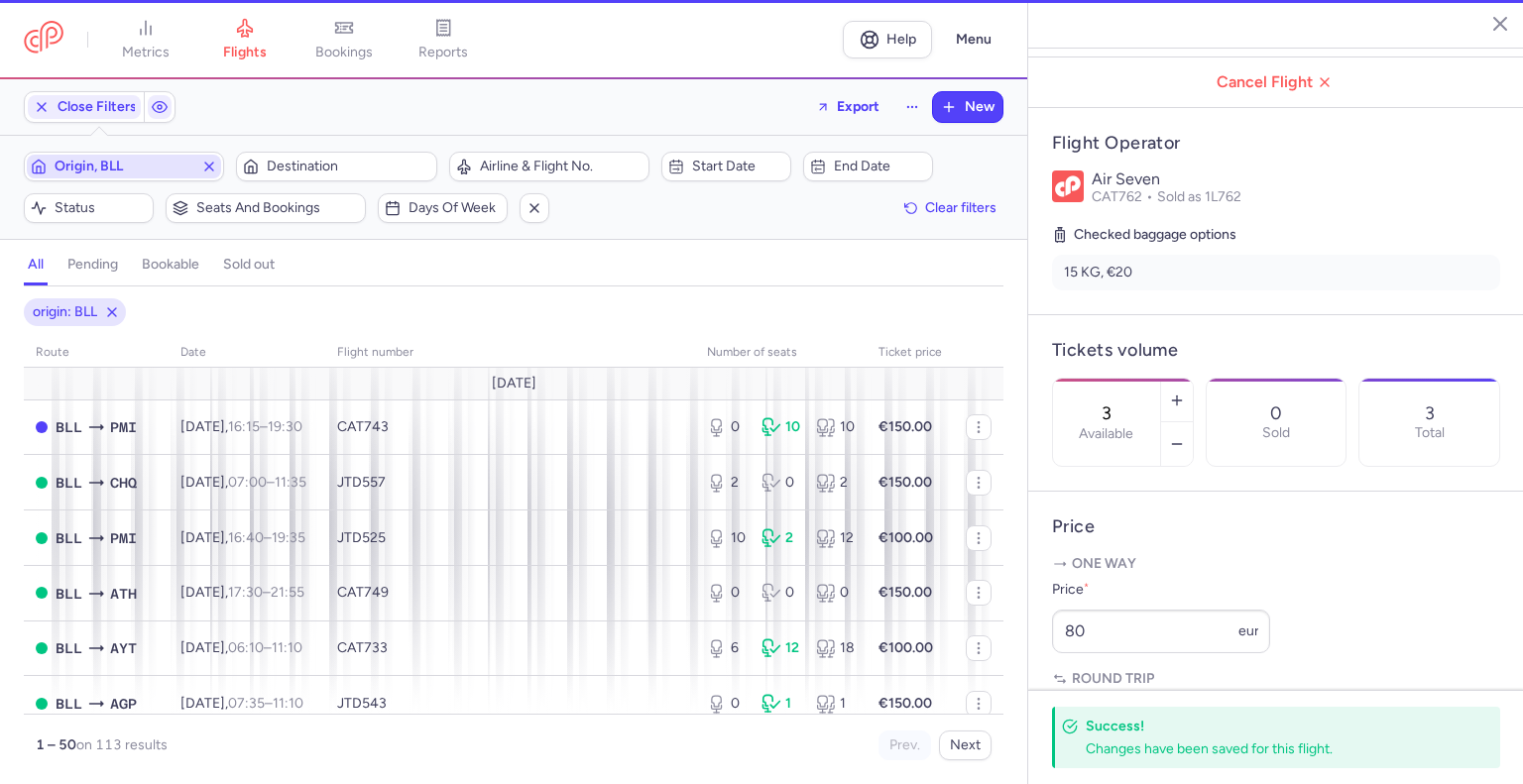 type 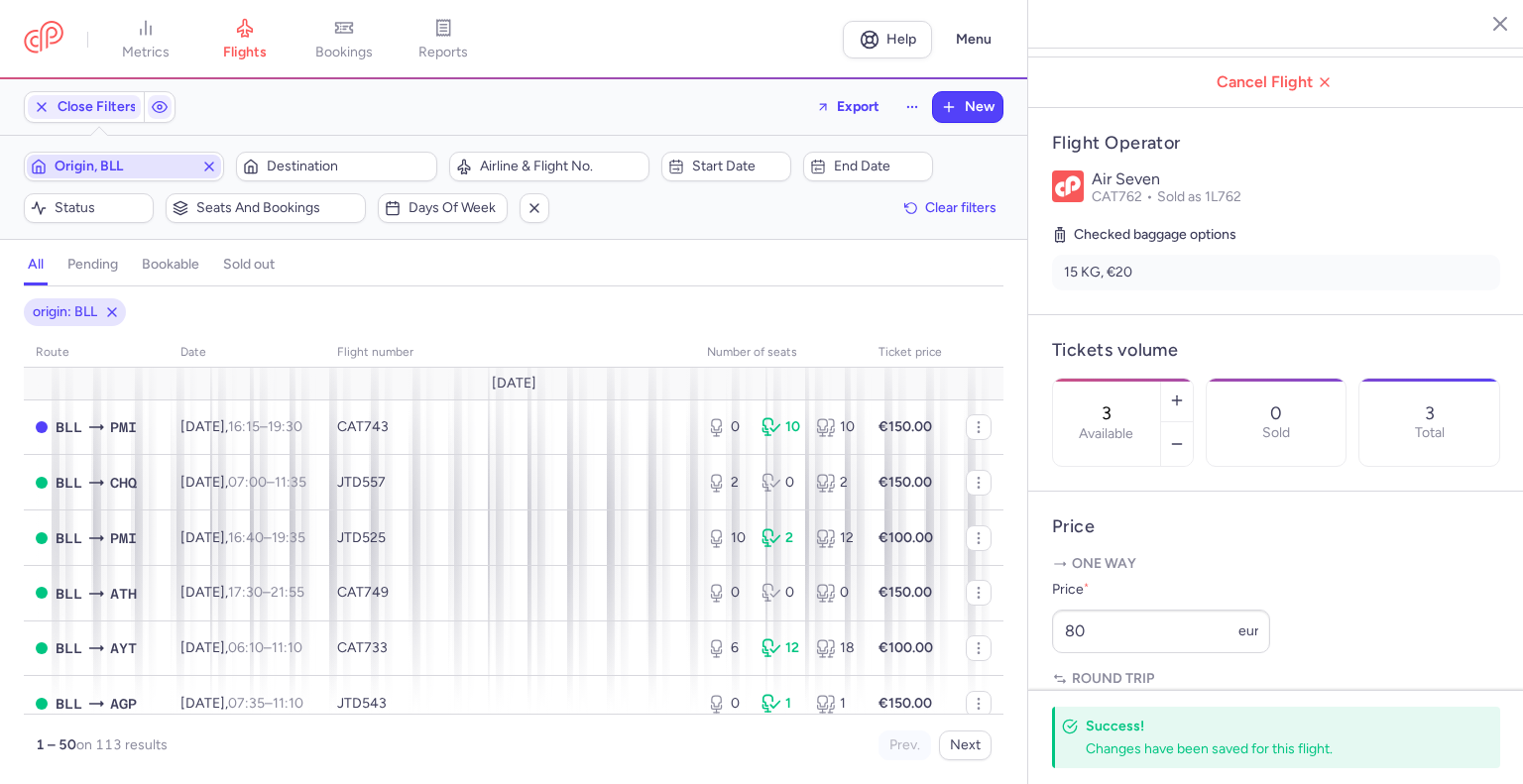 type 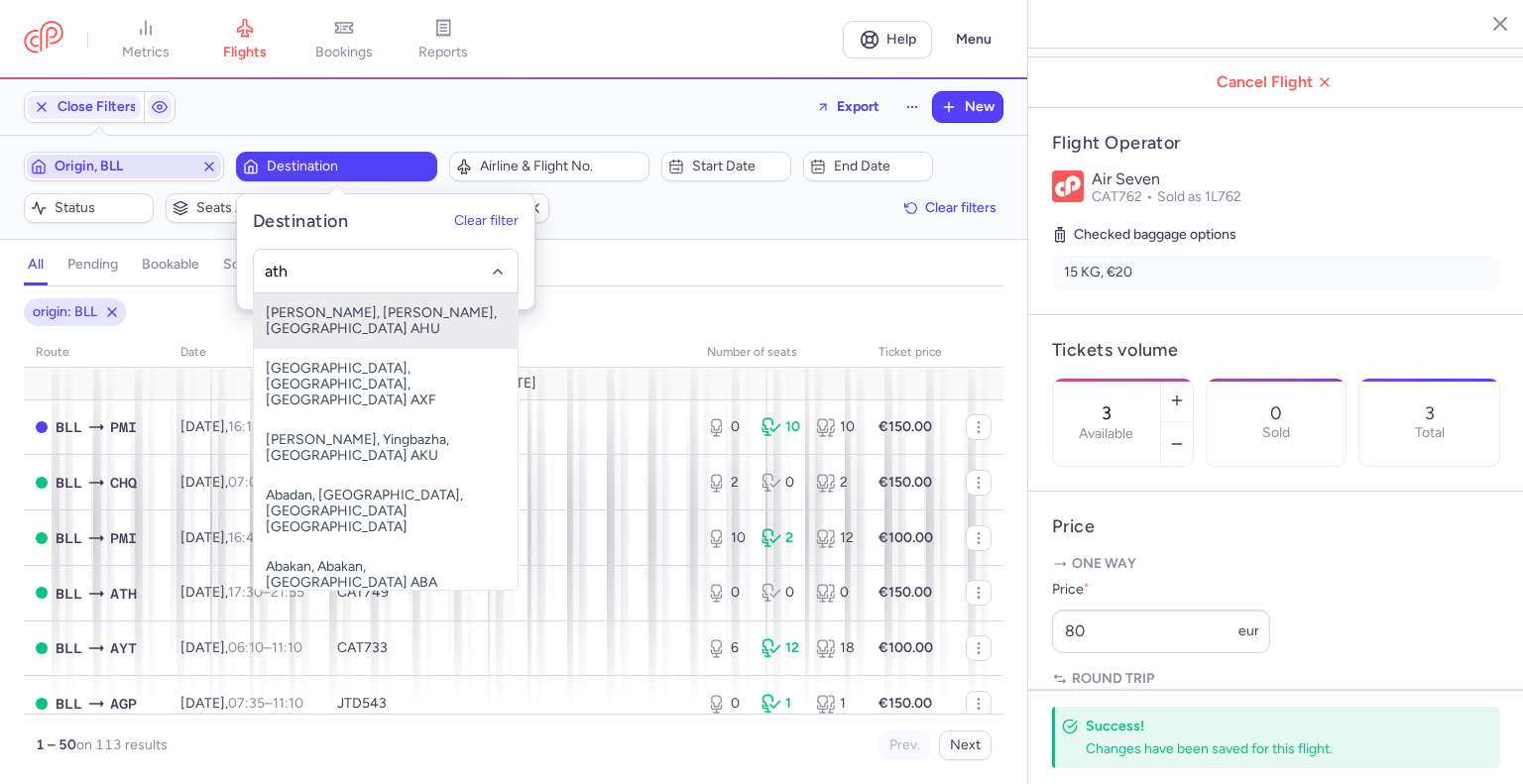 type on "ath" 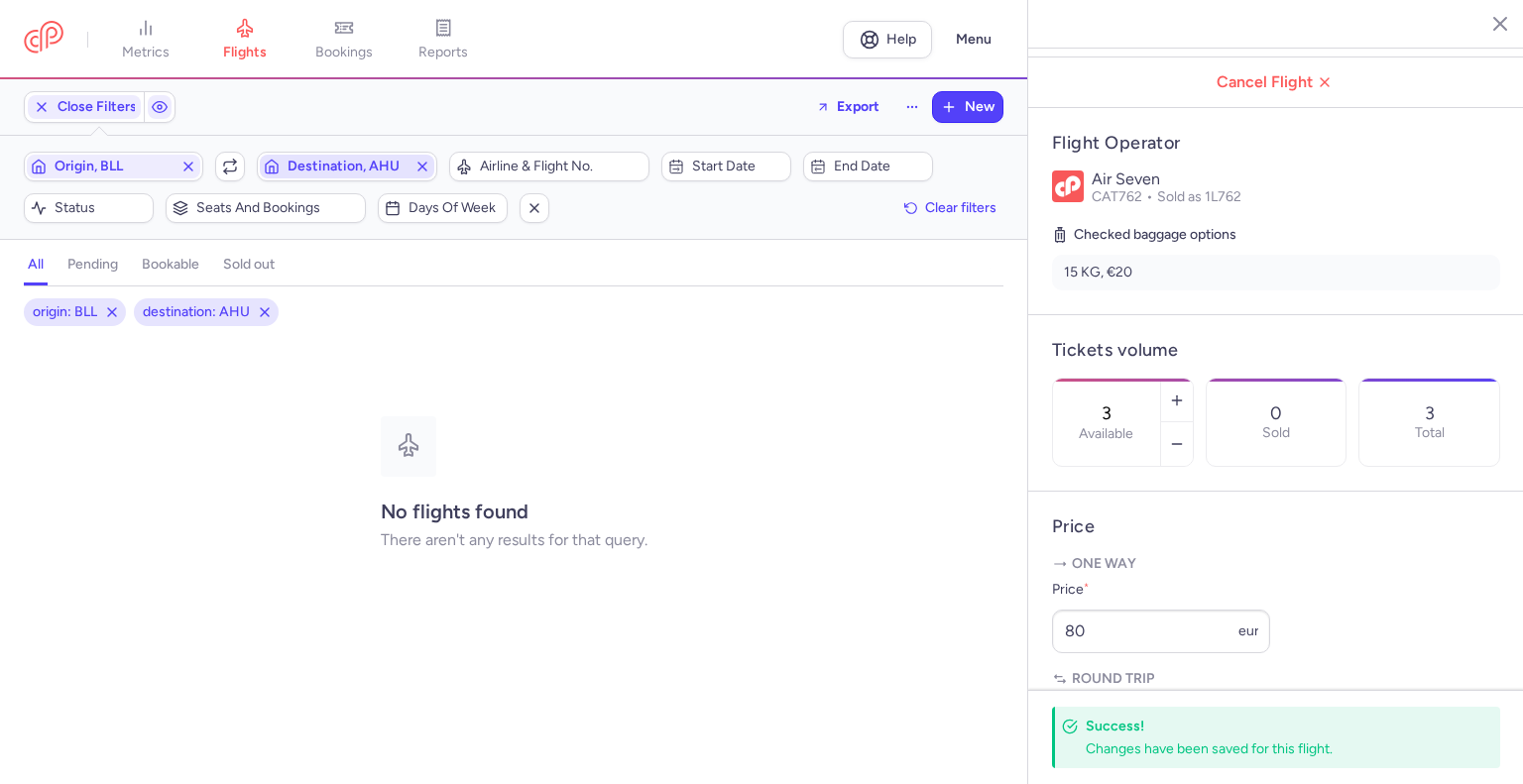 click on "Destination, AHU" at bounding box center (346, 167) 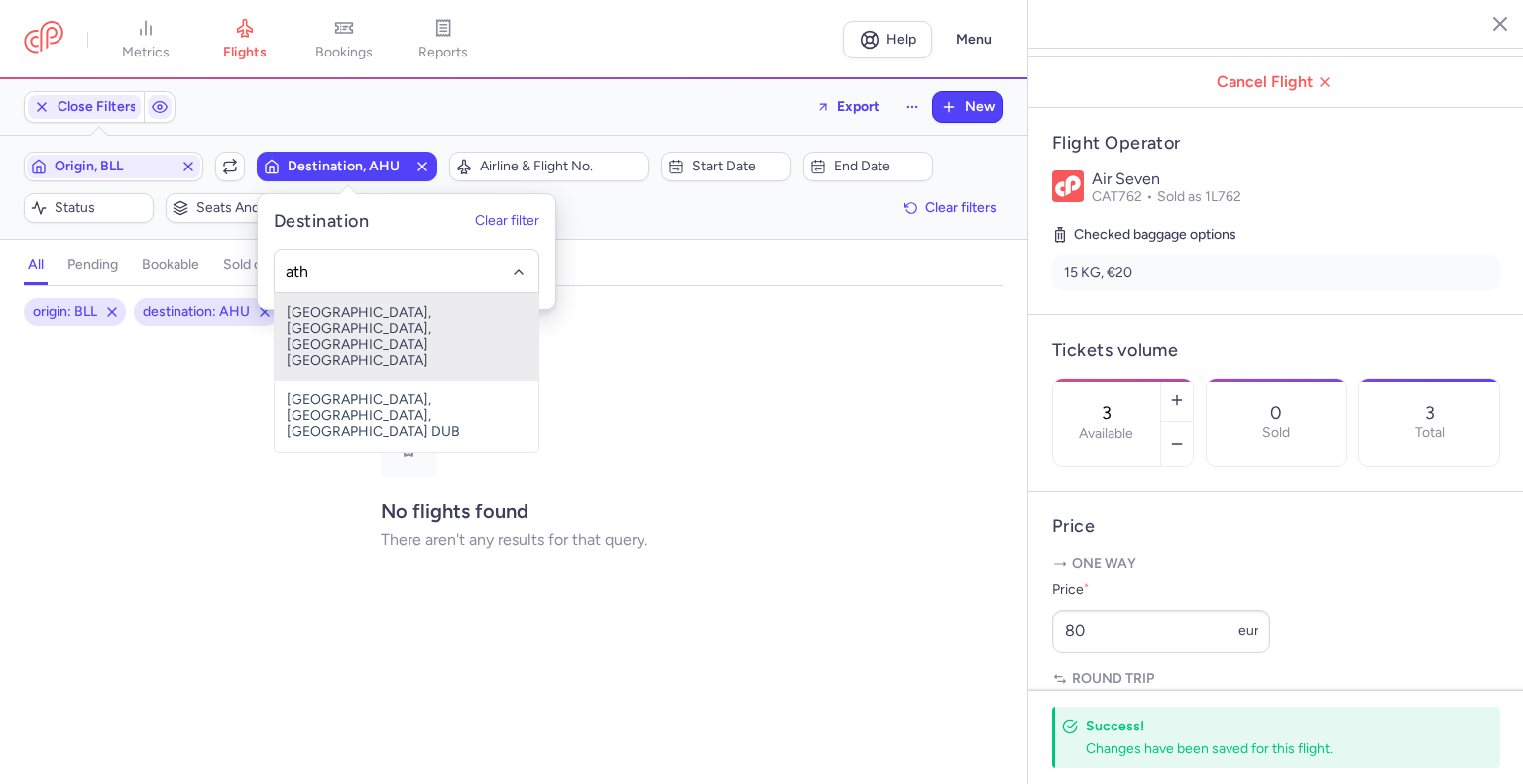 type on "ath" 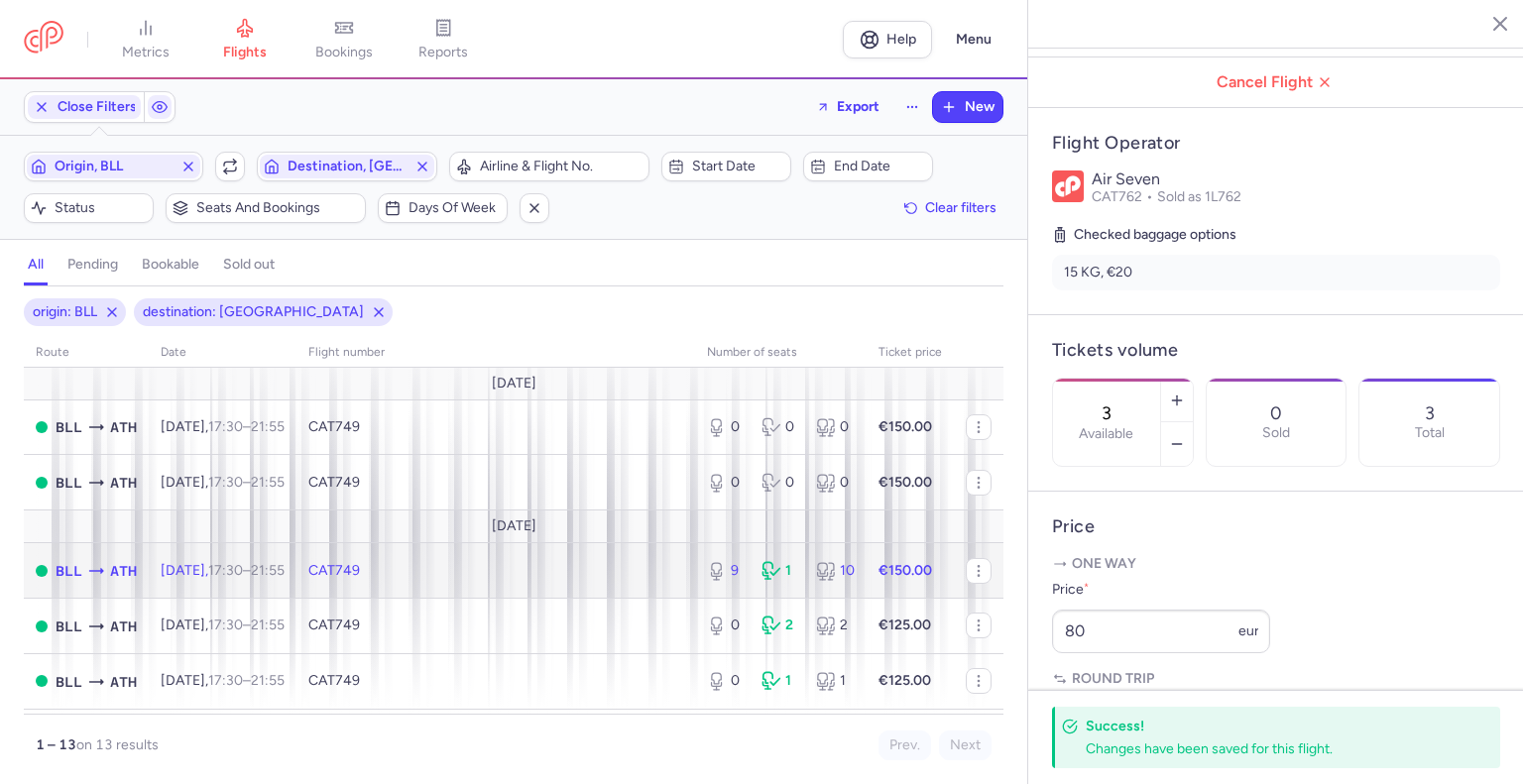 click on "CAT749" 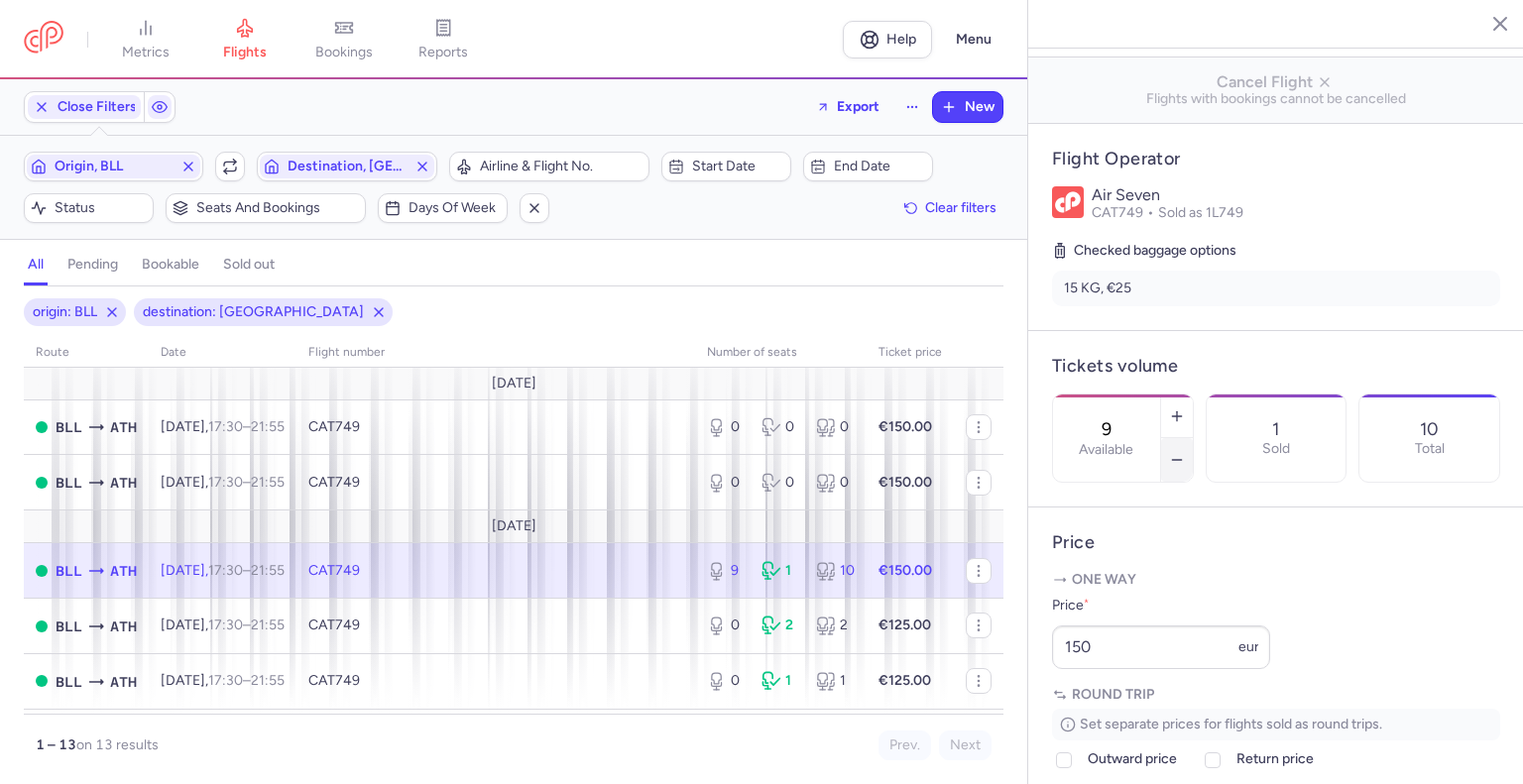 click 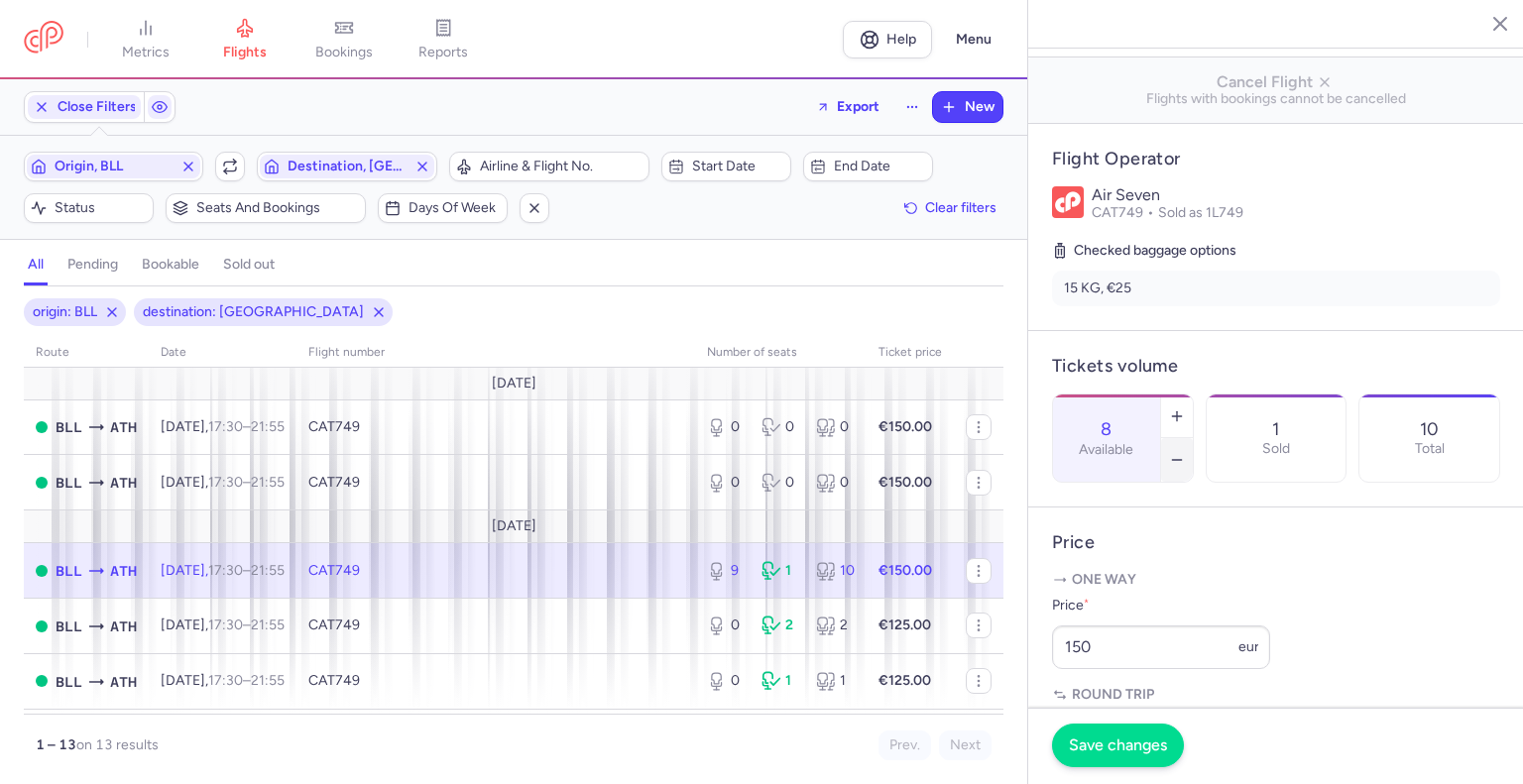 scroll, scrollTop: 496, scrollLeft: 0, axis: vertical 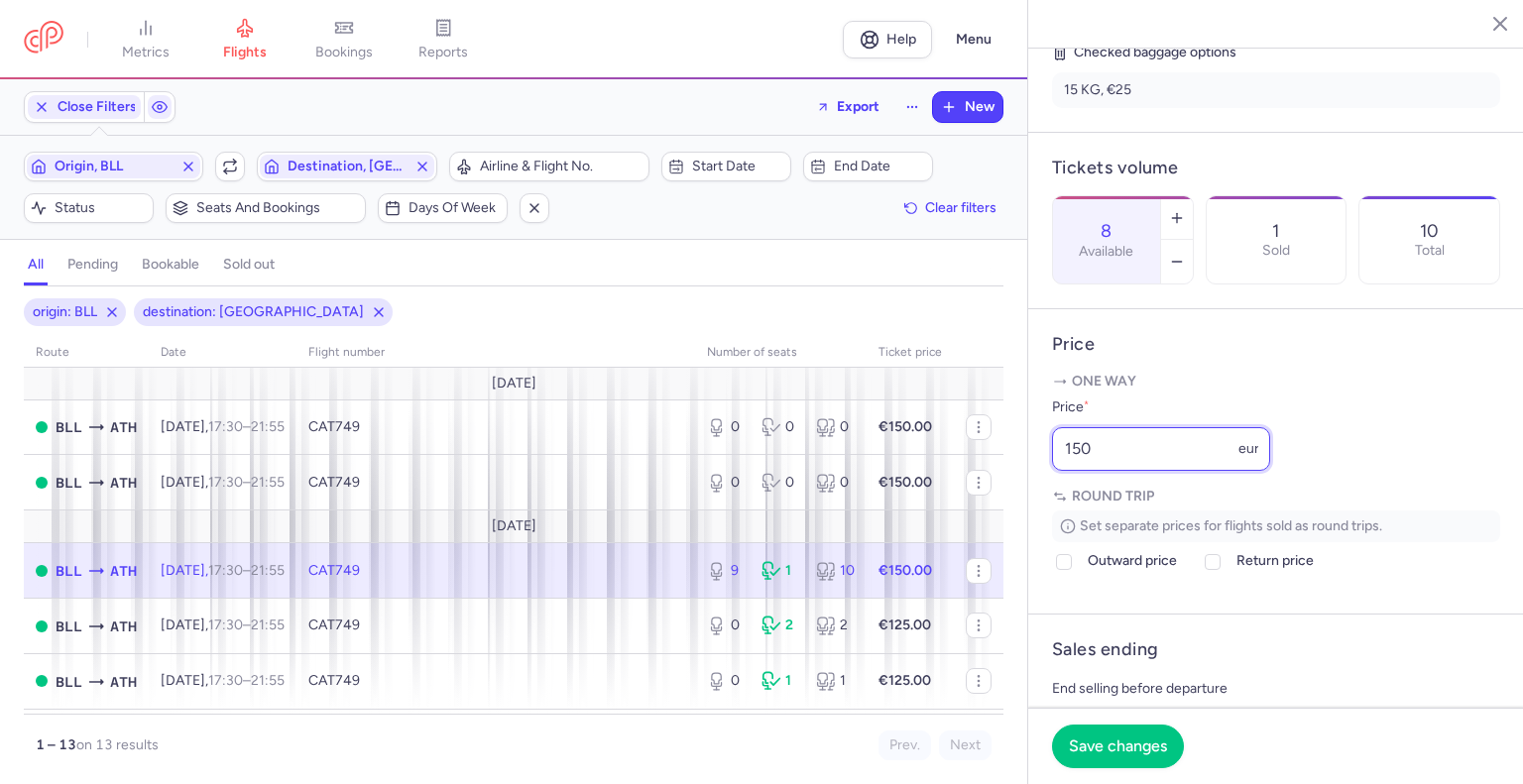 drag, startPoint x: 1121, startPoint y: 515, endPoint x: 900, endPoint y: 517, distance: 221.00905 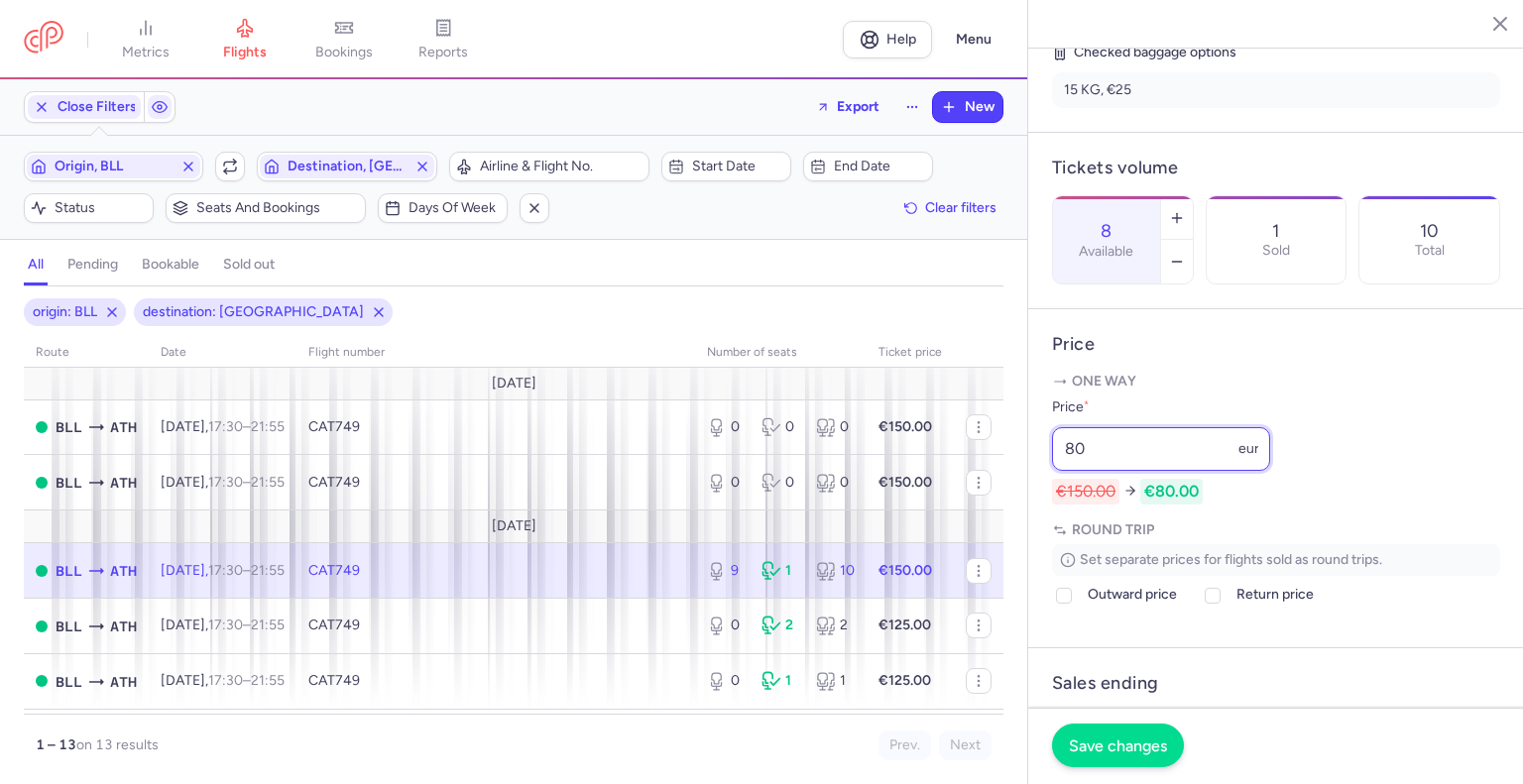 type on "80" 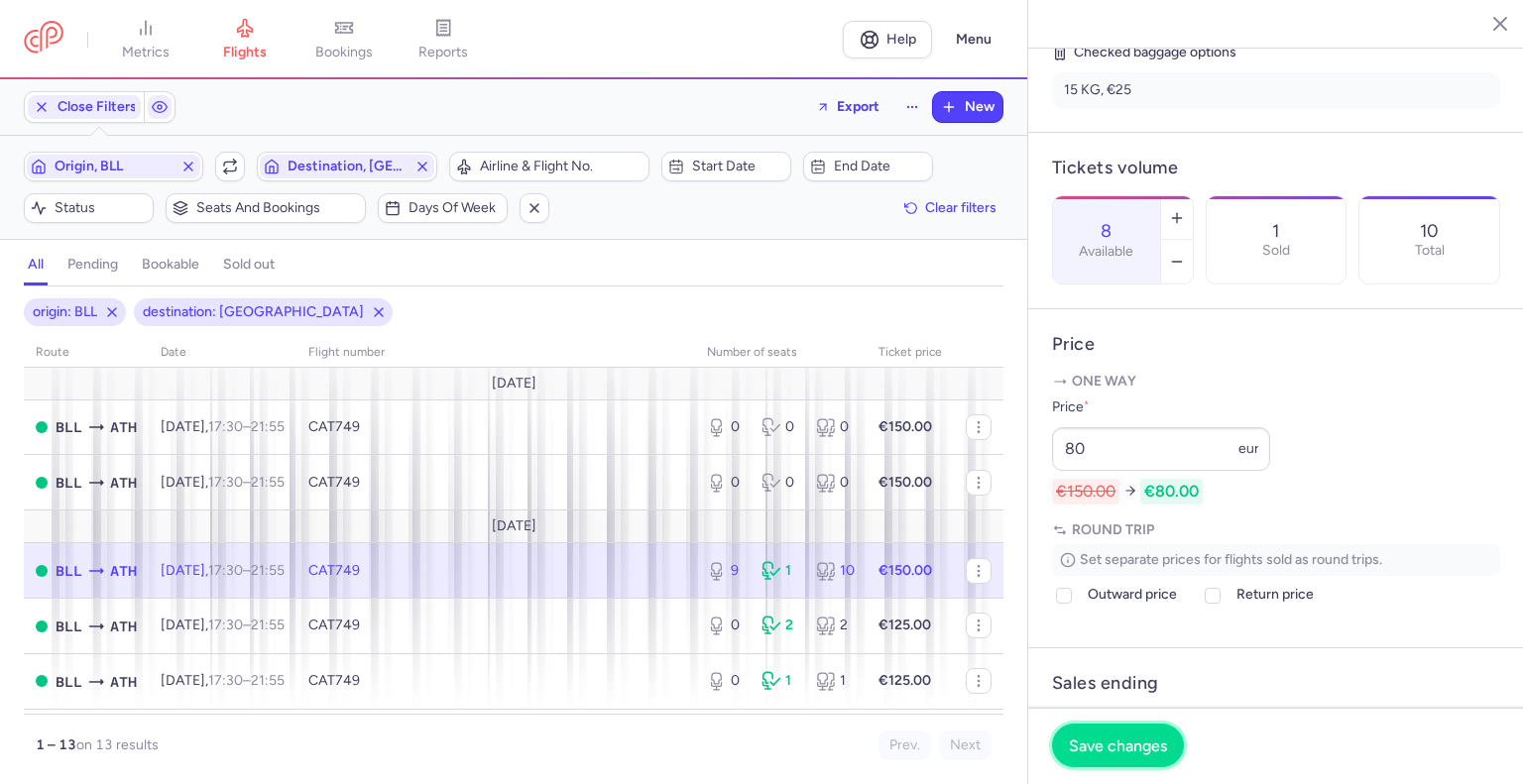 click on "Save changes" at bounding box center [1117, 745] 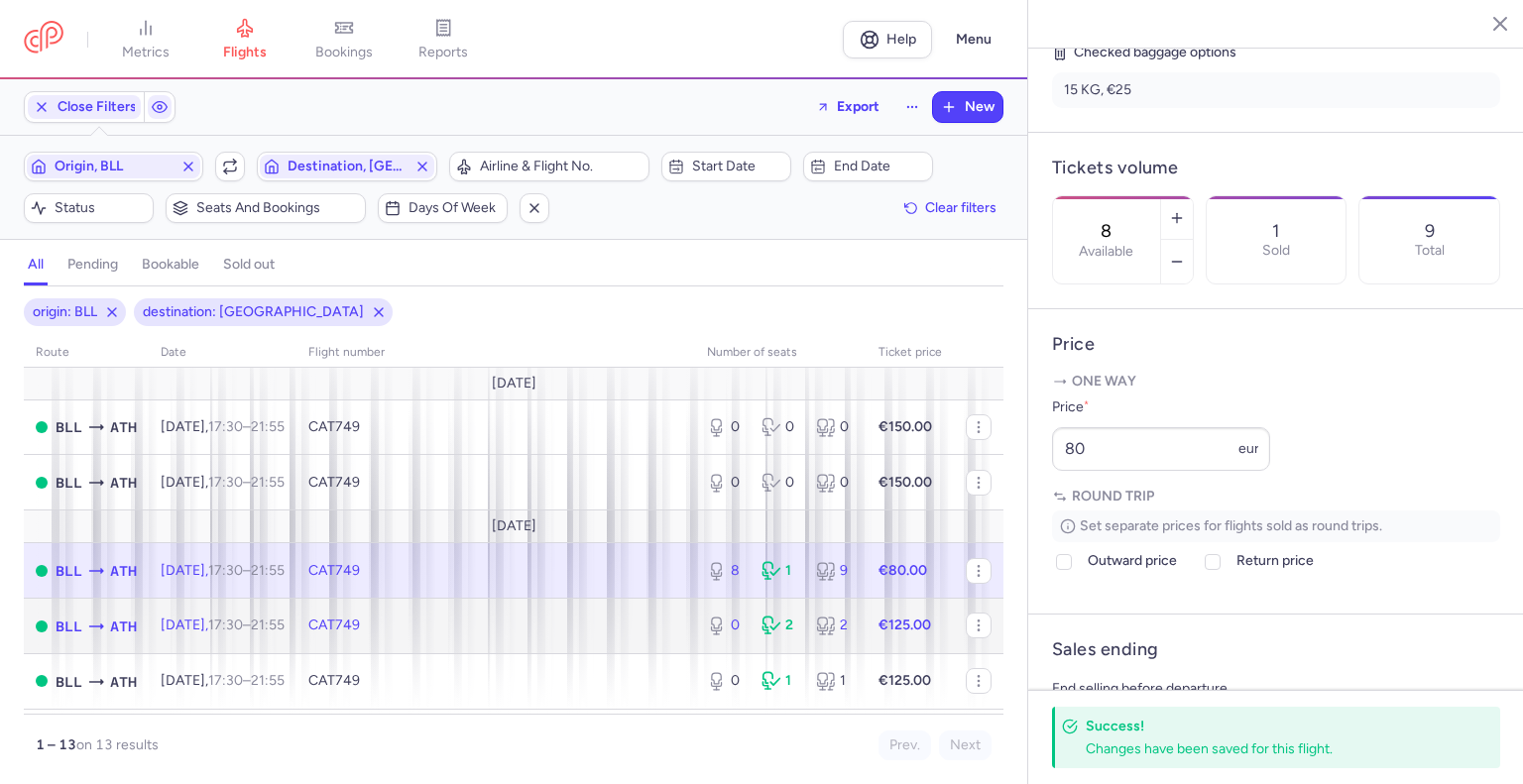 click on "CAT749" 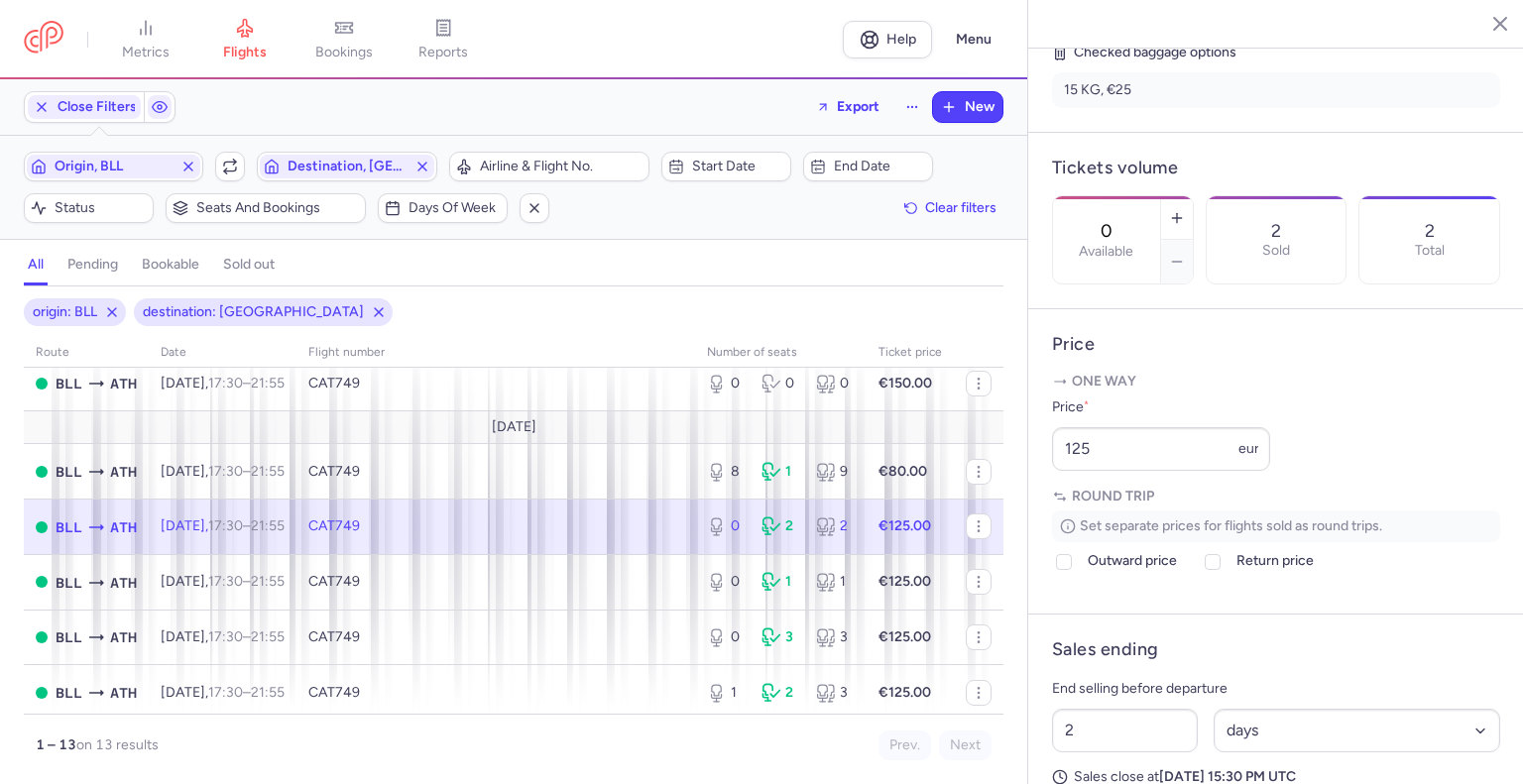 scroll, scrollTop: 198, scrollLeft: 0, axis: vertical 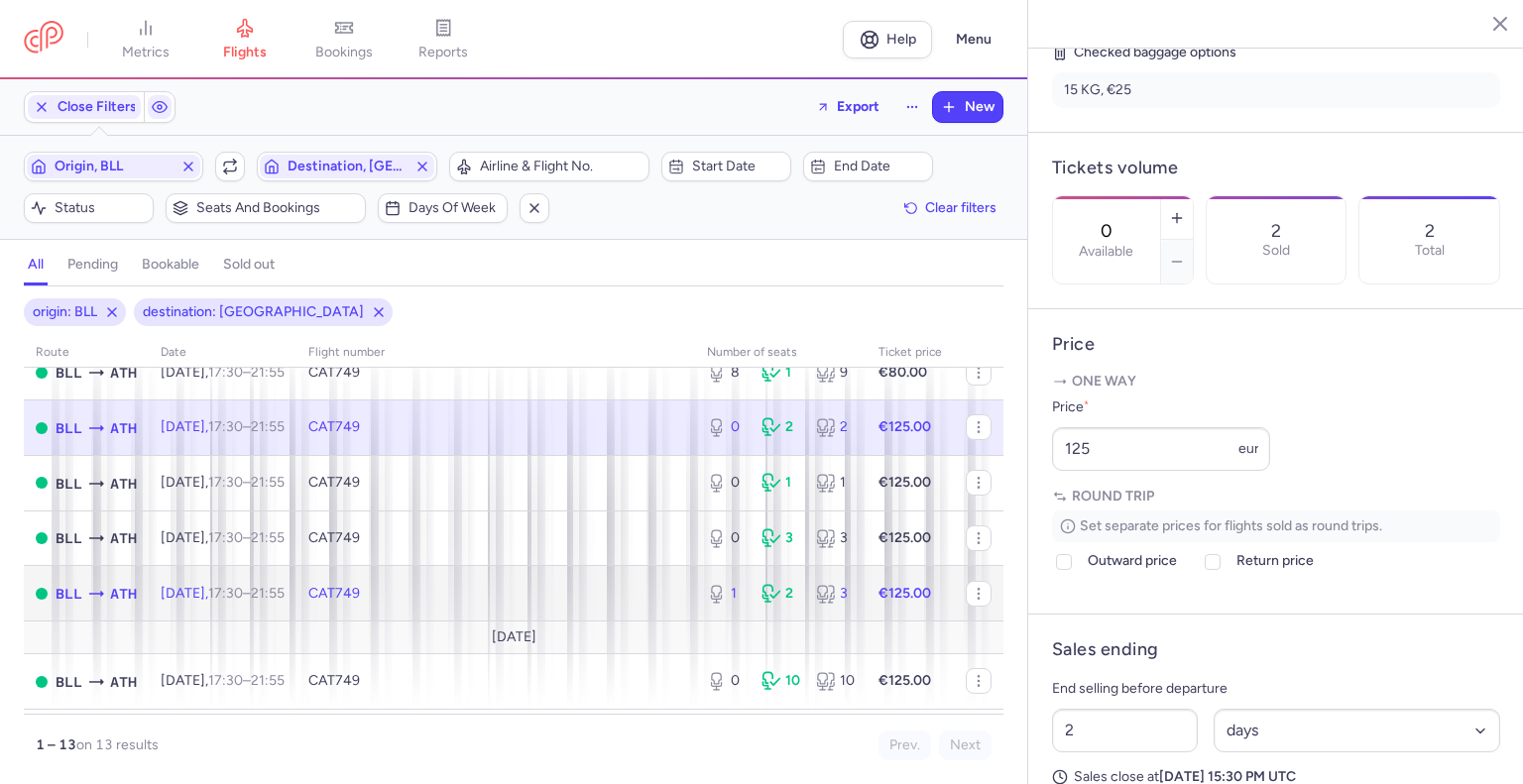 click on "CAT749" 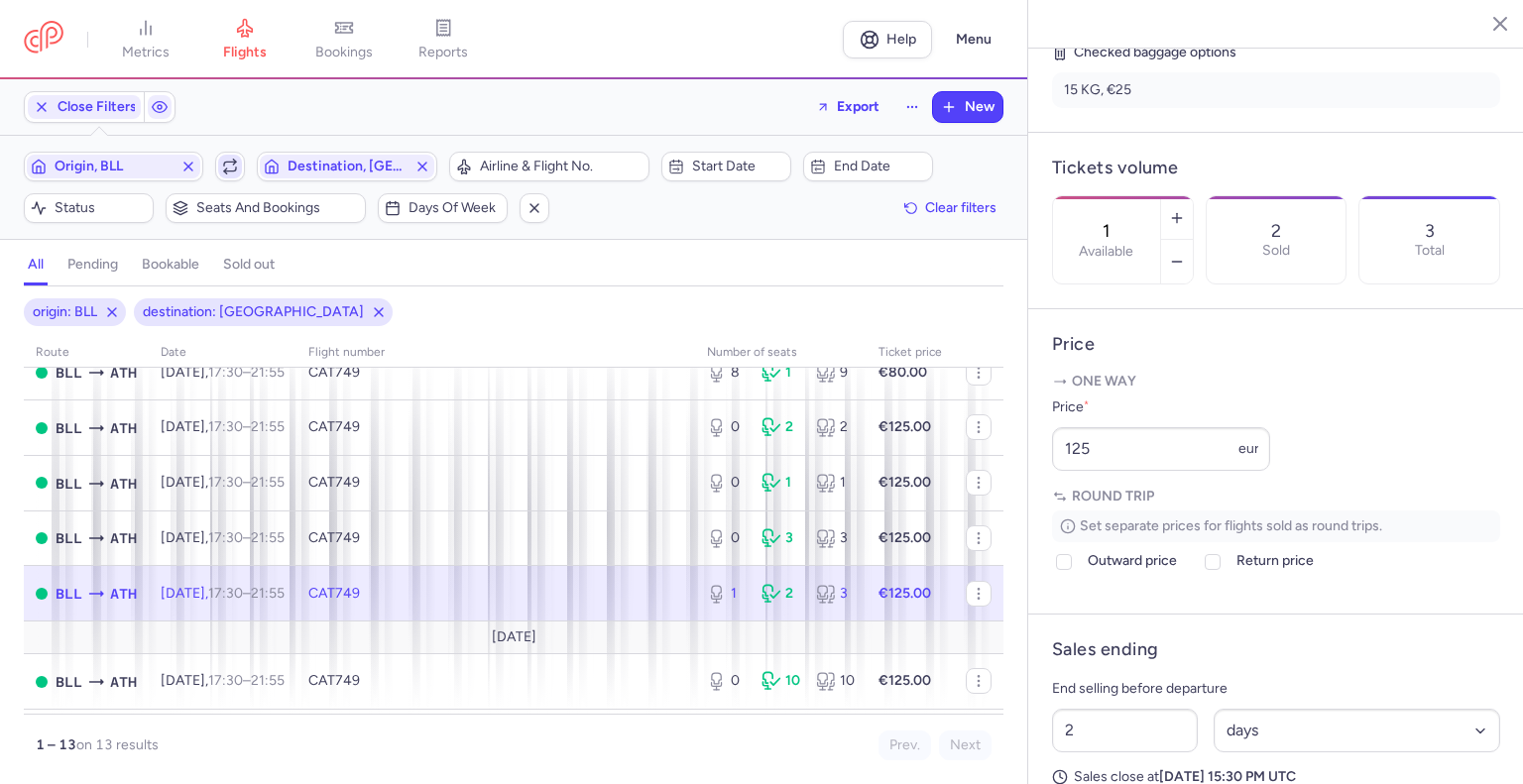 click 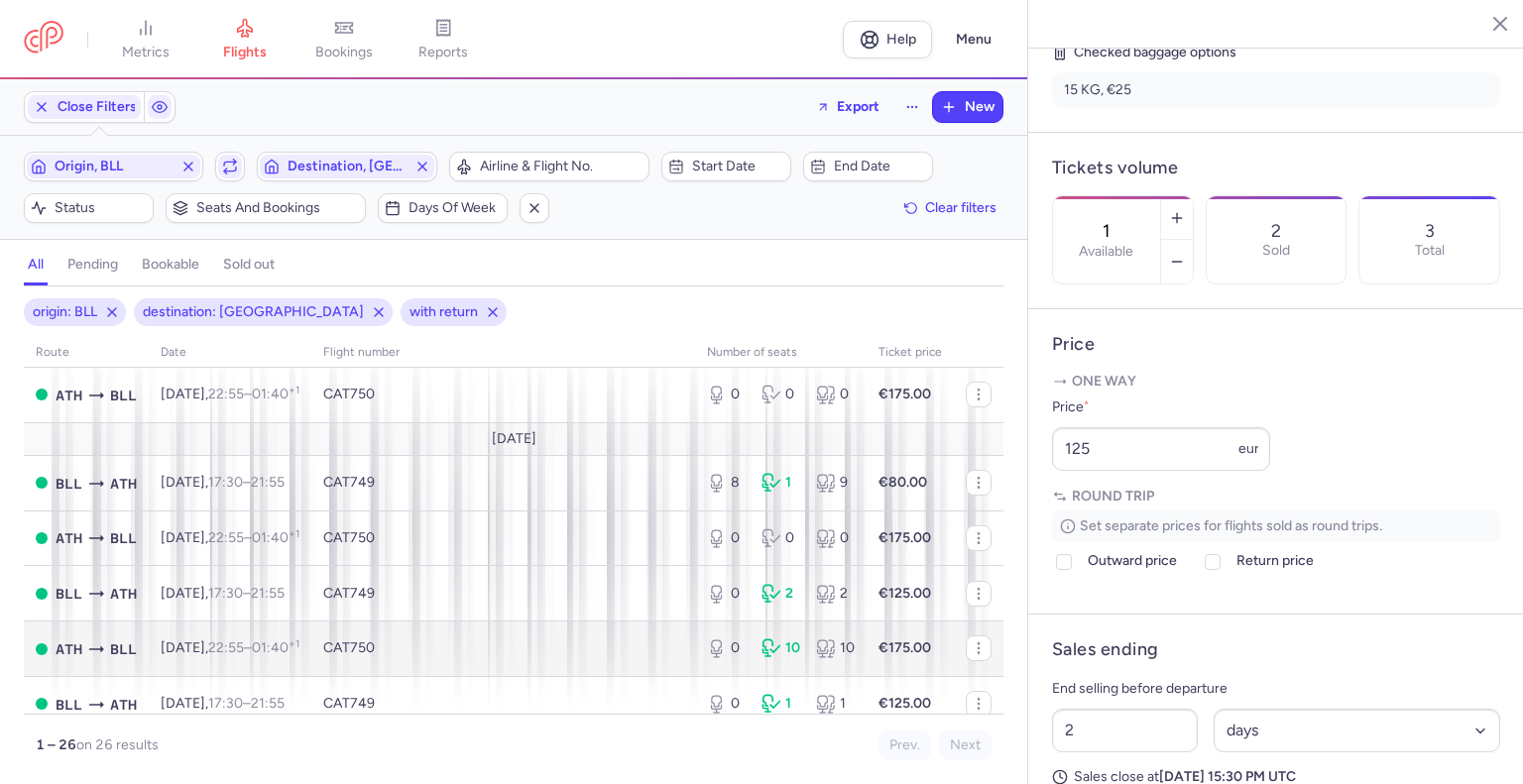 scroll, scrollTop: 297, scrollLeft: 0, axis: vertical 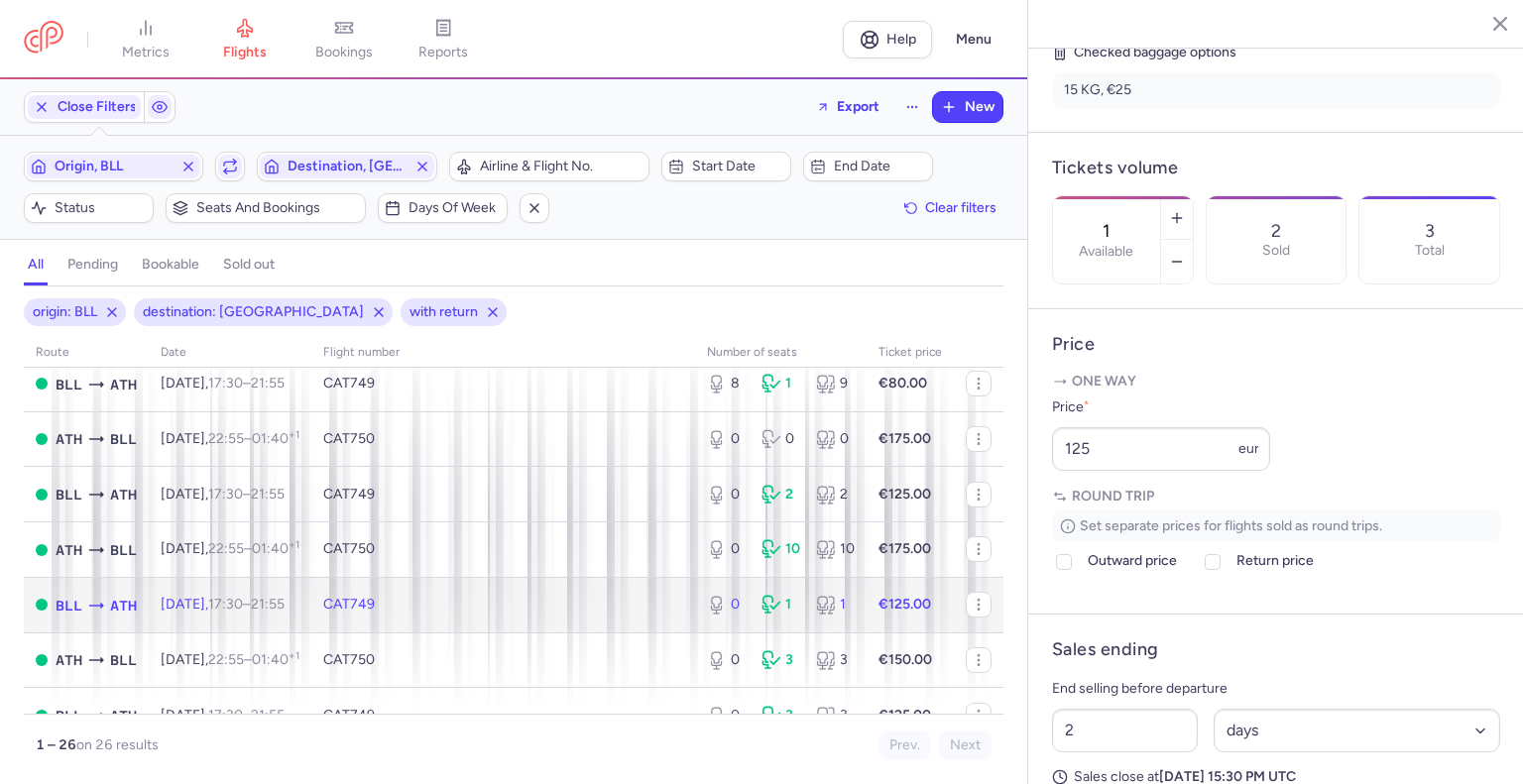 click on "CAT749" 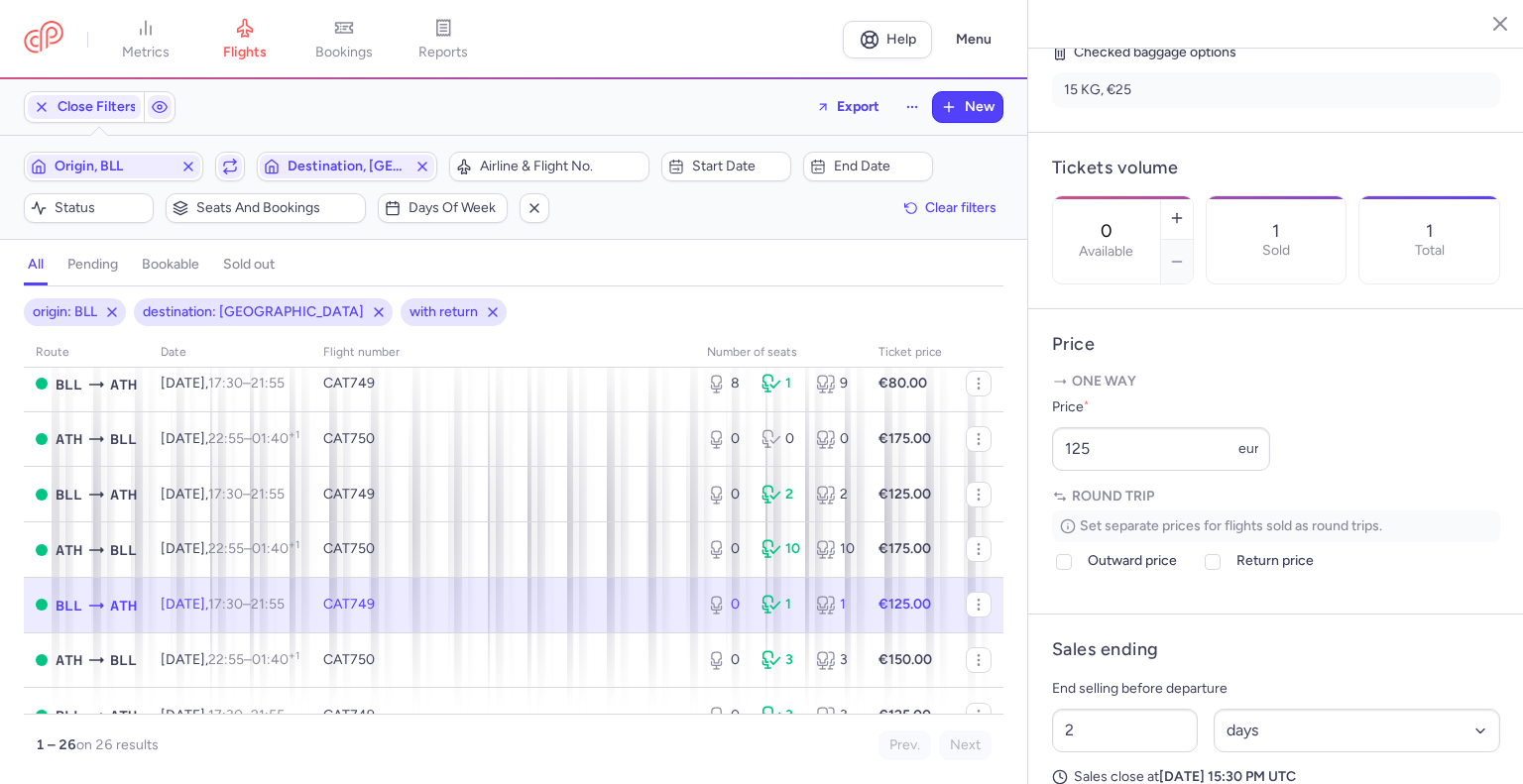 scroll, scrollTop: 396, scrollLeft: 0, axis: vertical 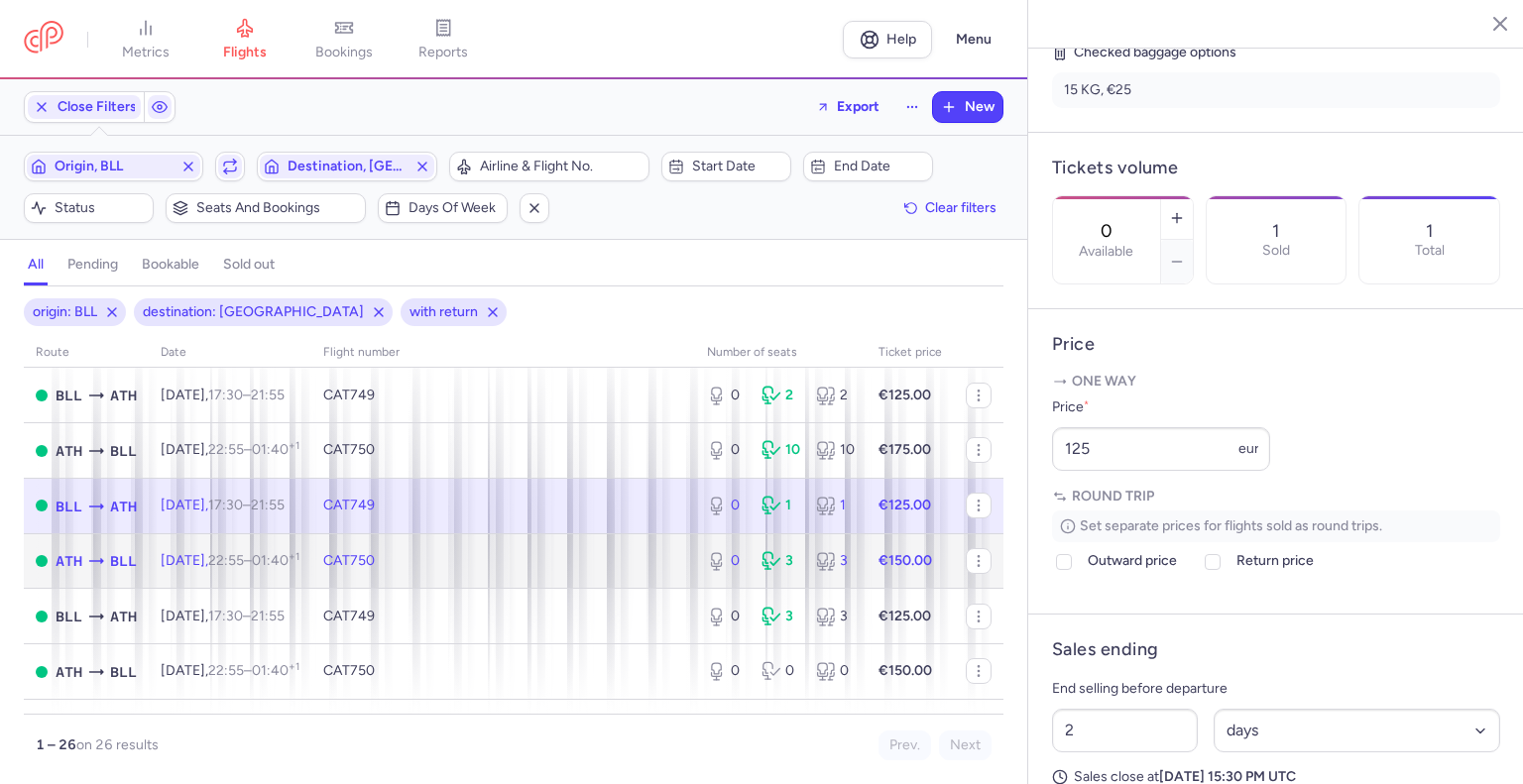 click on "CAT750" 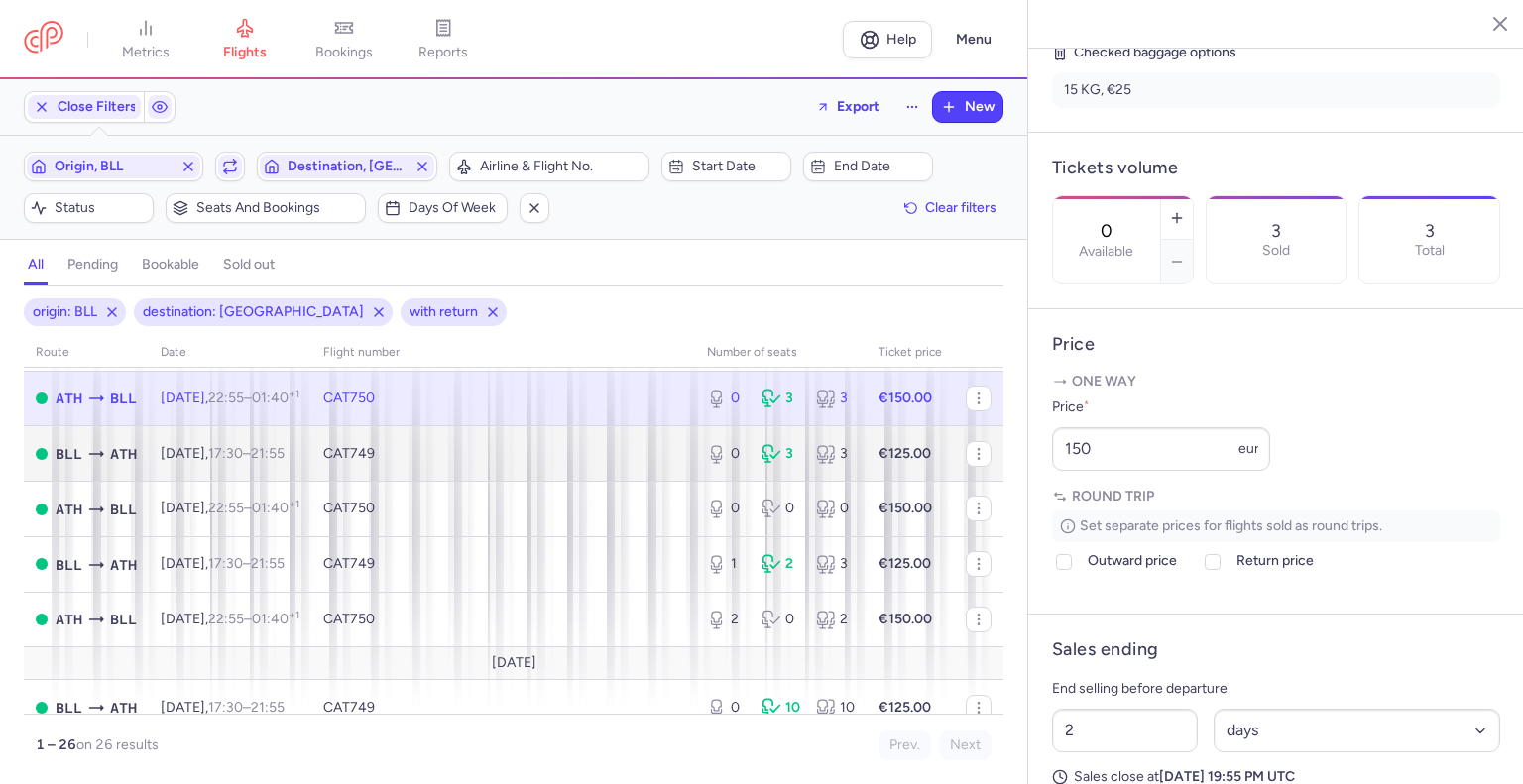 scroll, scrollTop: 595, scrollLeft: 0, axis: vertical 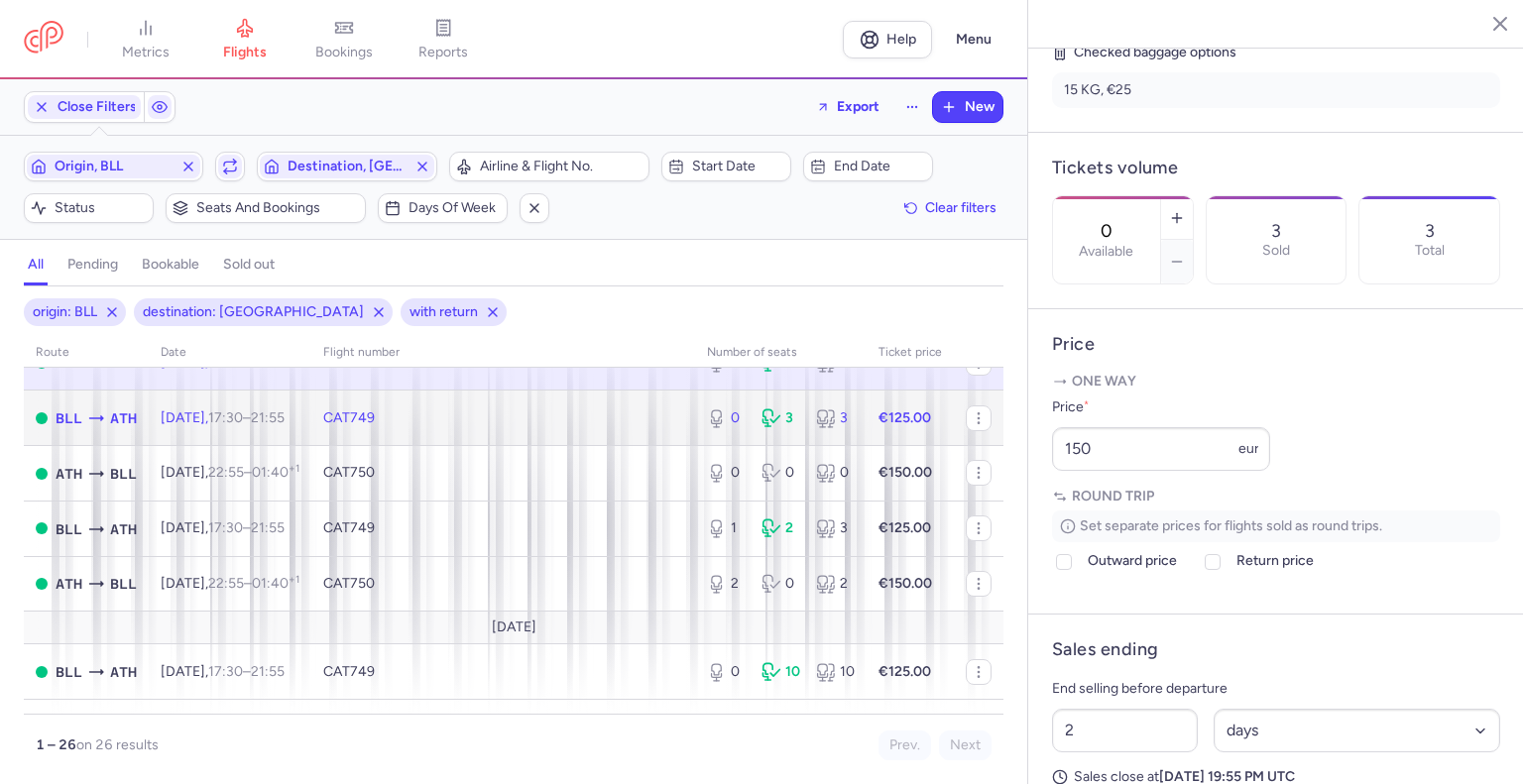 click on "CAT749" 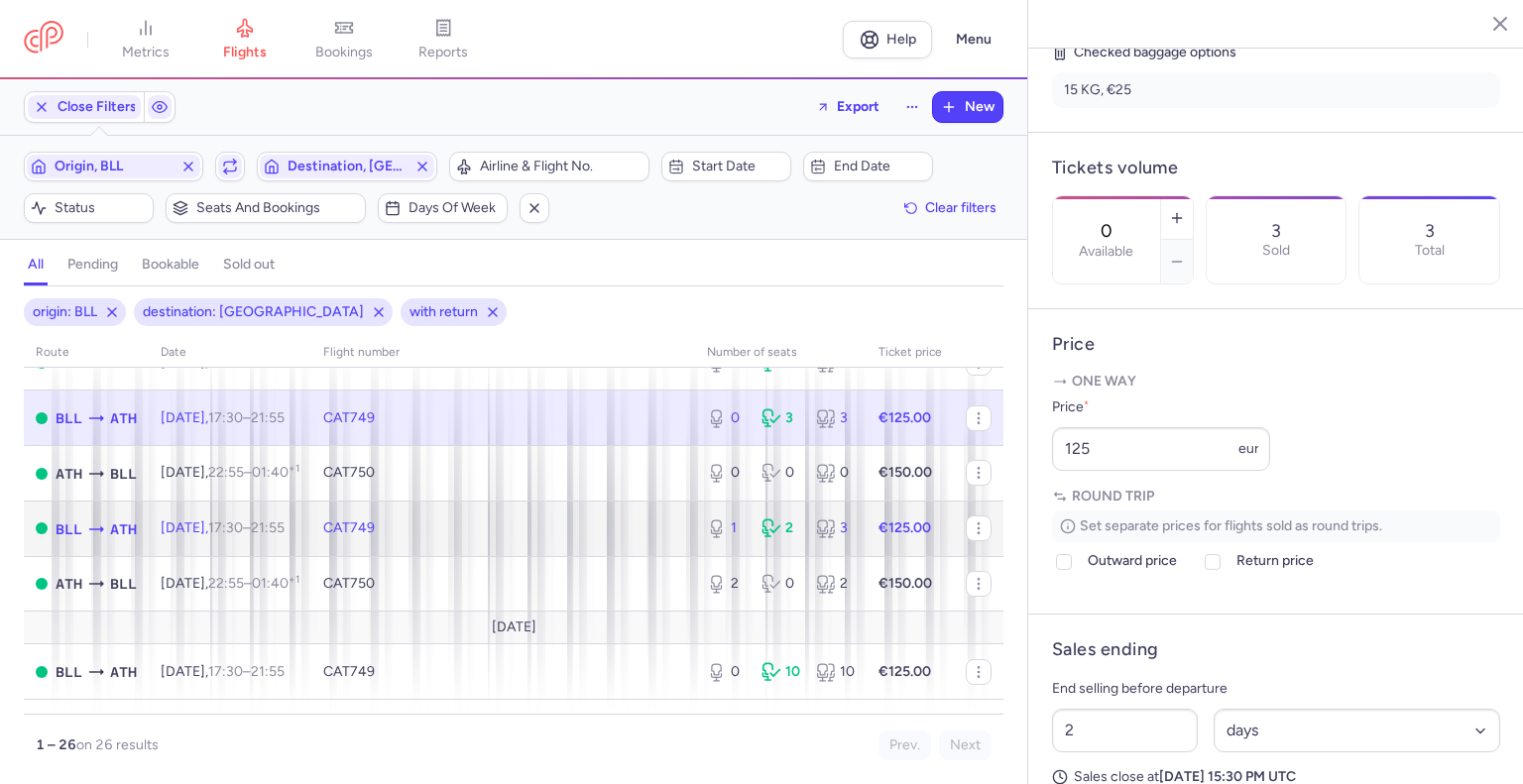 click on "CAT749" 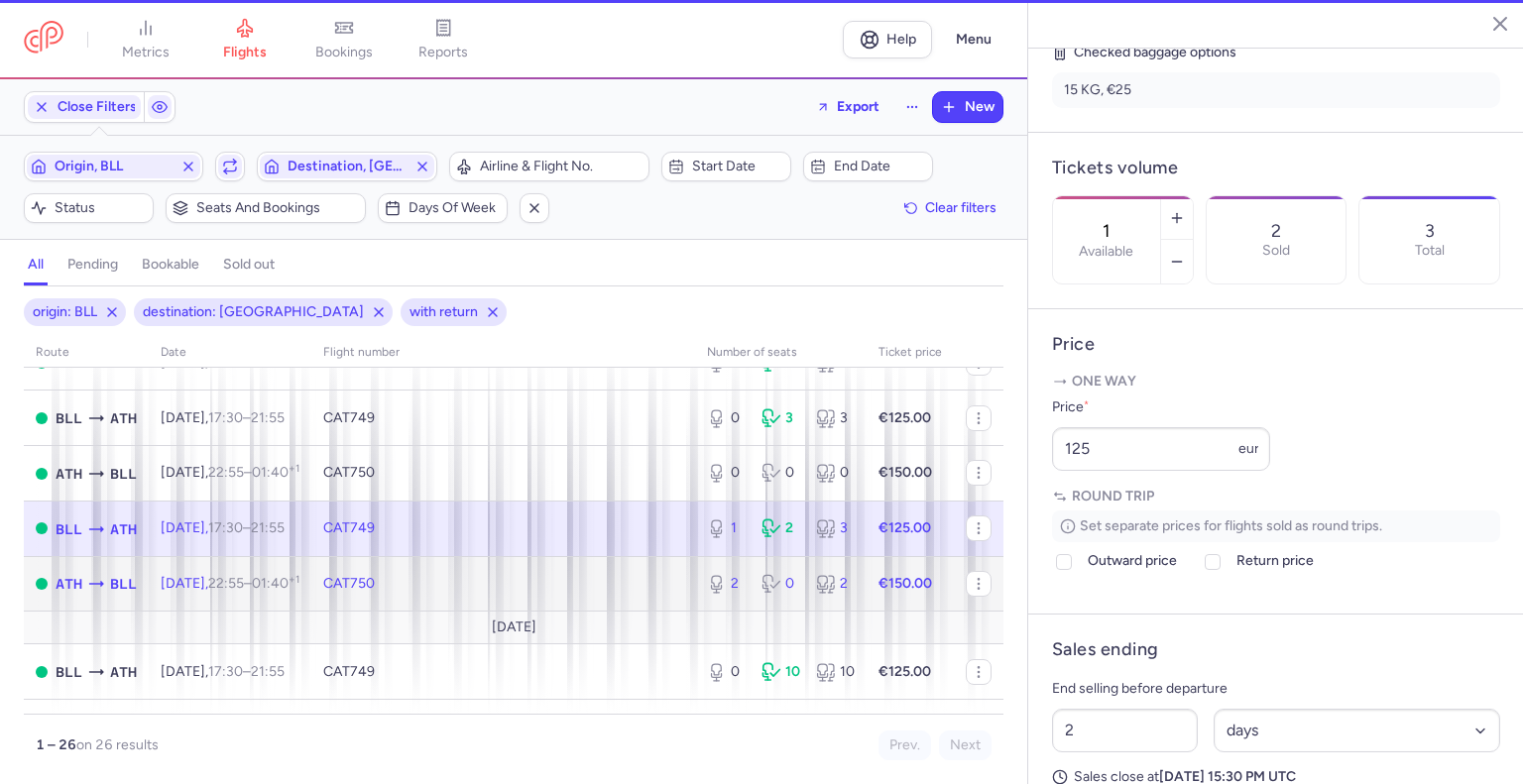 click on "CAT750" 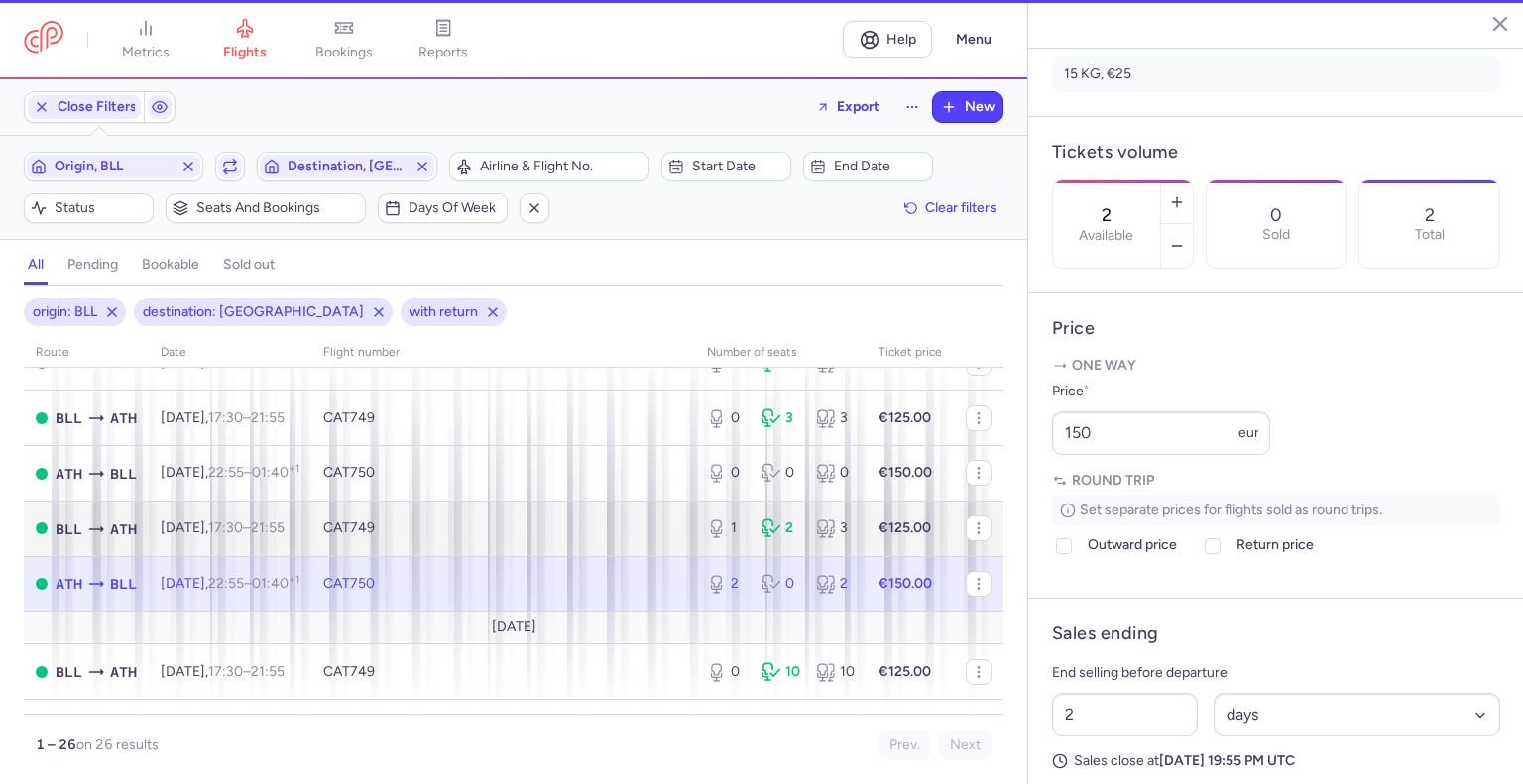 scroll, scrollTop: 480, scrollLeft: 0, axis: vertical 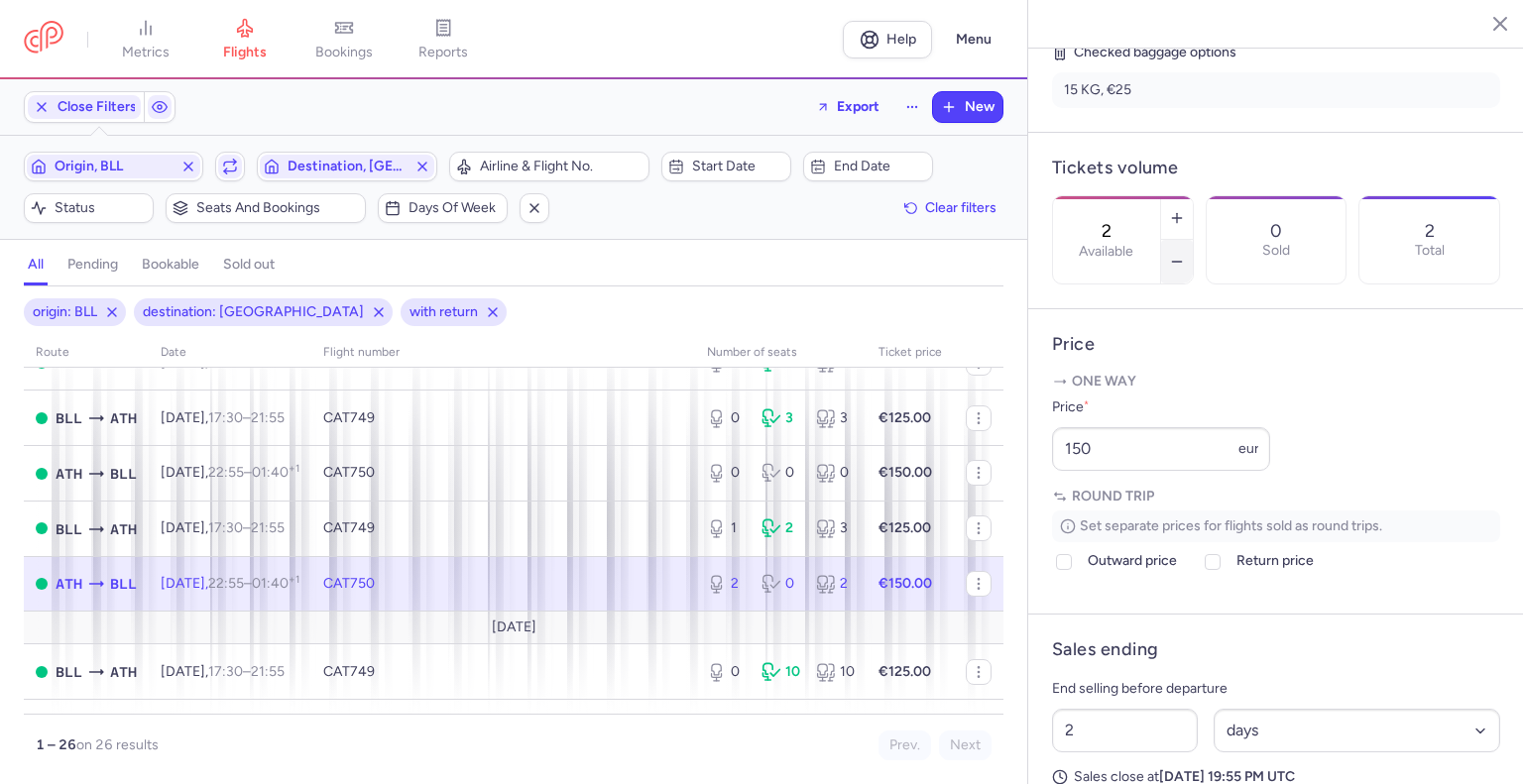click 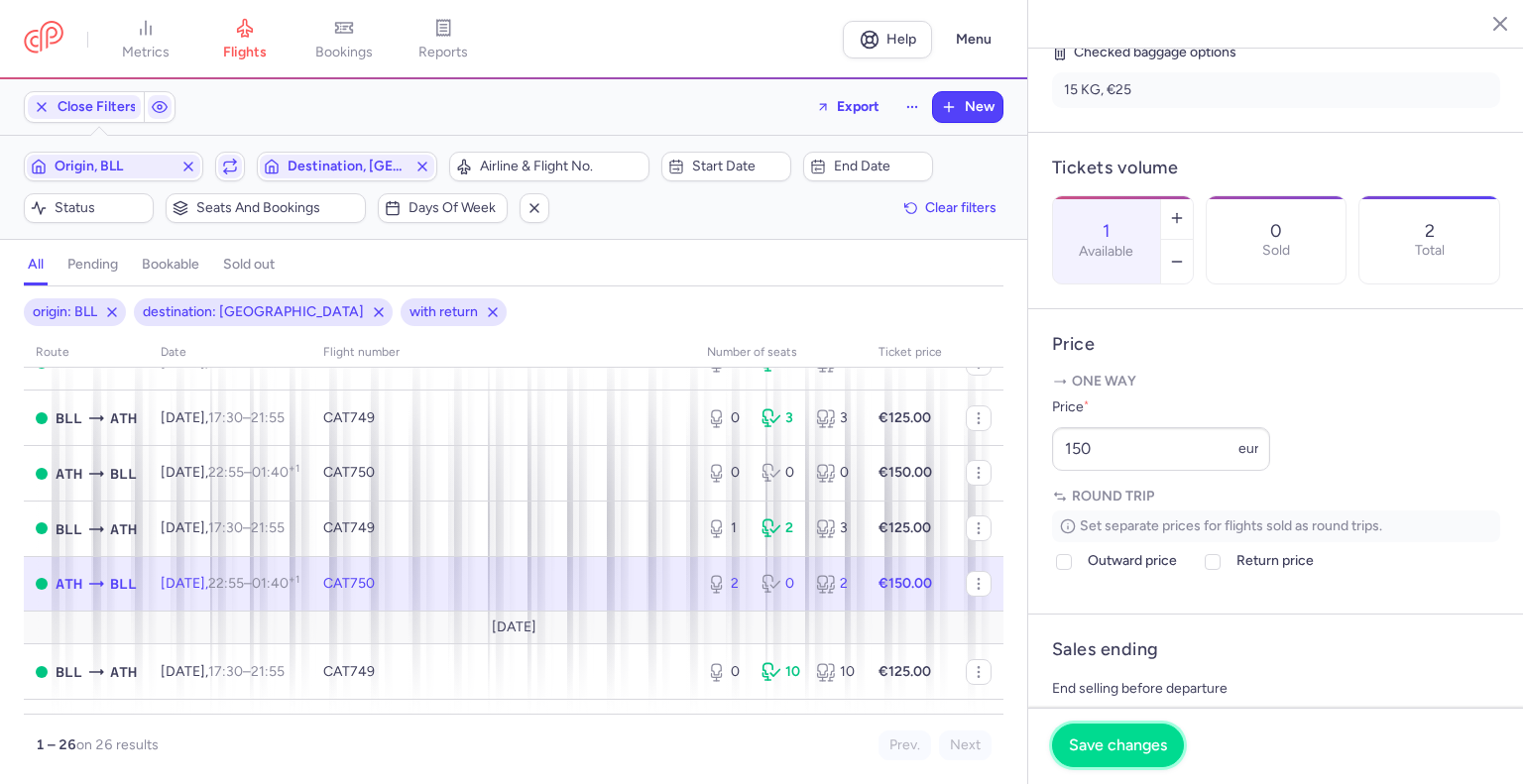 click on "Save changes" at bounding box center (1117, 745) 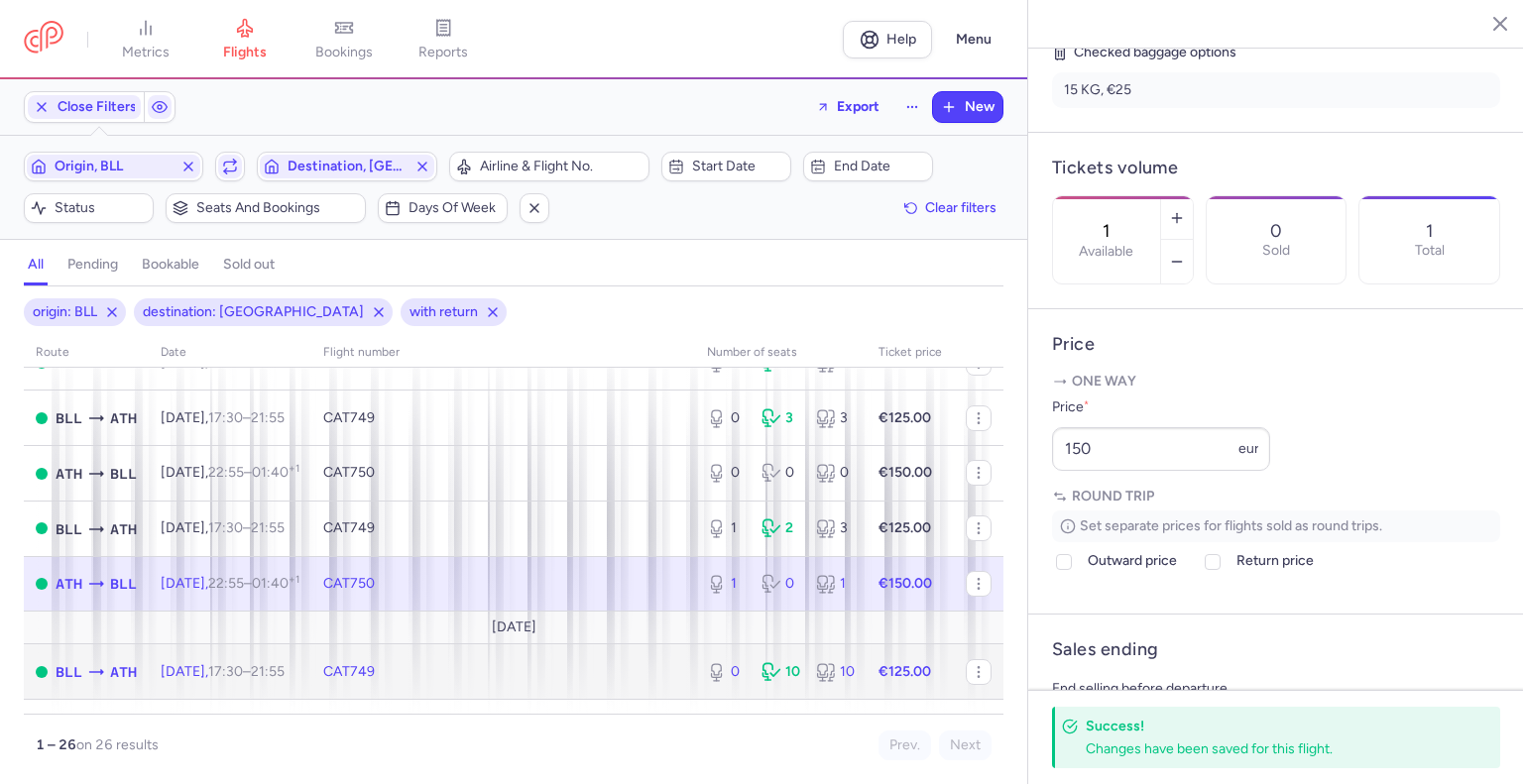 click on "CAT749" 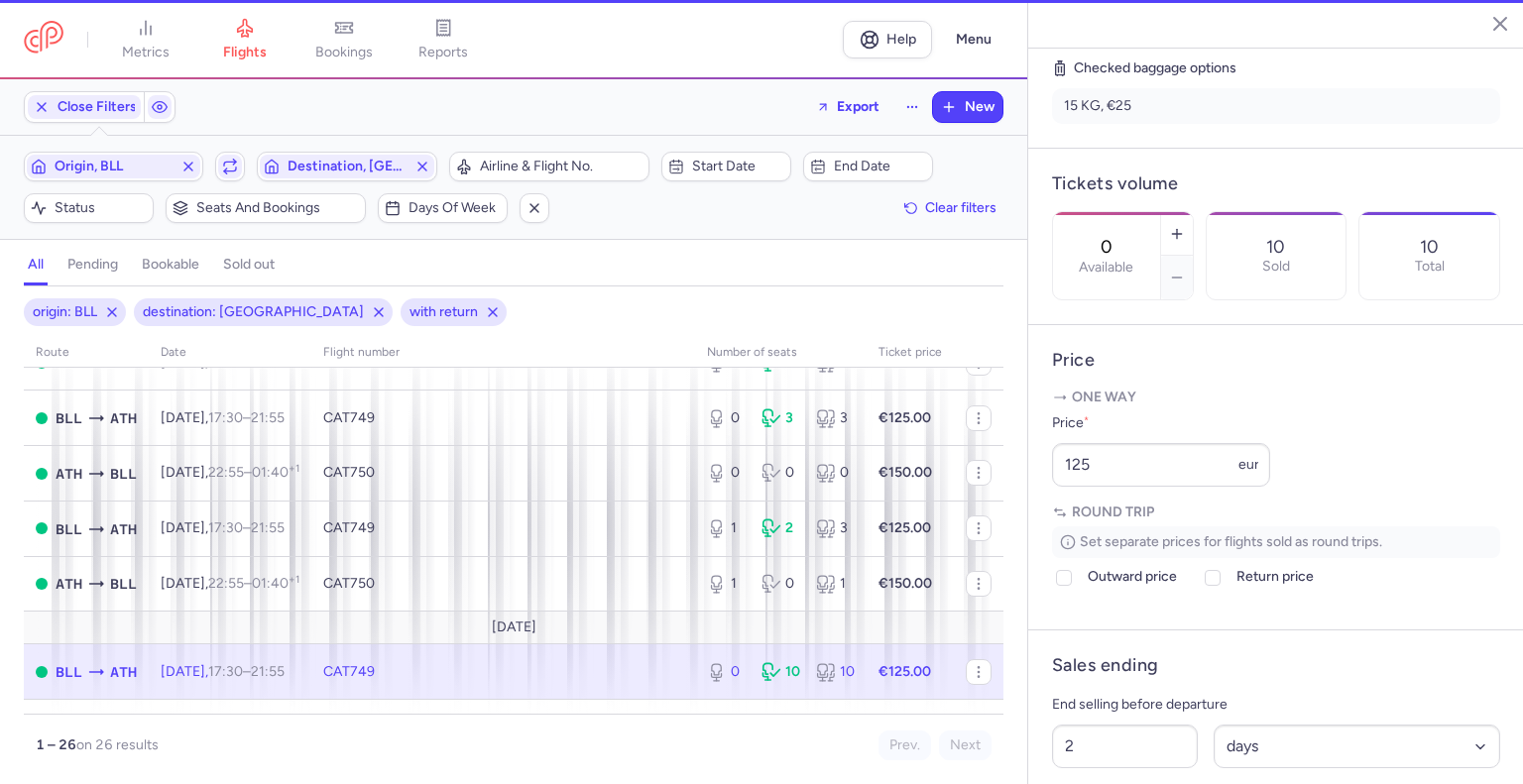 scroll, scrollTop: 496, scrollLeft: 0, axis: vertical 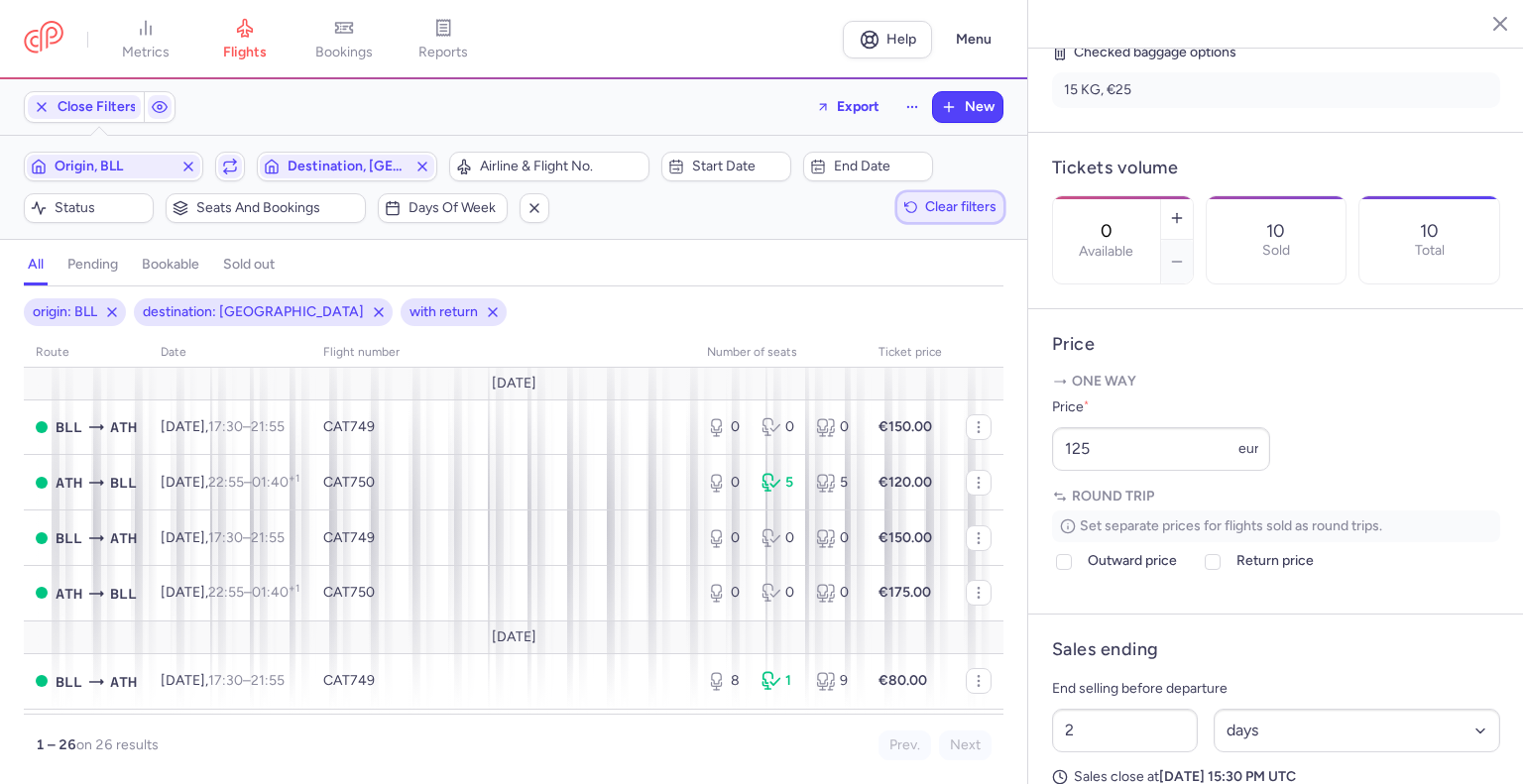 click on "Clear filters" at bounding box center [950, 207] 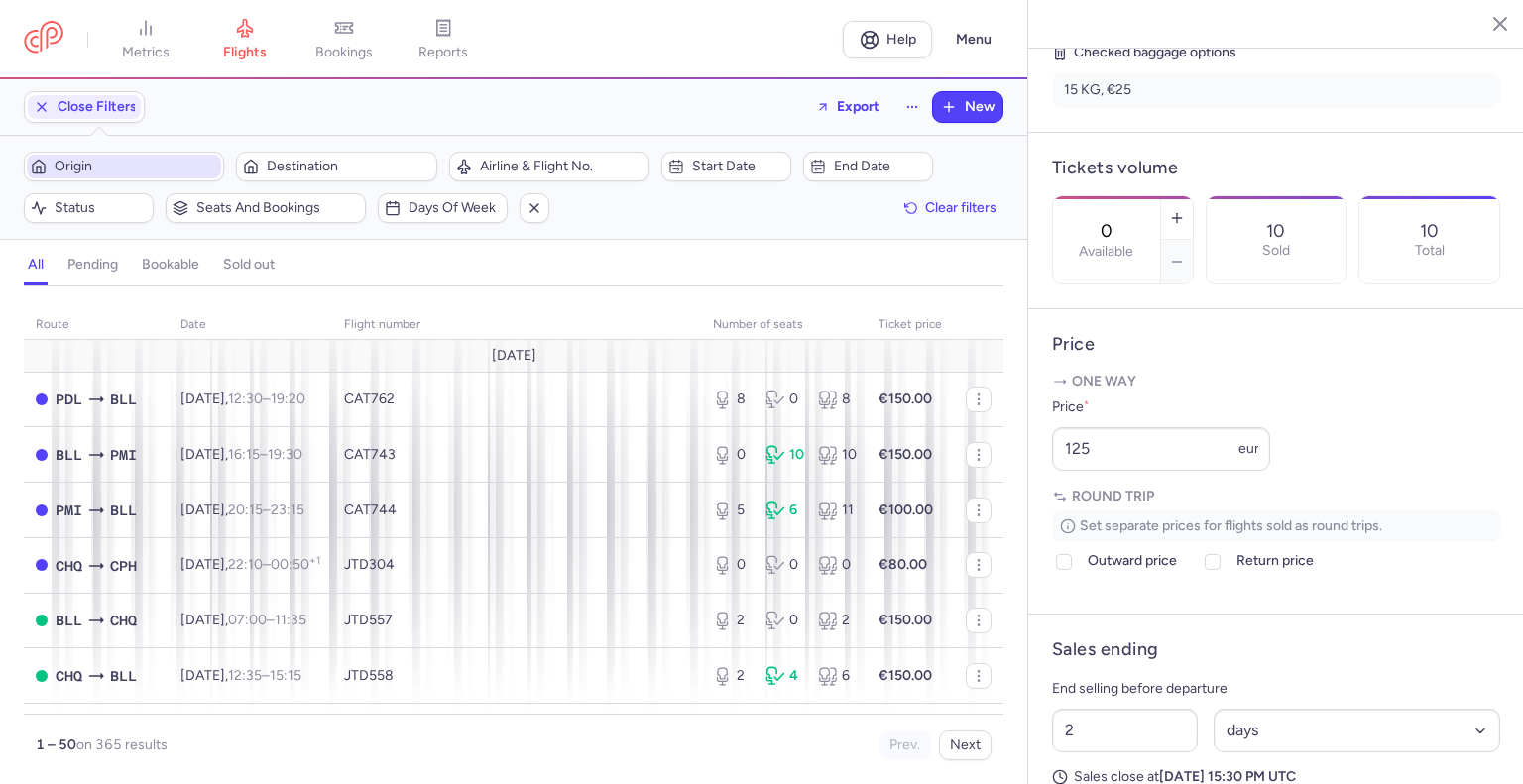 click on "Origin" at bounding box center [136, 167] 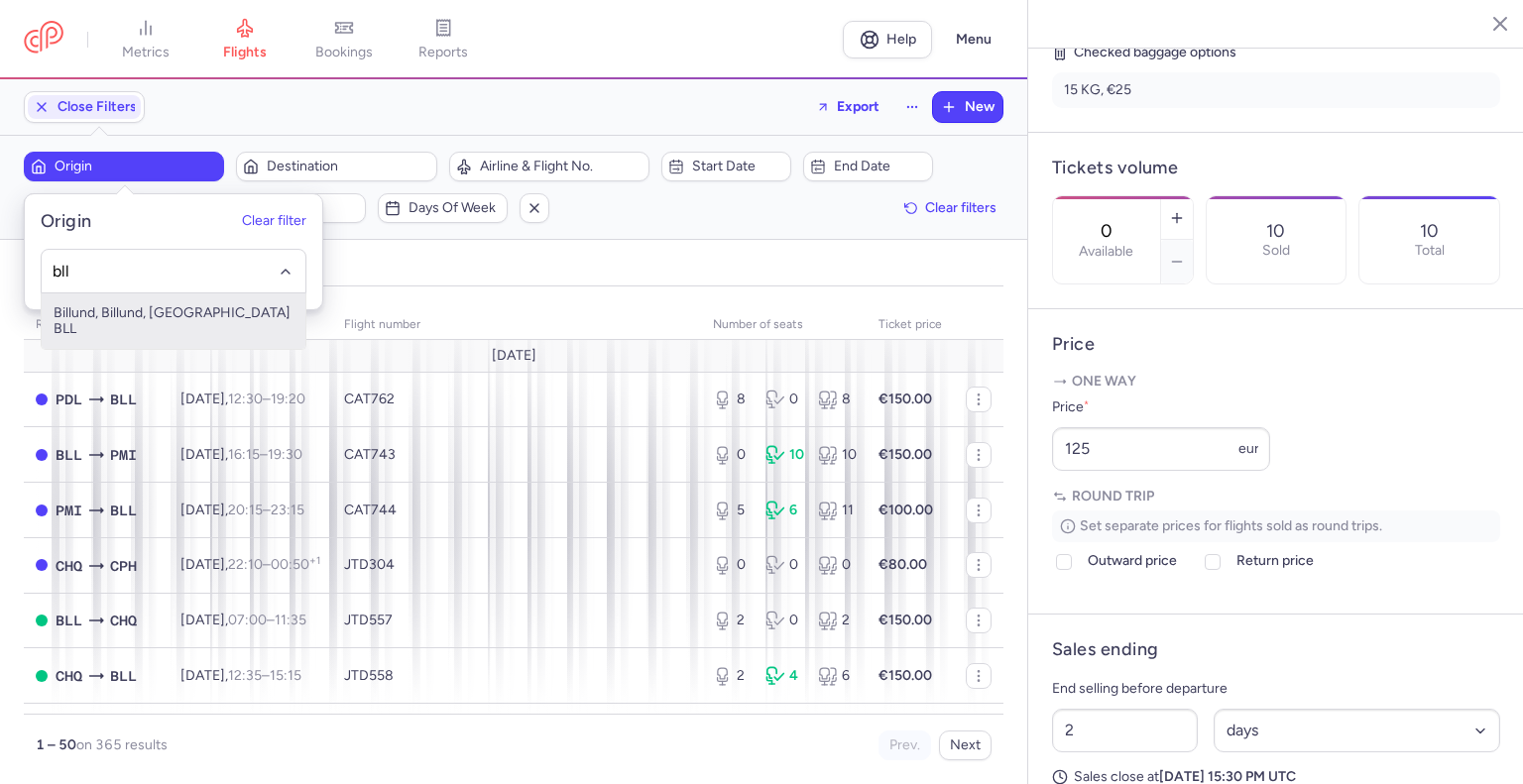 type on "bll" 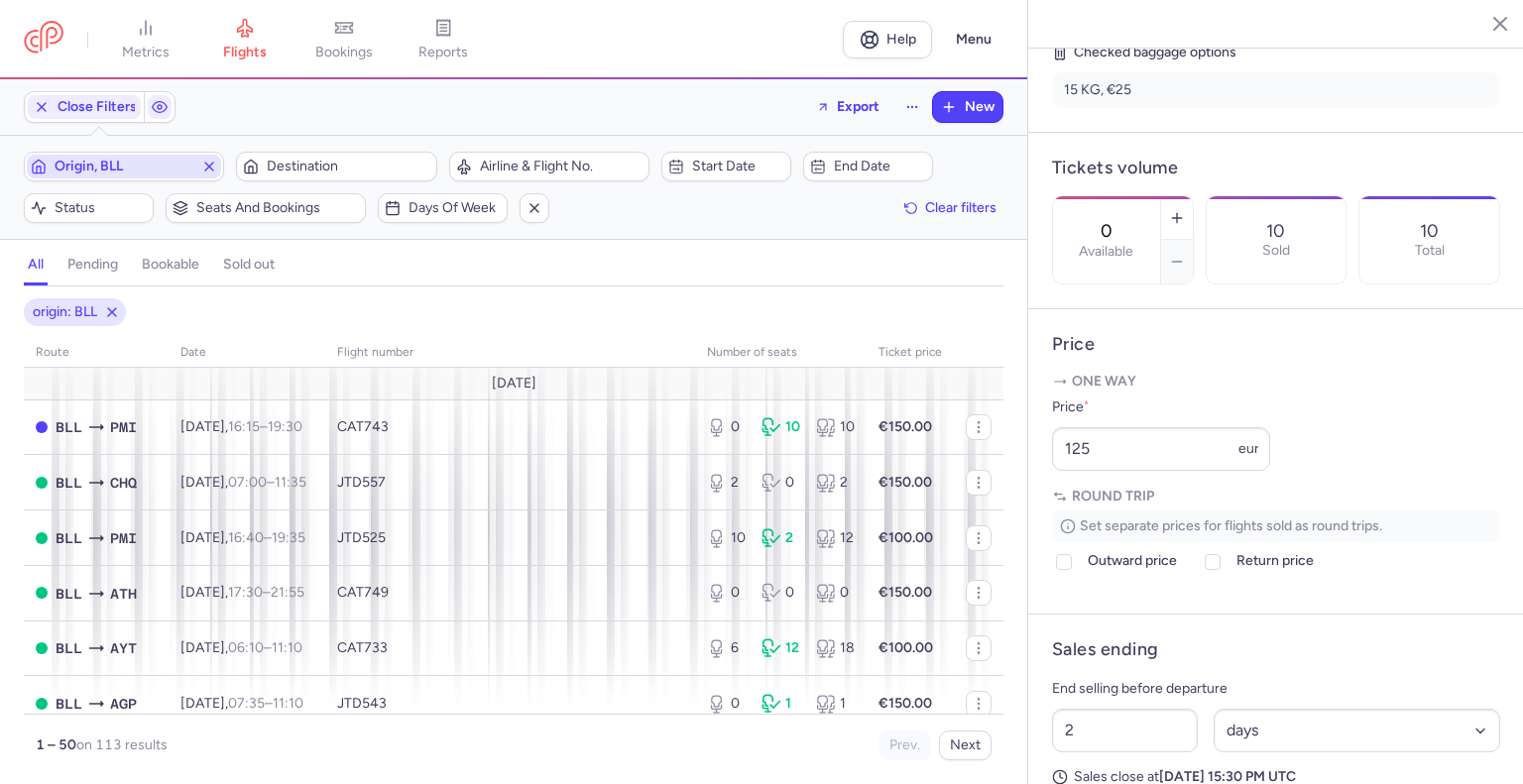 type 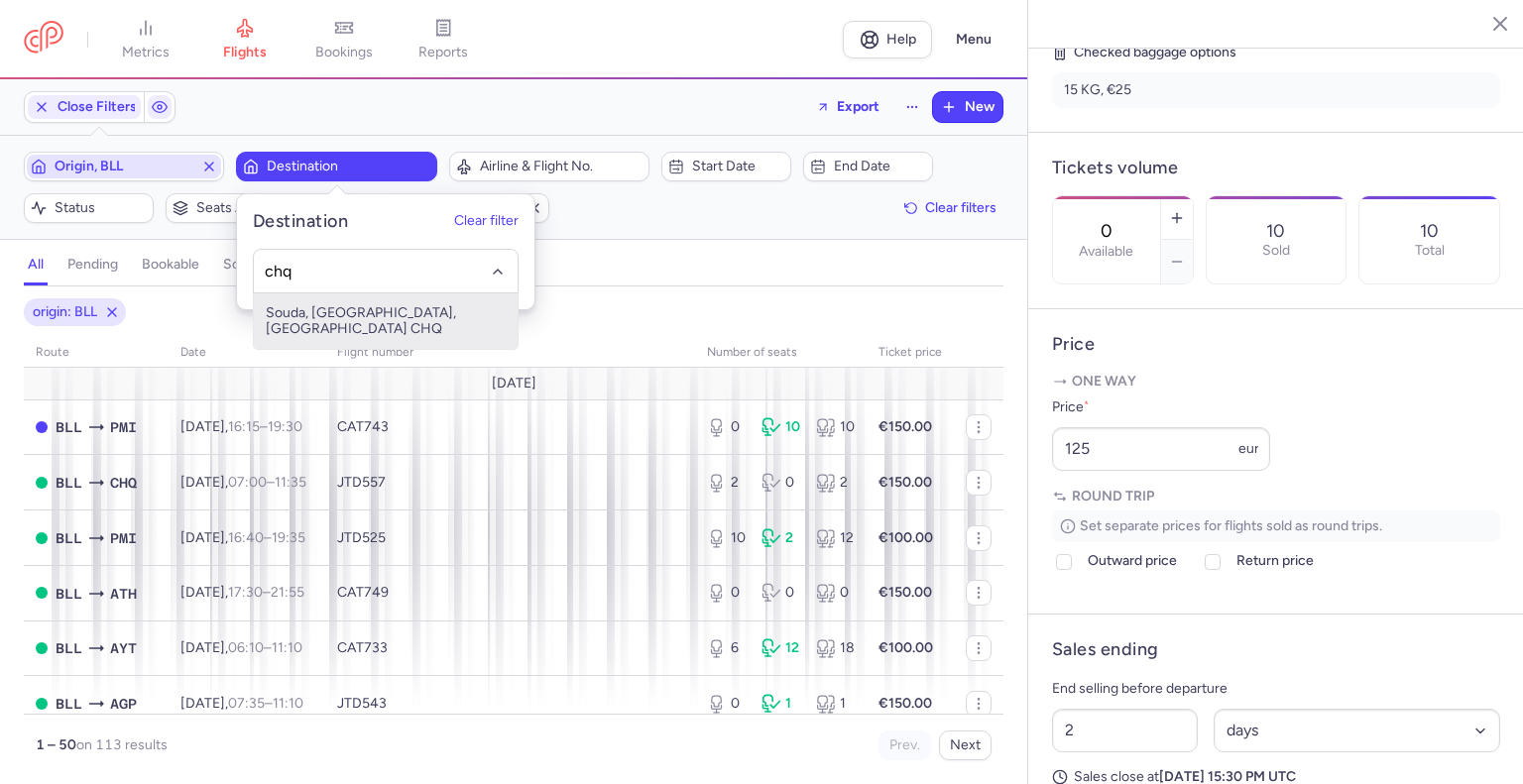 type on "chq" 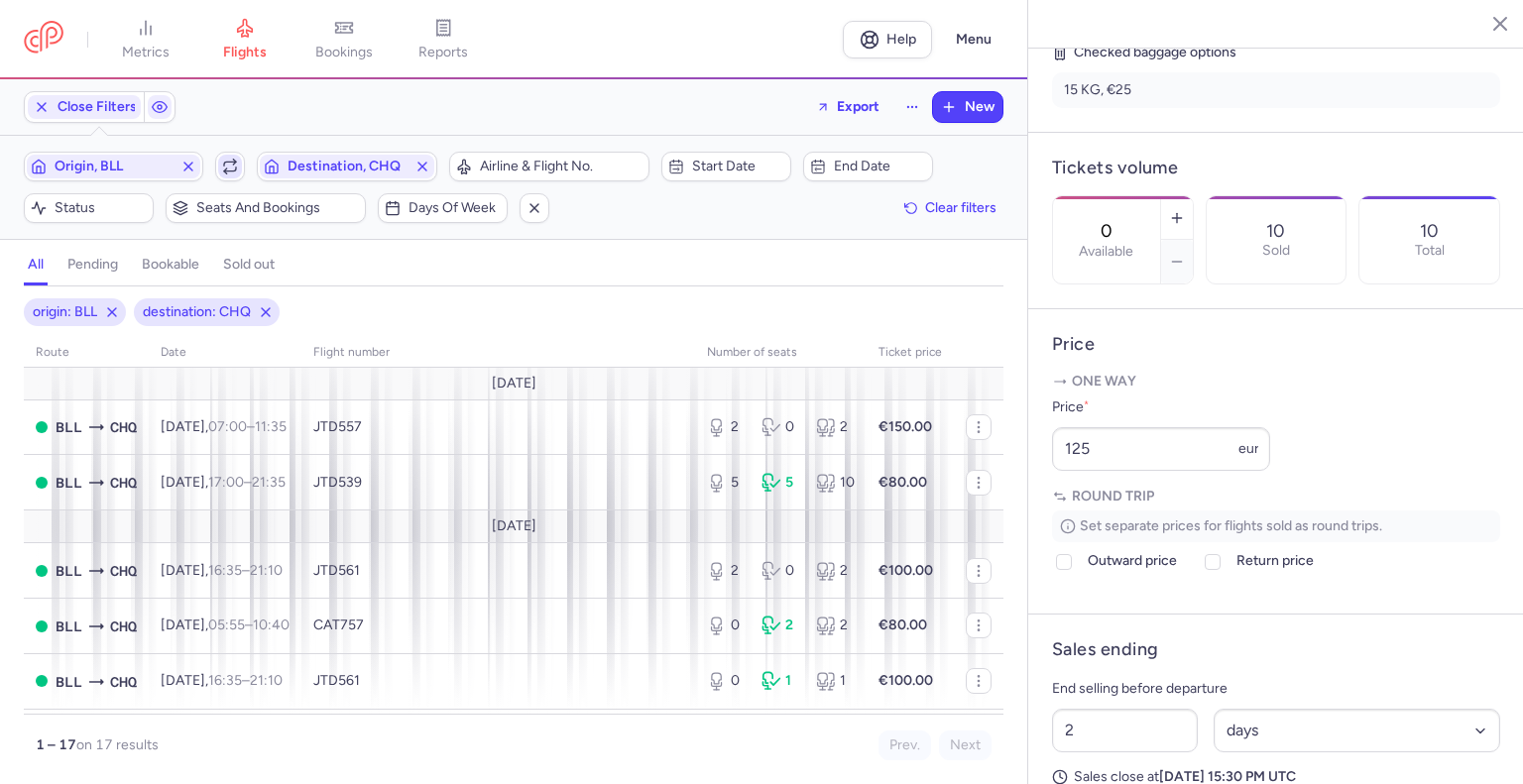 click 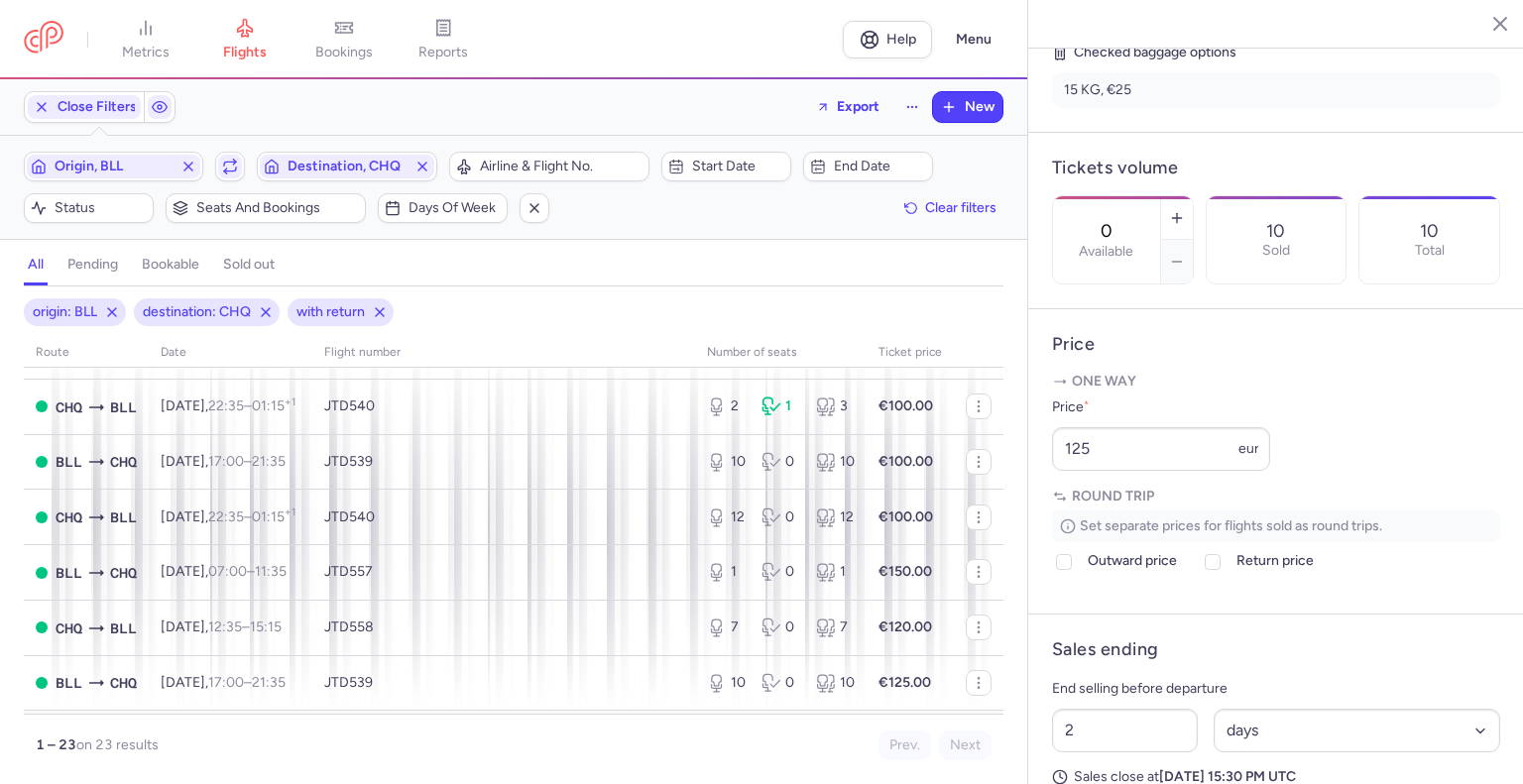 scroll, scrollTop: 595, scrollLeft: 0, axis: vertical 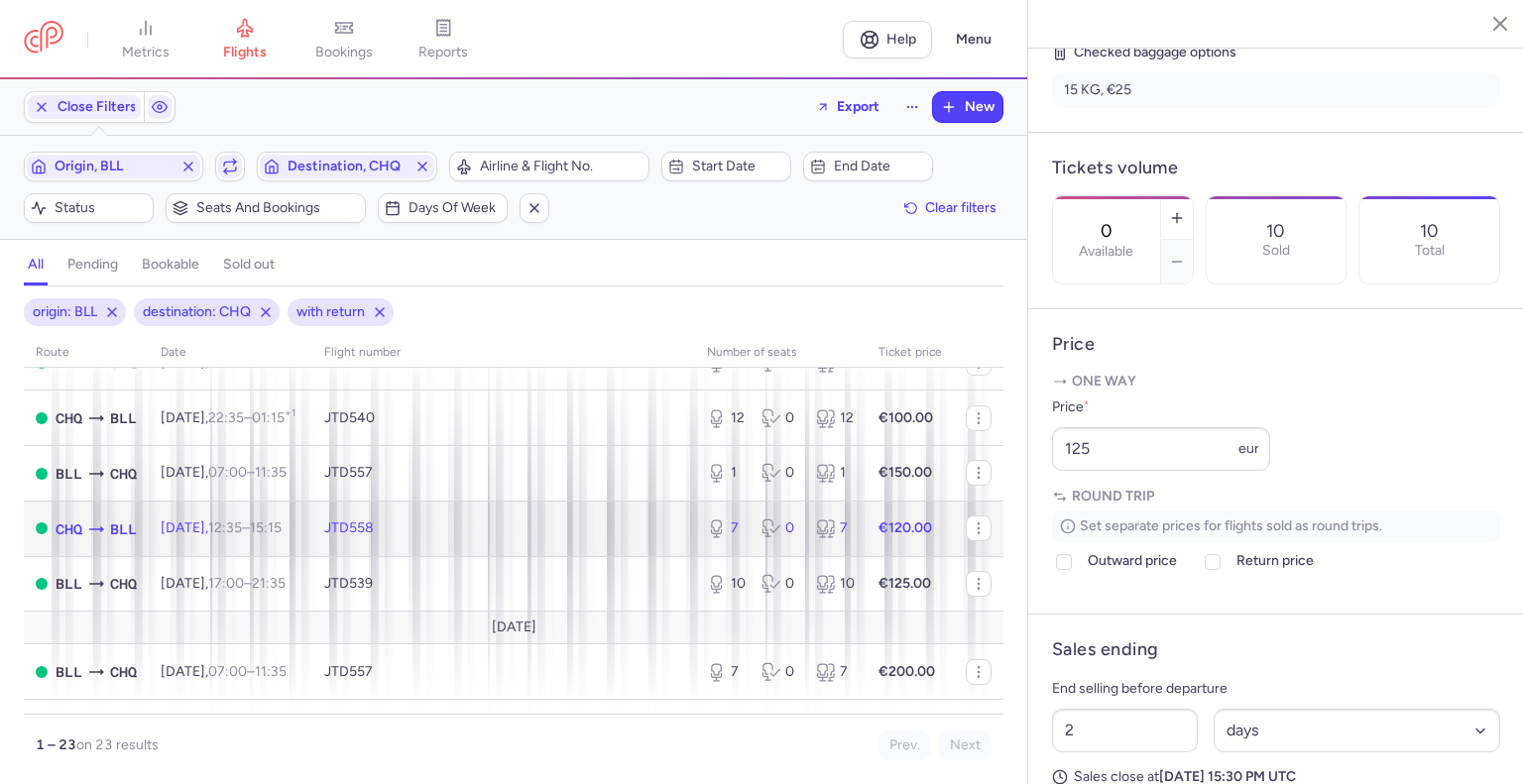 click on "JTD558" 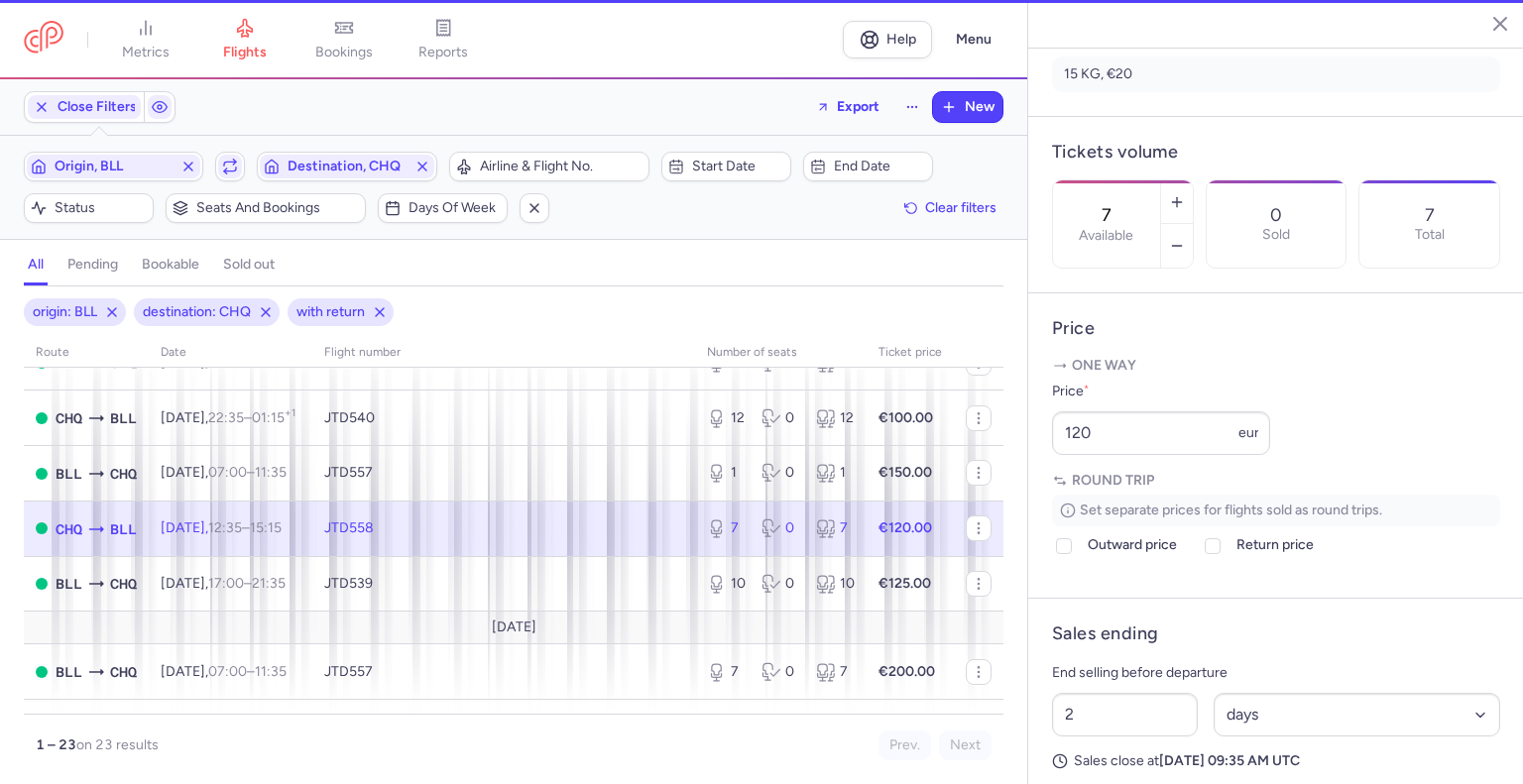 scroll, scrollTop: 480, scrollLeft: 0, axis: vertical 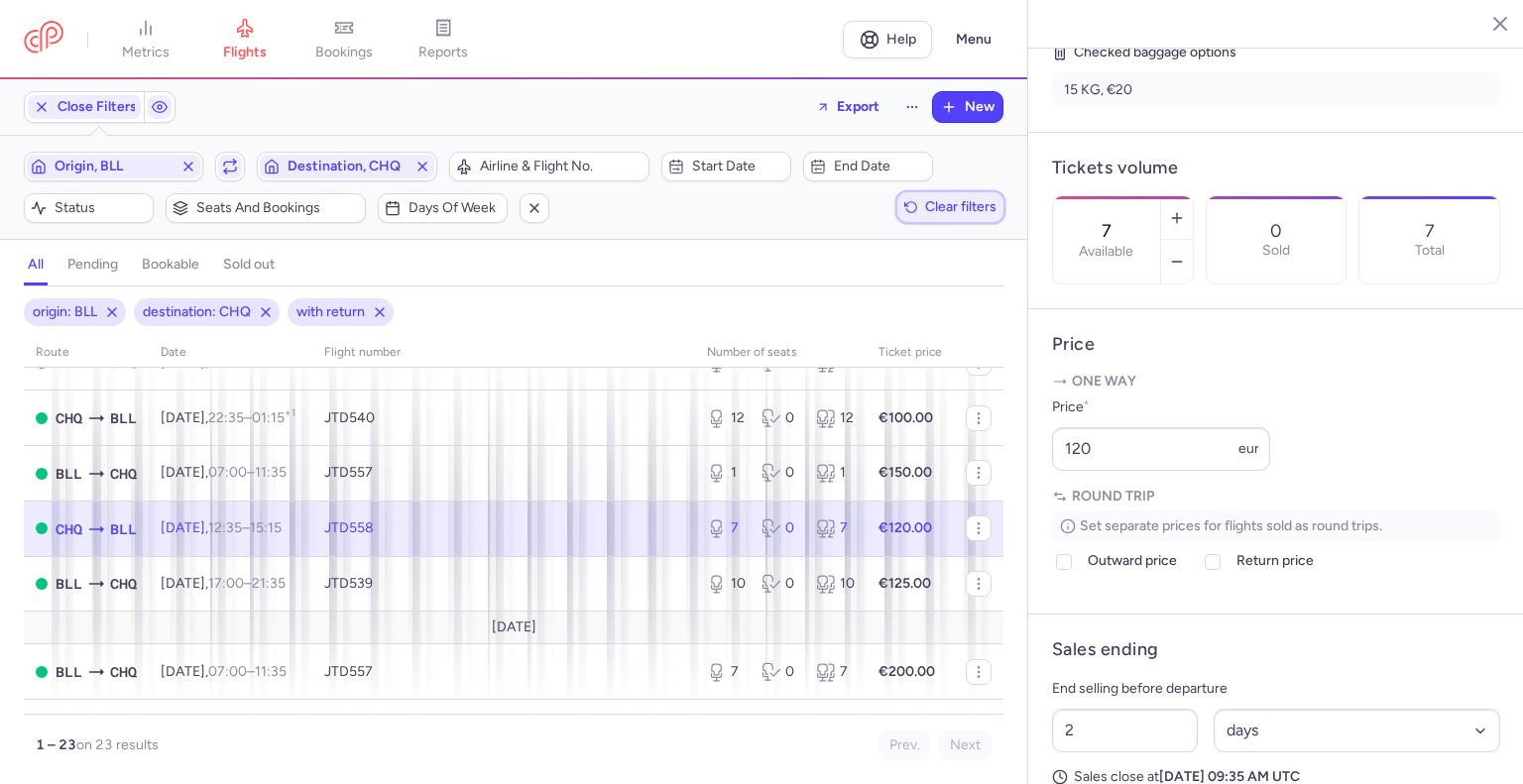 drag, startPoint x: 944, startPoint y: 206, endPoint x: 920, endPoint y: 201, distance: 24.5153 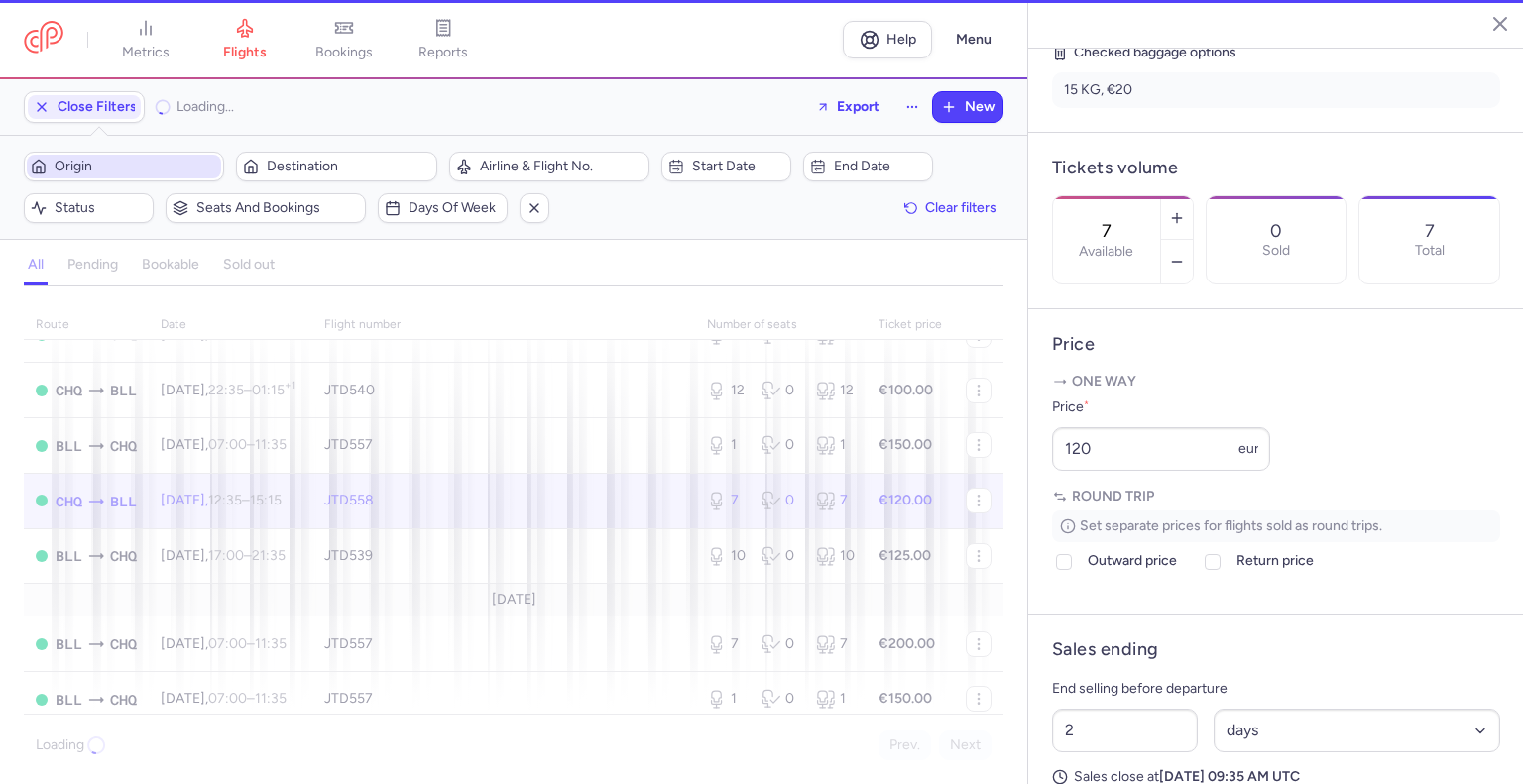 click on "Origin" at bounding box center (136, 167) 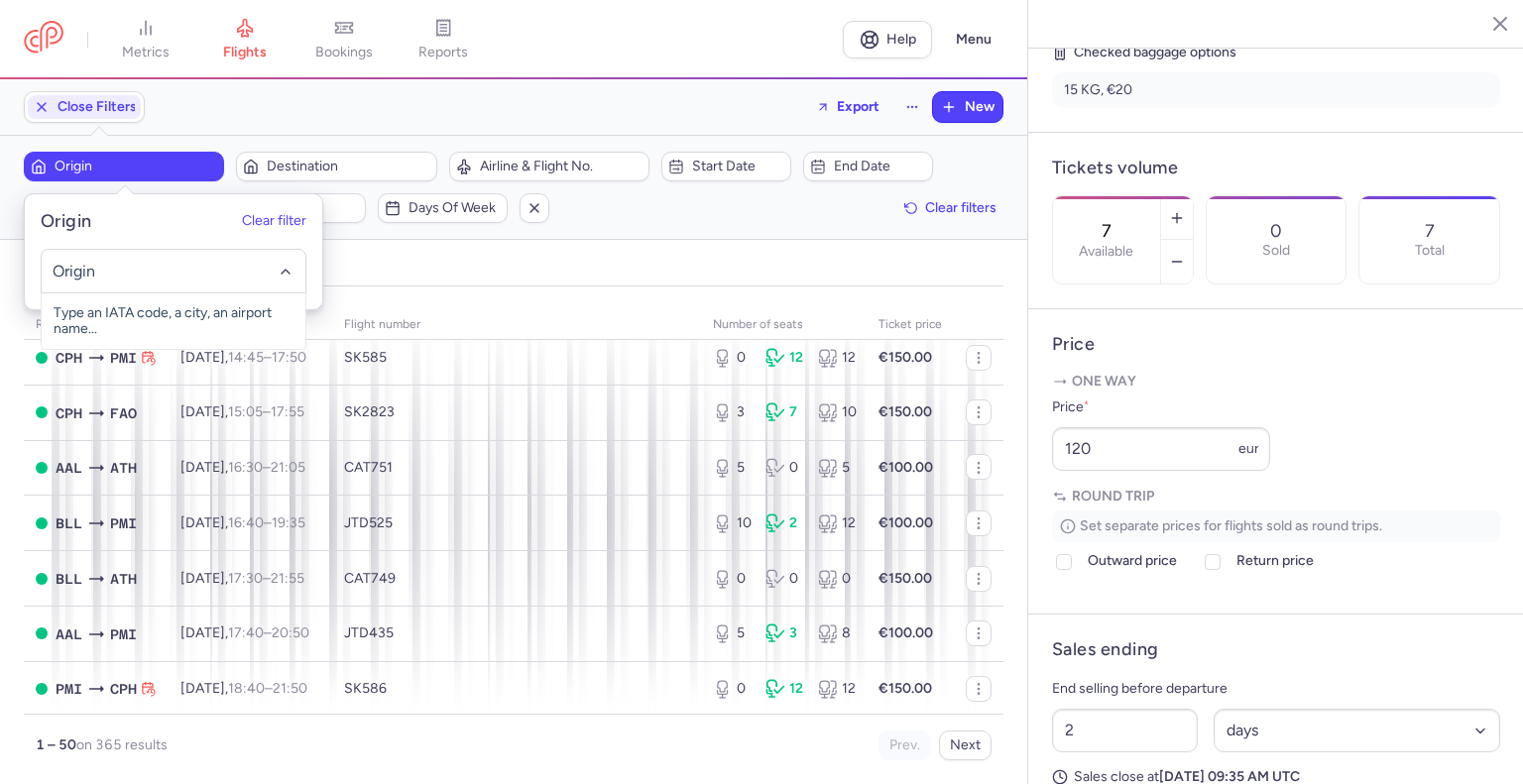 scroll, scrollTop: 618, scrollLeft: 0, axis: vertical 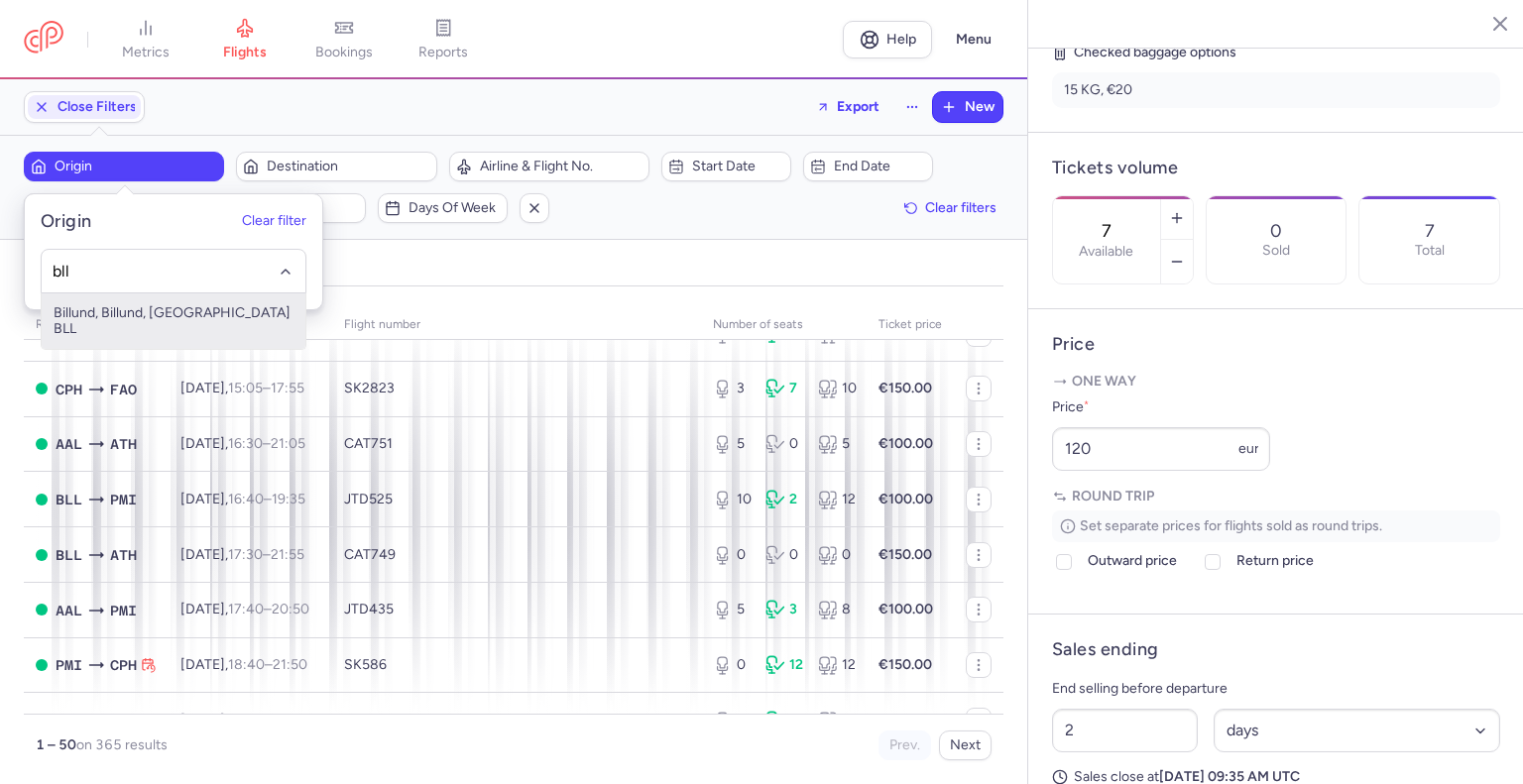 type on "bll" 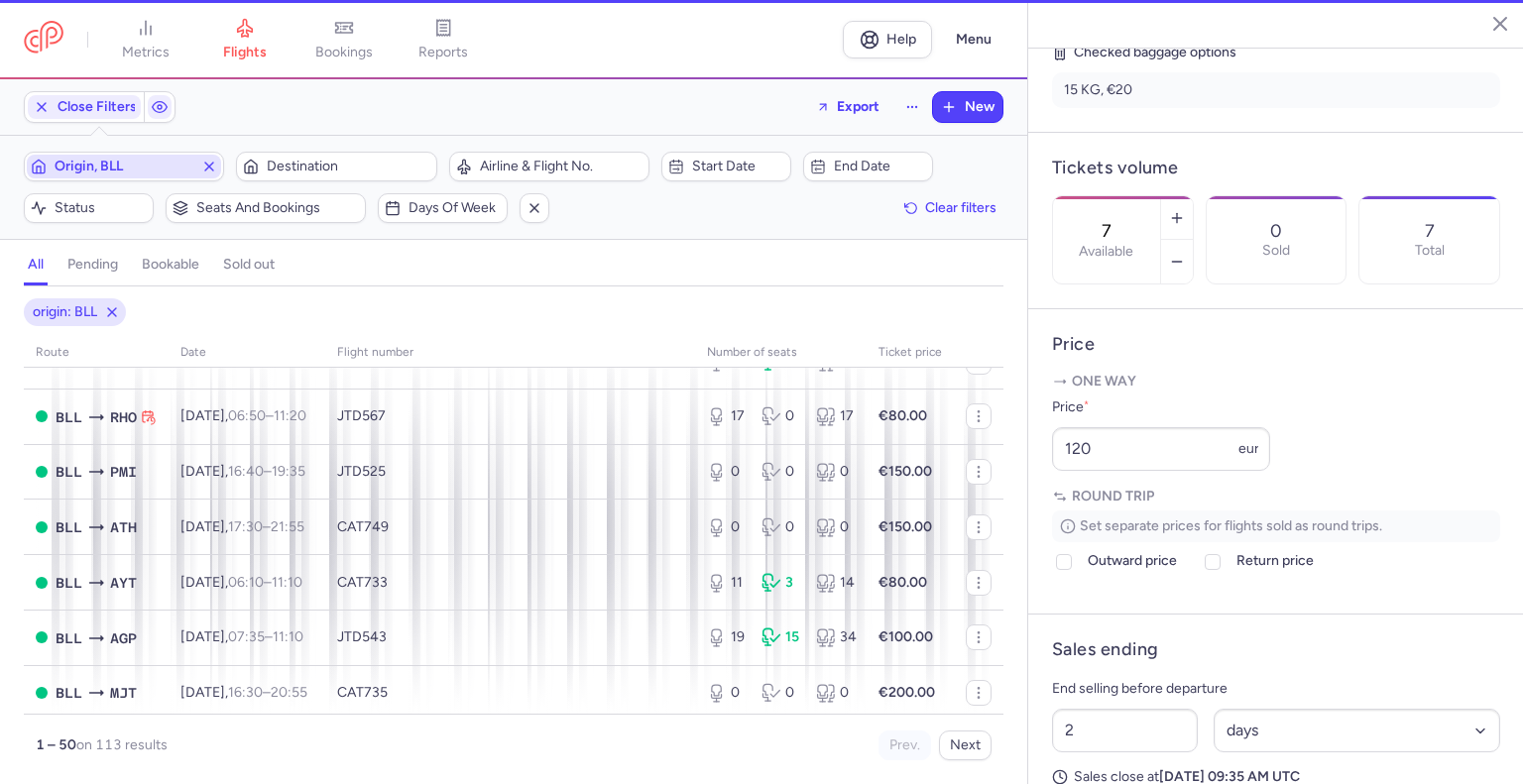 type 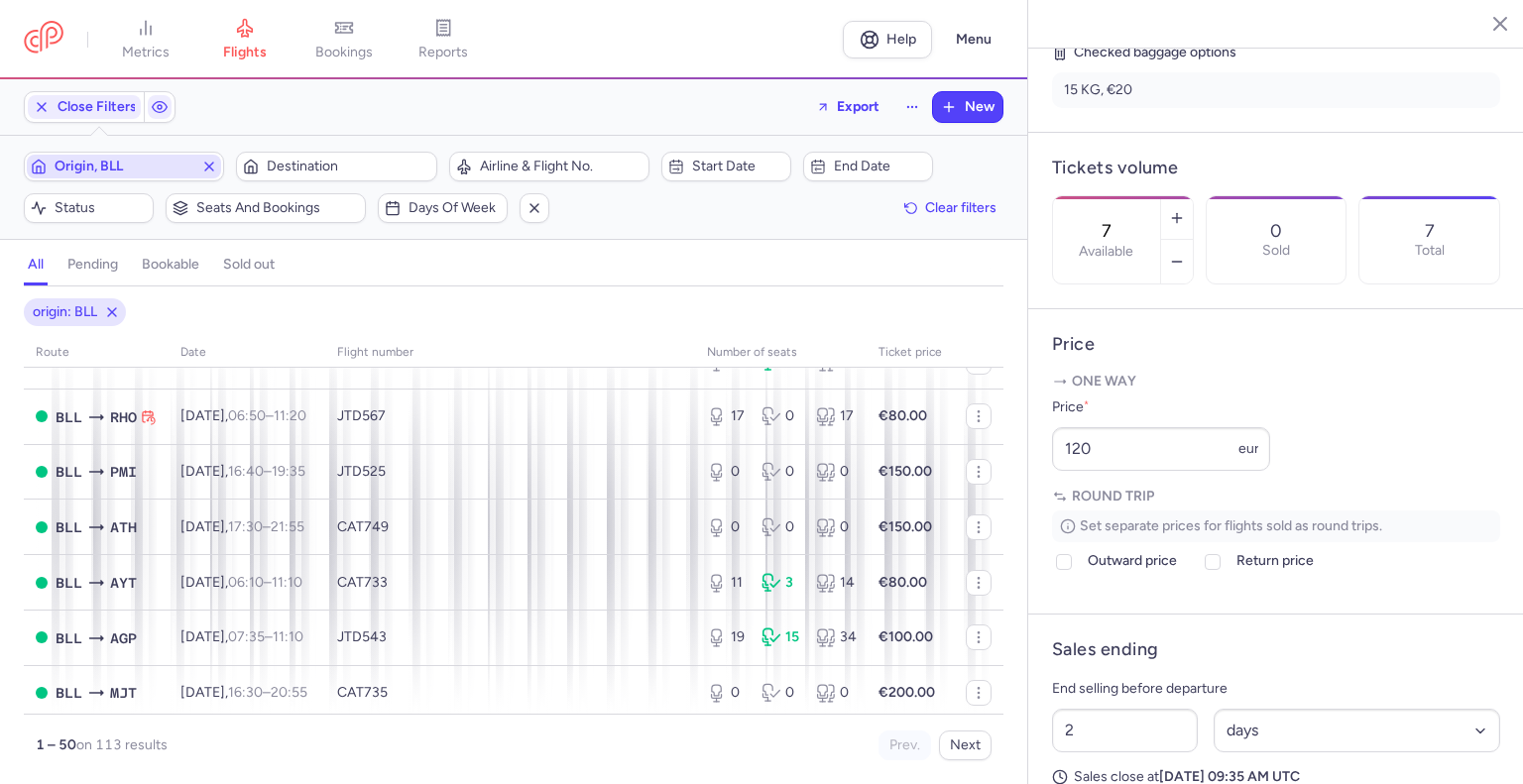 click on "Destination" 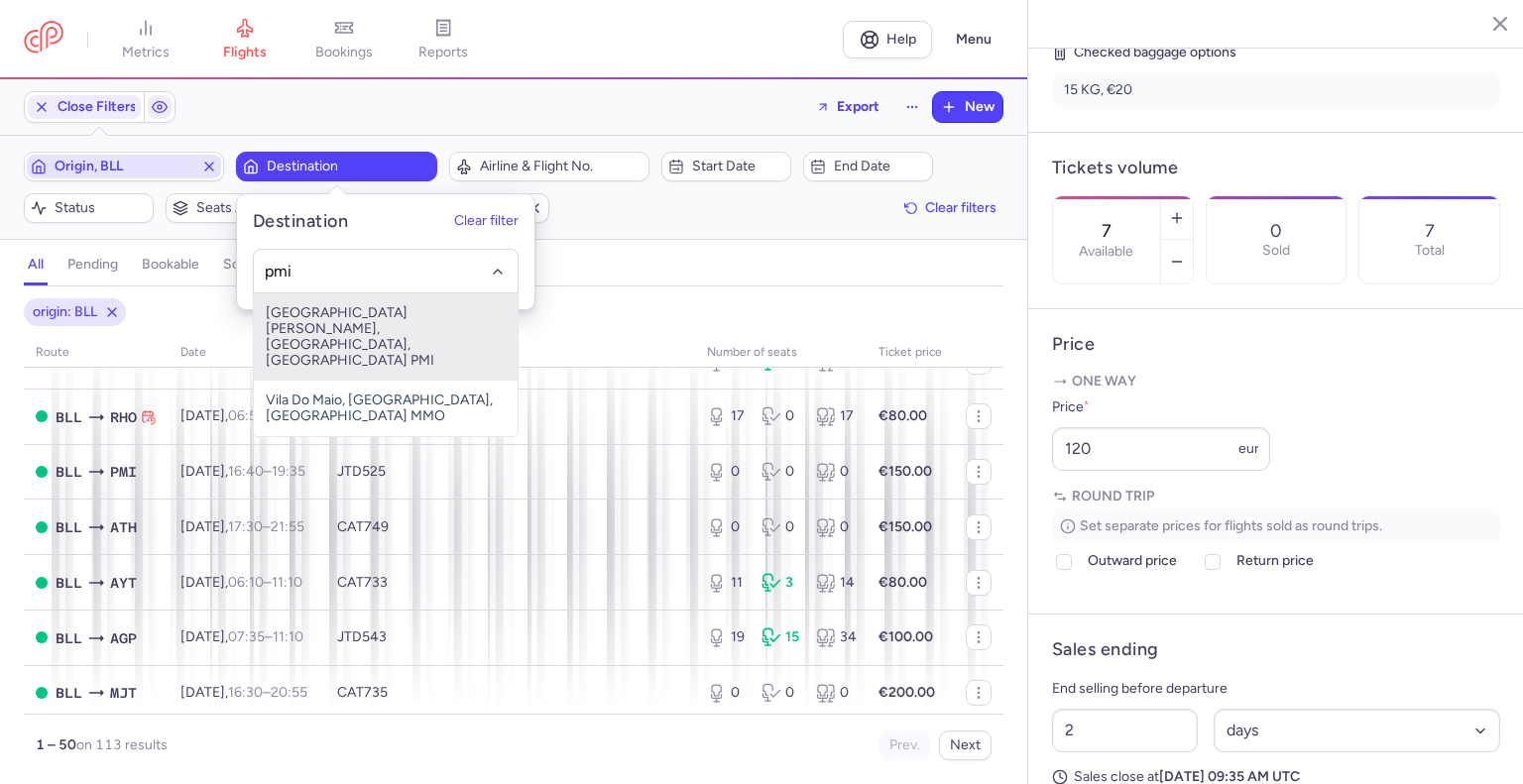 type on "pmi" 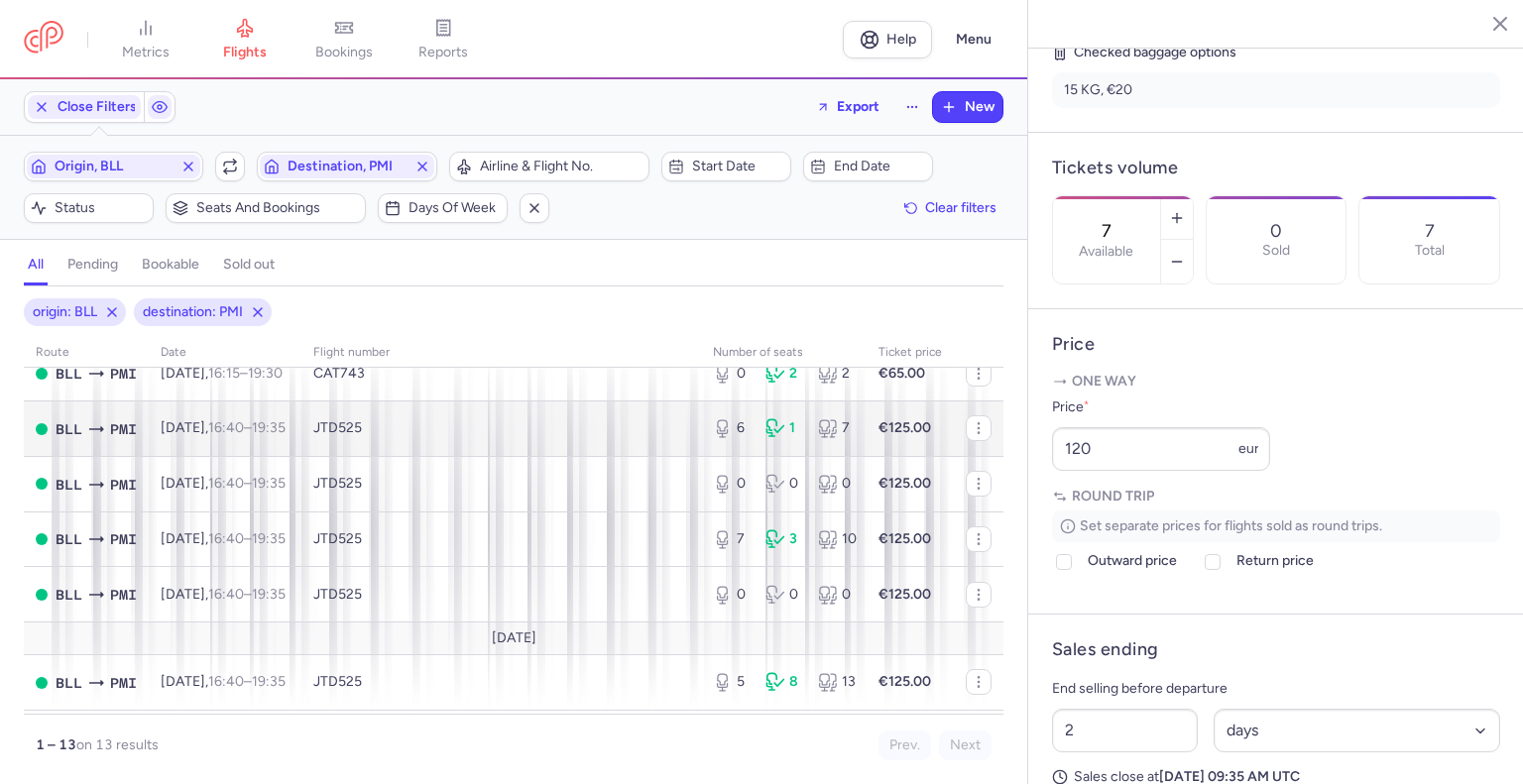scroll, scrollTop: 385, scrollLeft: 0, axis: vertical 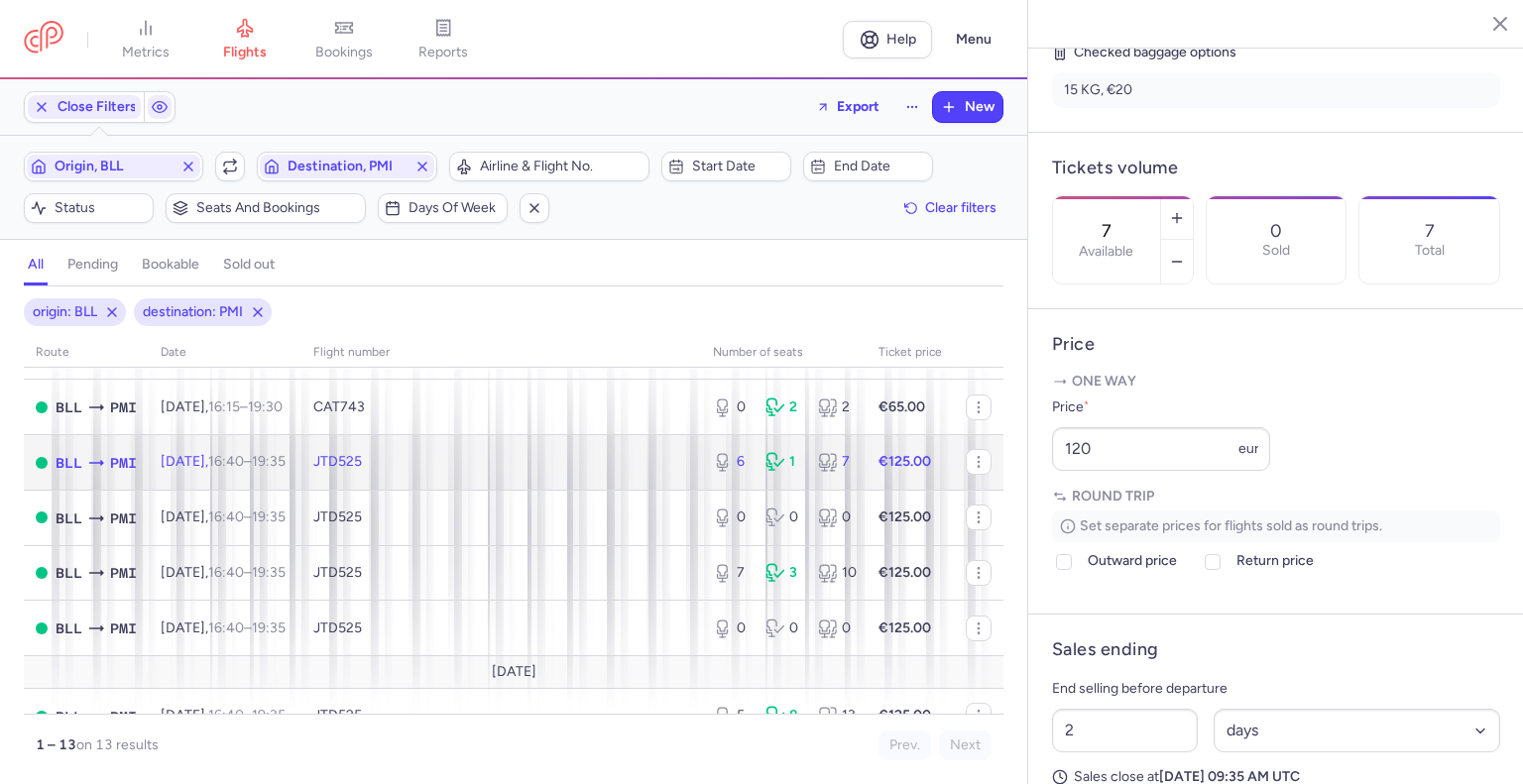 click on "JTD525" 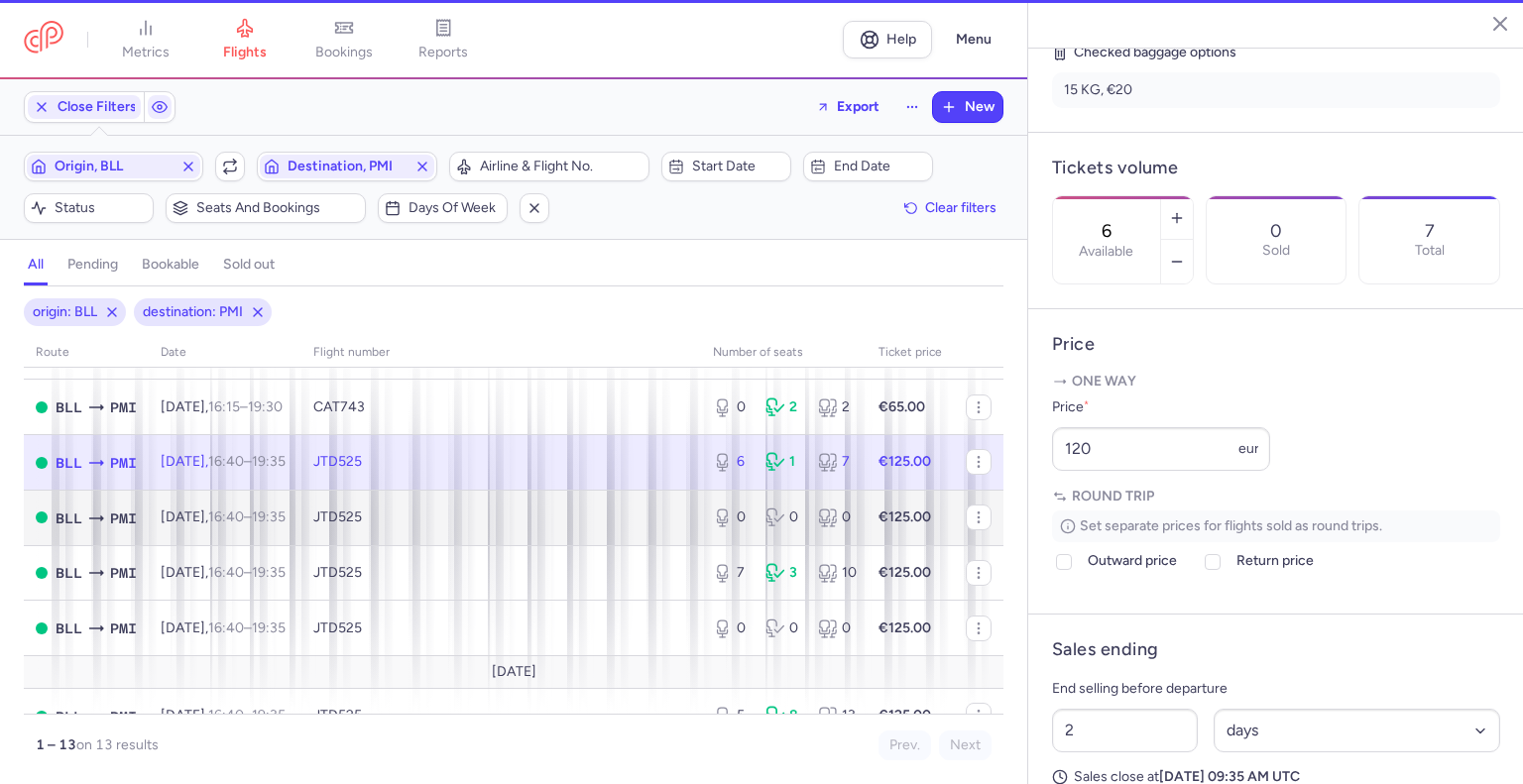 scroll, scrollTop: 496, scrollLeft: 0, axis: vertical 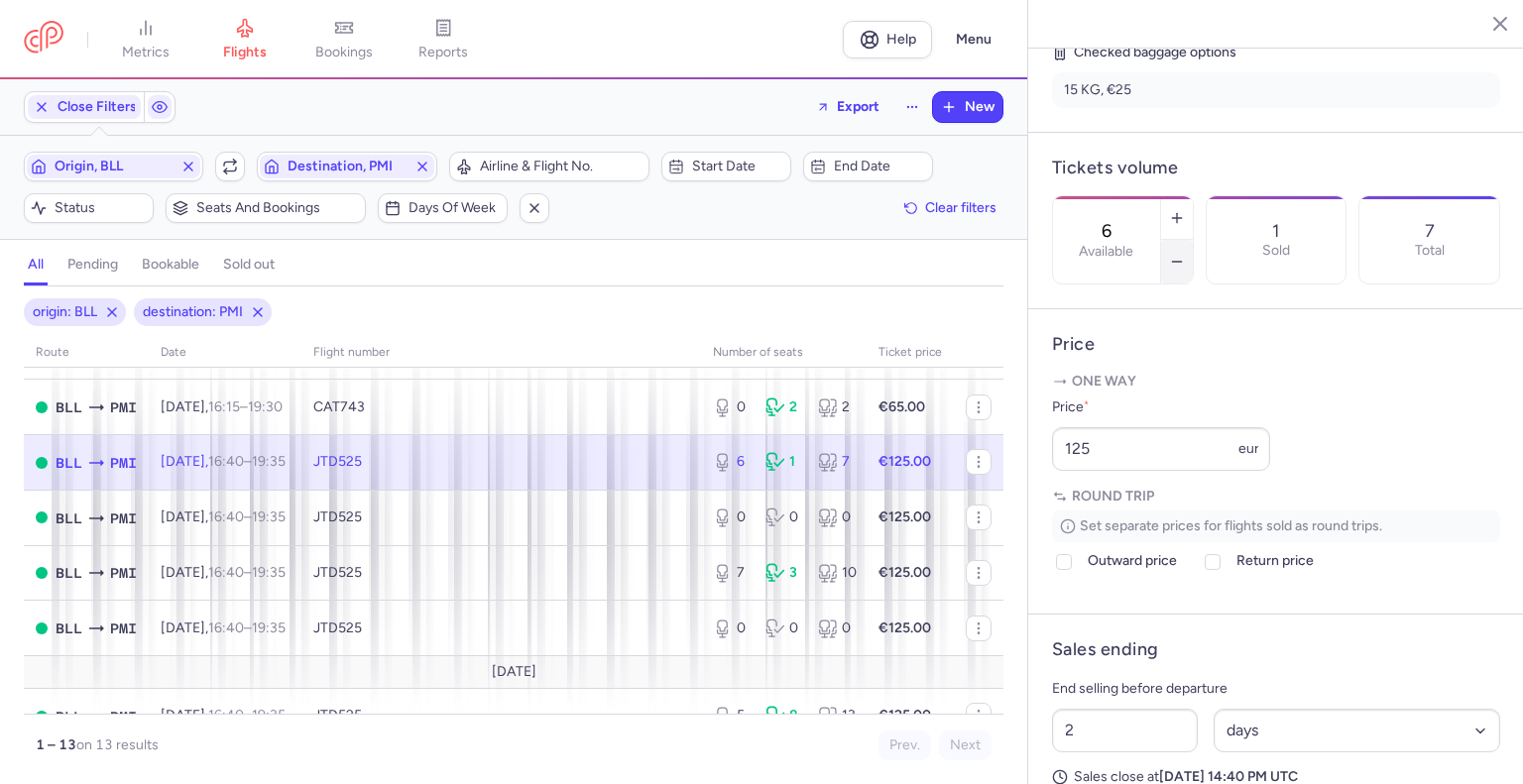 drag, startPoint x: 1245, startPoint y: 212, endPoint x: 1251, endPoint y: 221, distance: 10.816654 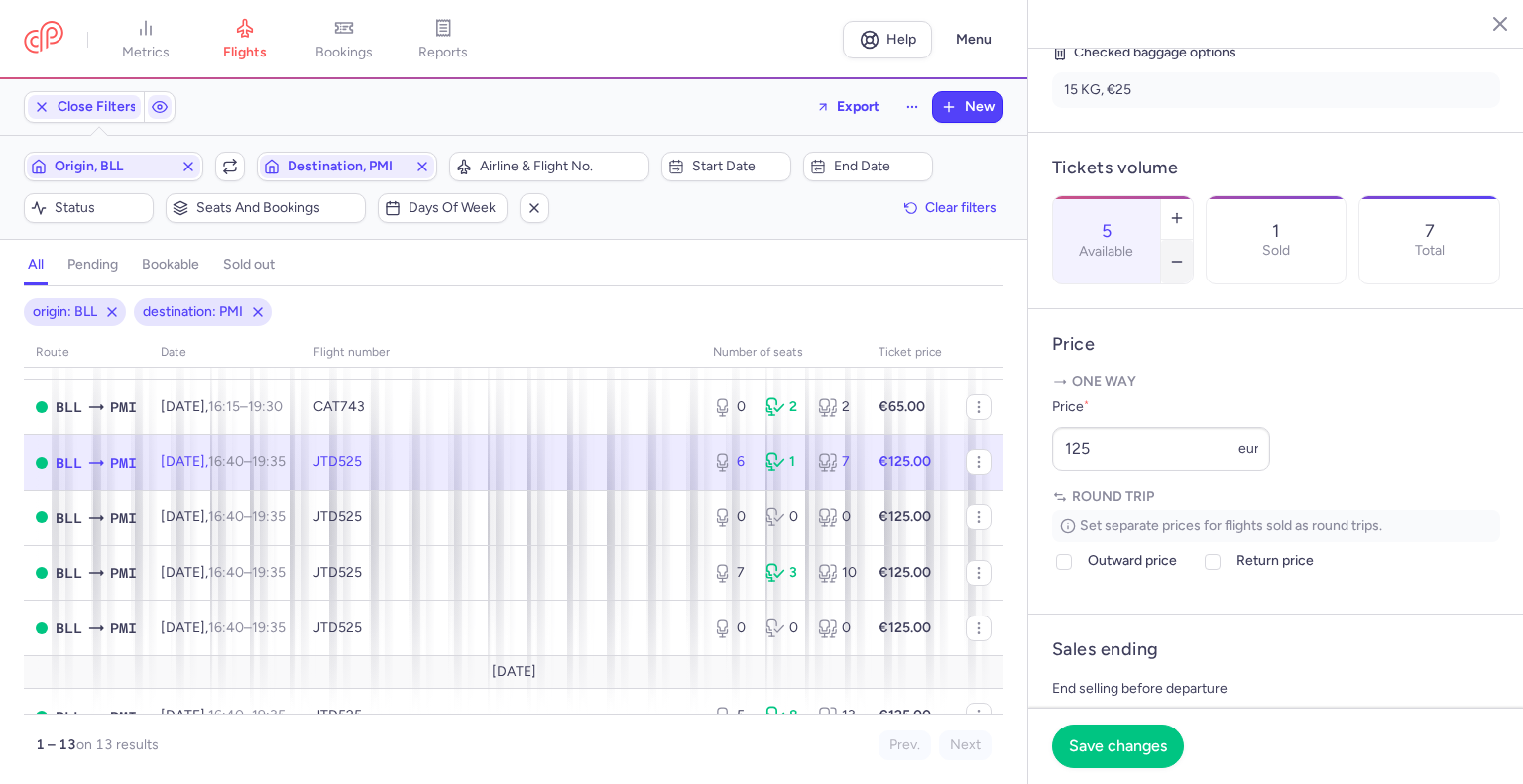 click 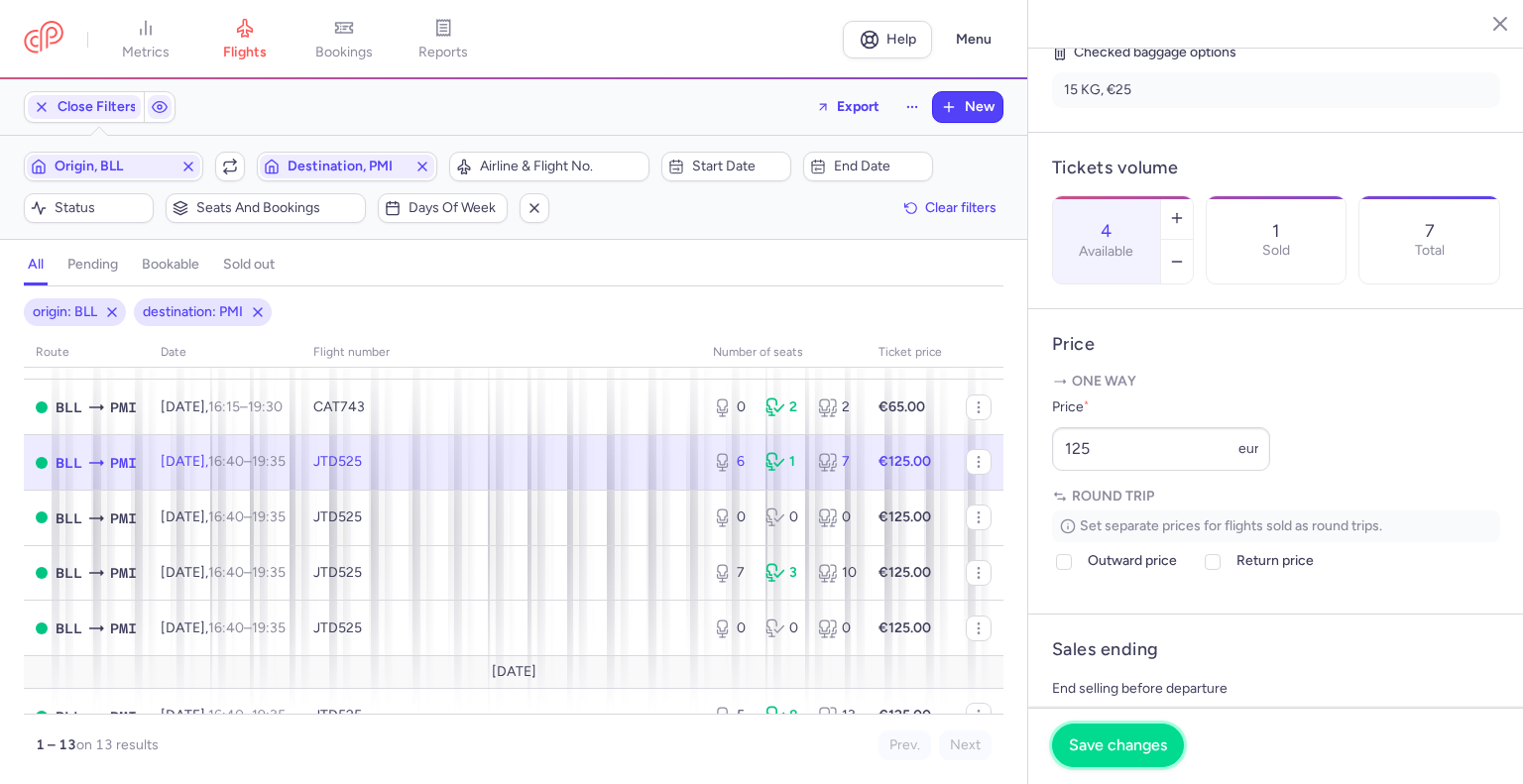 click on "Save changes" at bounding box center (1117, 745) 